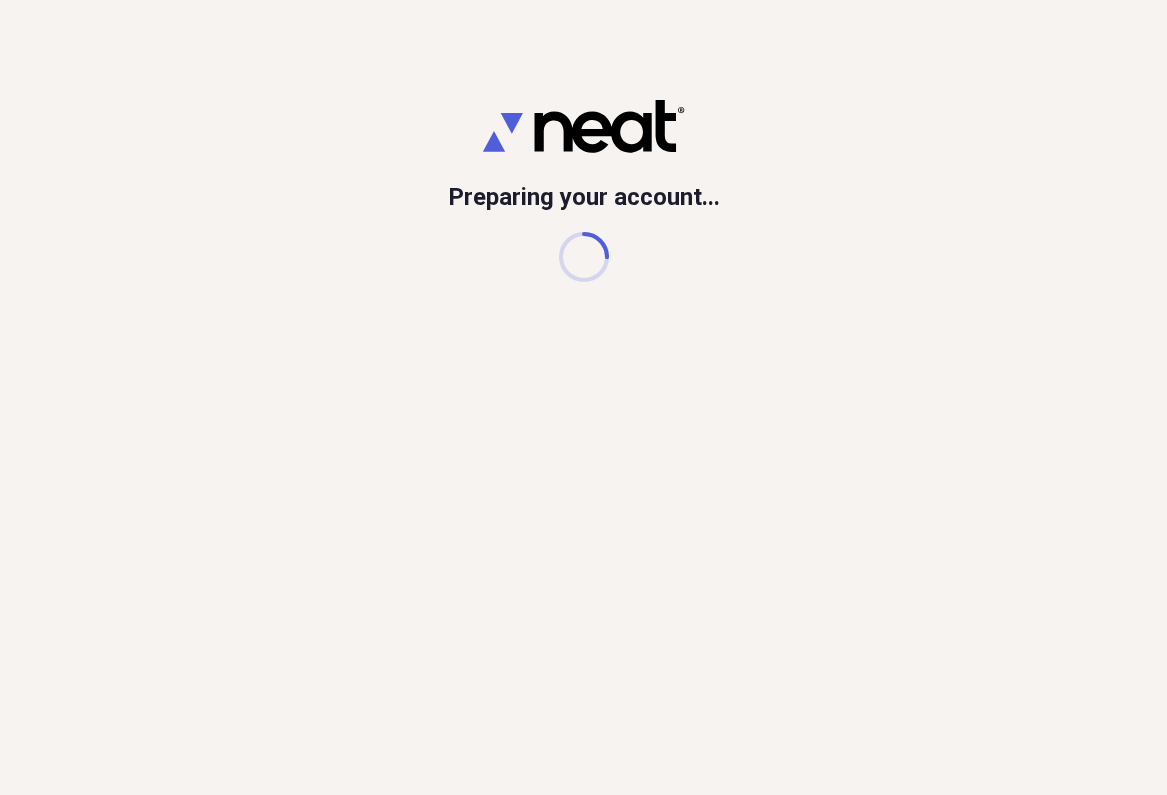 scroll, scrollTop: 0, scrollLeft: 0, axis: both 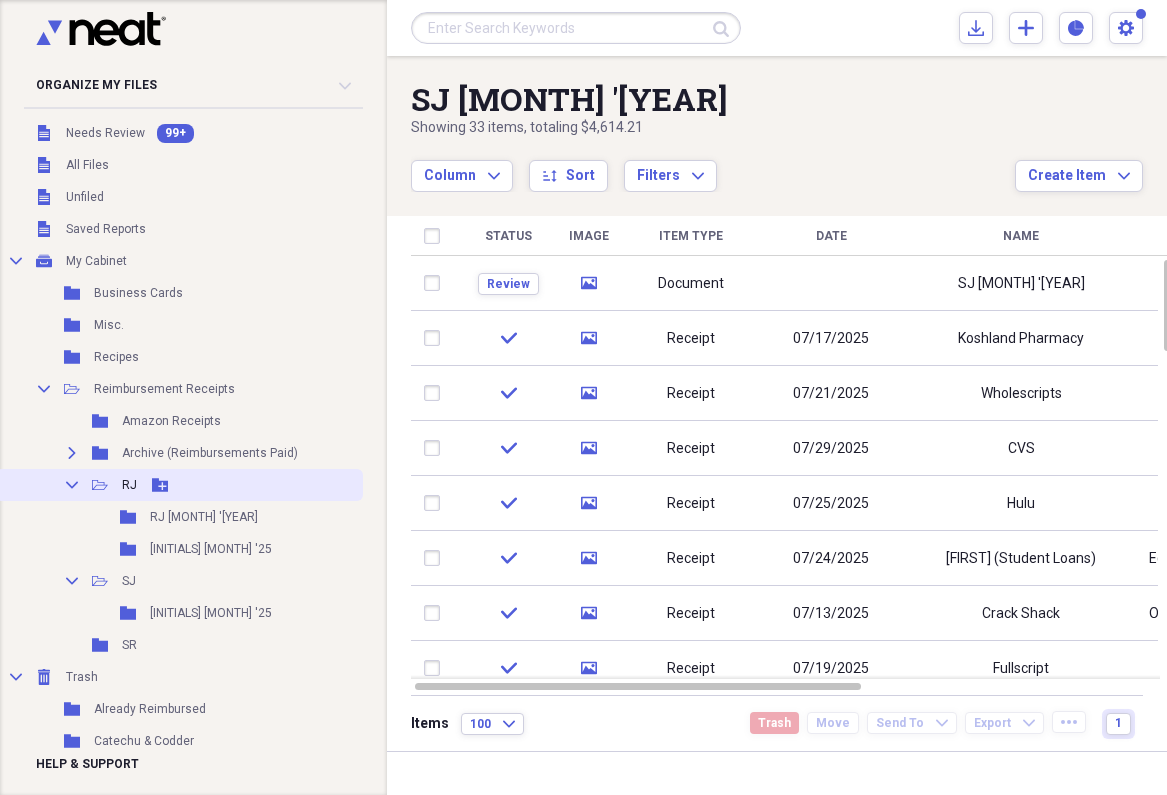 click on "Collapse Open Folder RJ Add Folder" at bounding box center [179, 485] 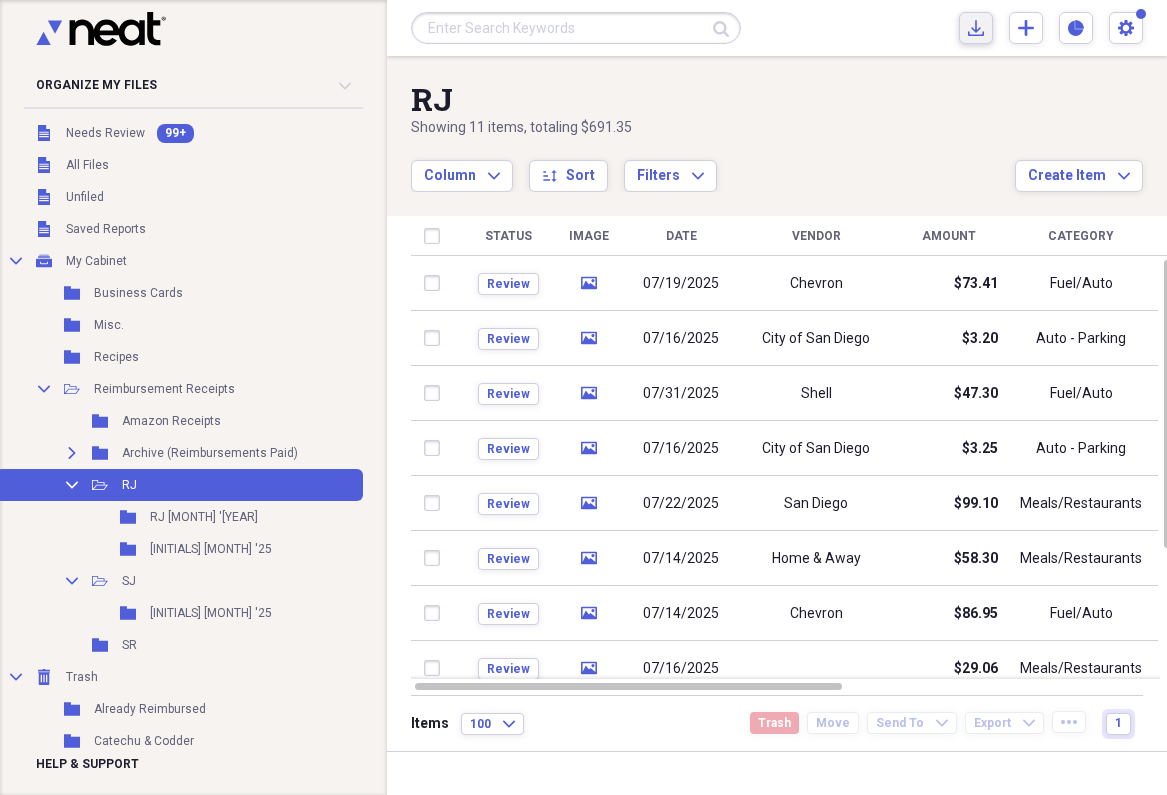 click 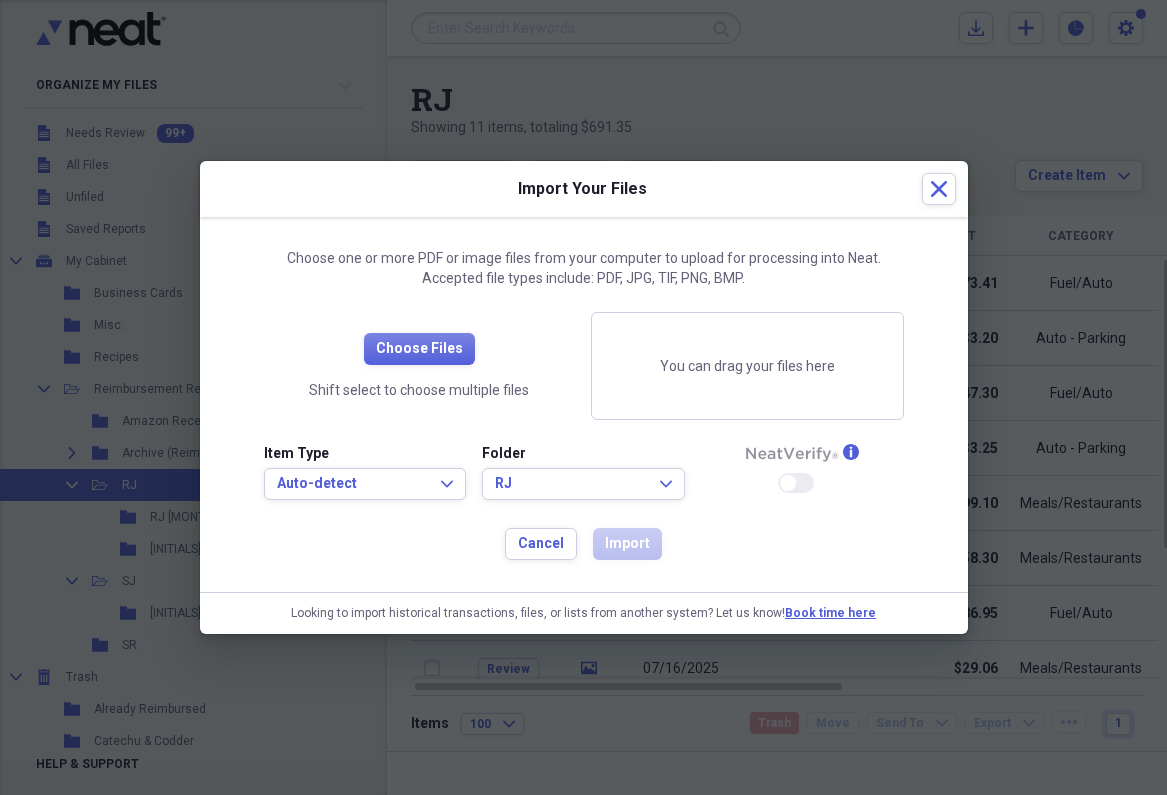 click on "Choose Files Shift select to choose multiple files" at bounding box center [419, 366] 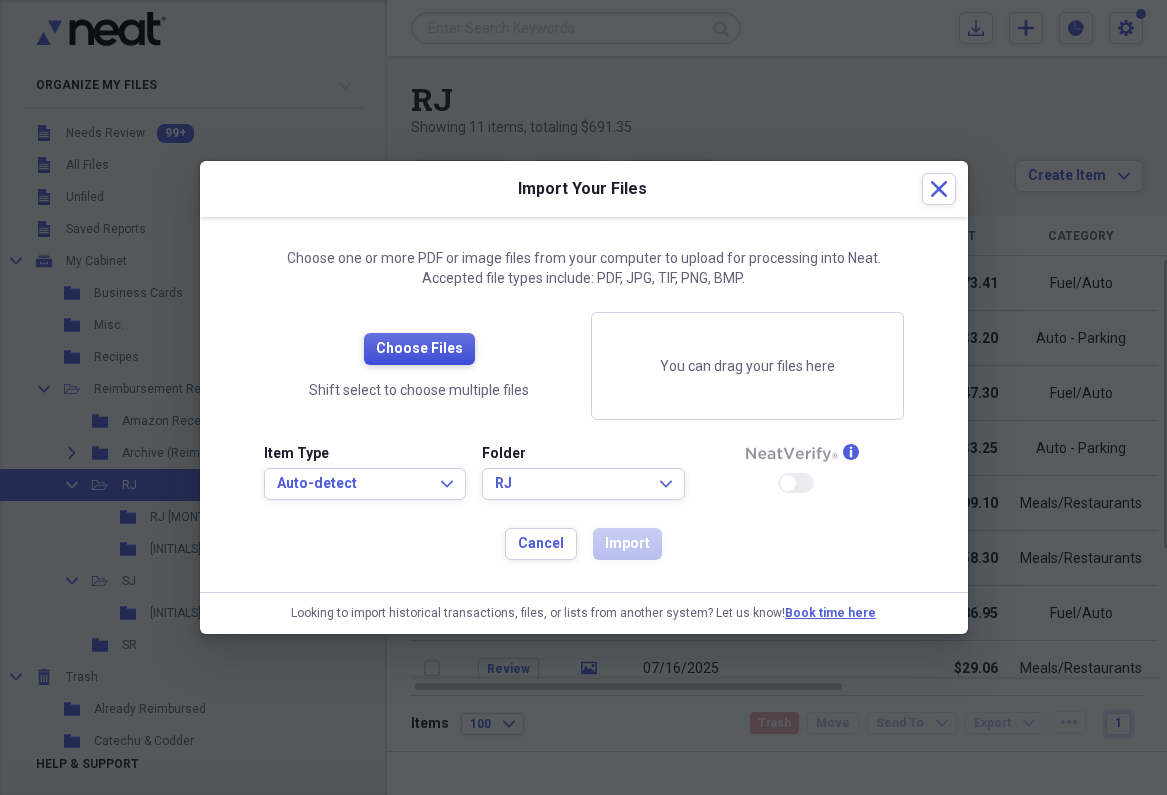click on "Choose Files" at bounding box center [419, 349] 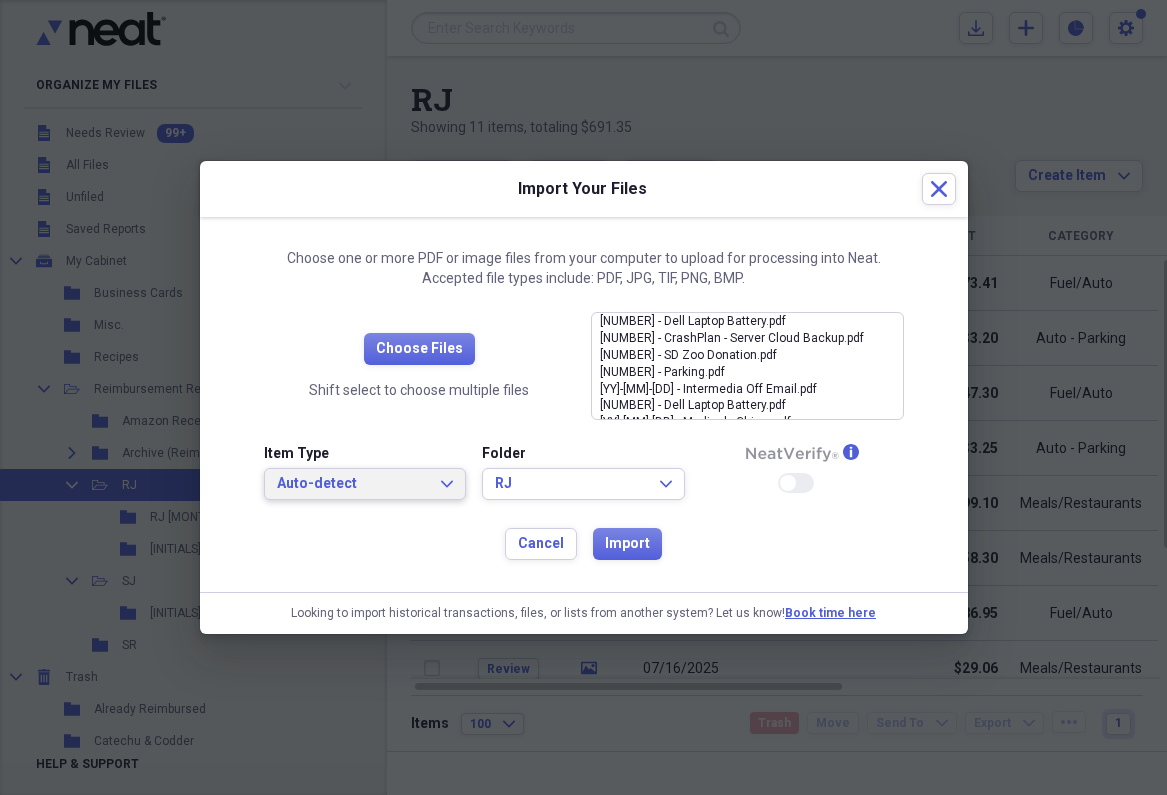 click on "Auto-detect" at bounding box center (353, 484) 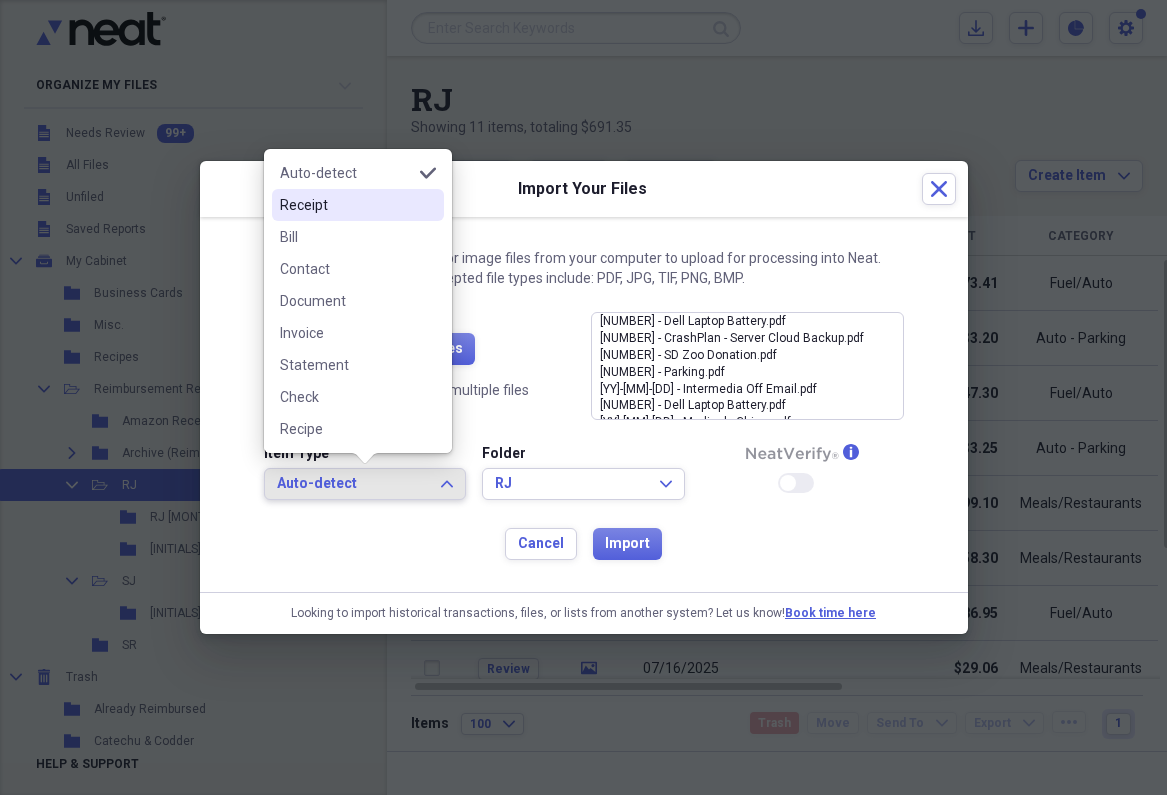 click on "Receipt" at bounding box center [346, 205] 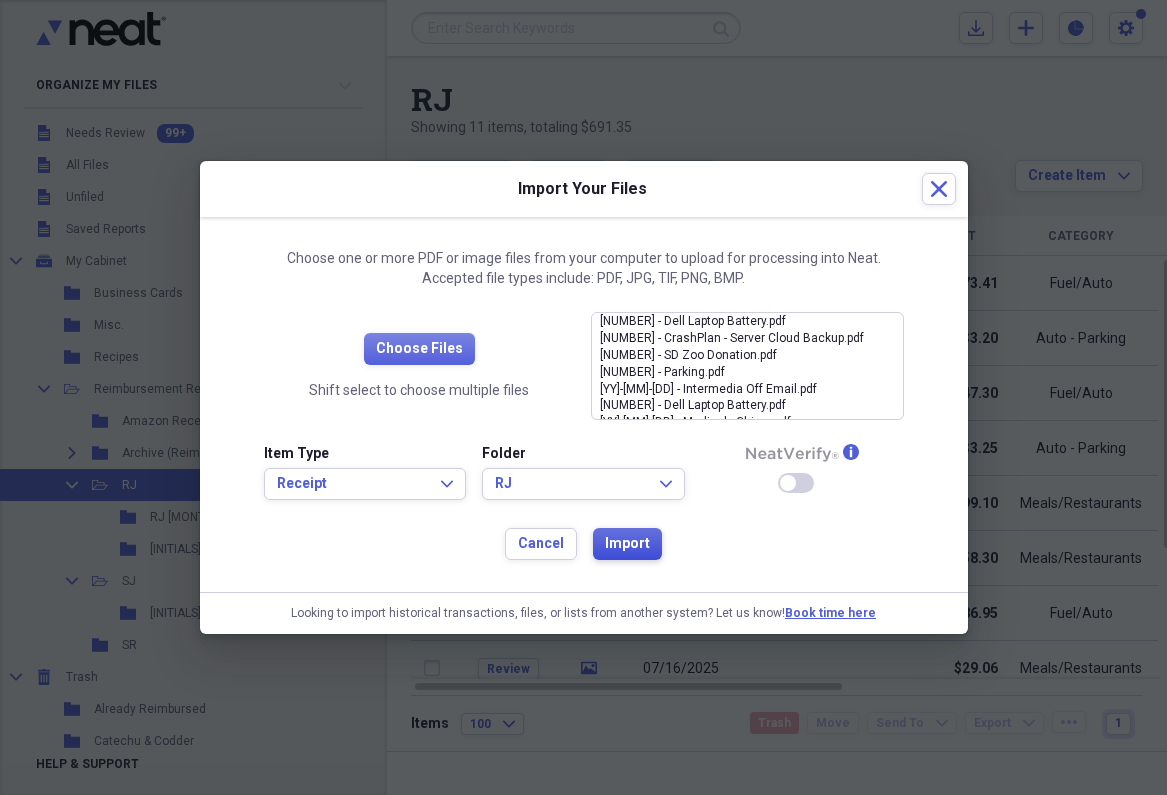 click on "Import" at bounding box center [627, 544] 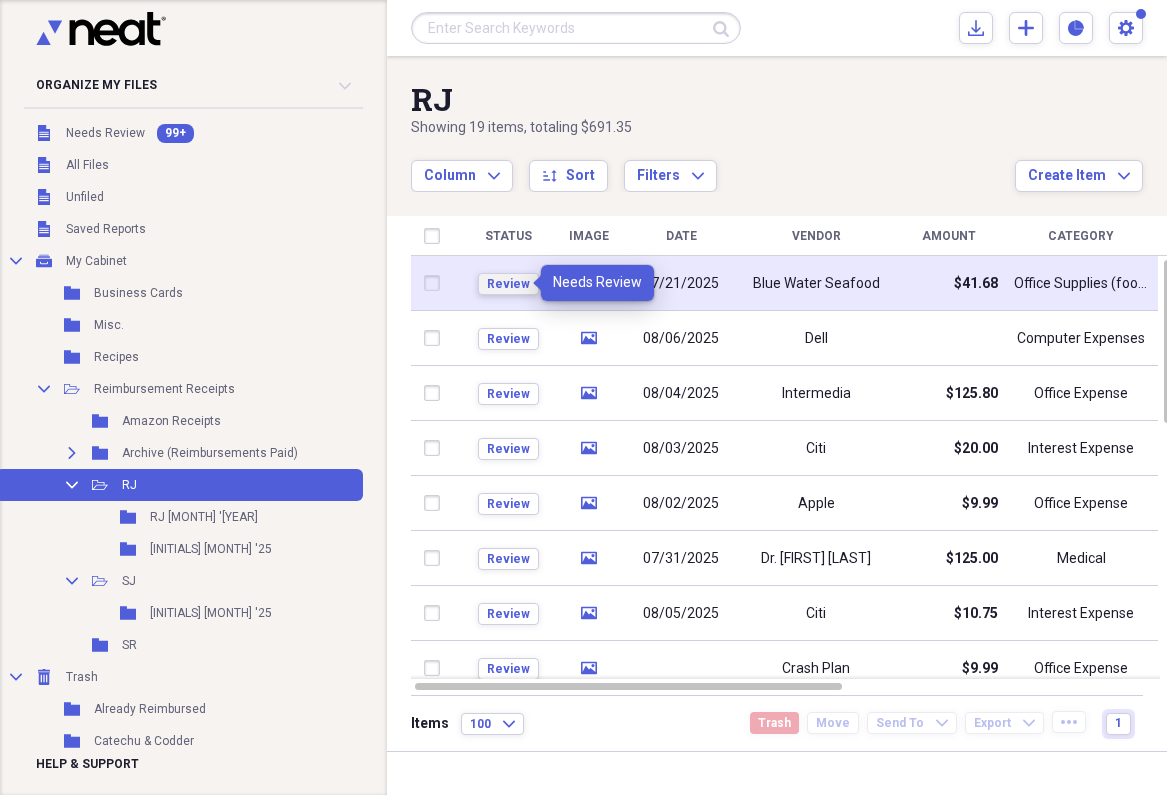 click on "Review" at bounding box center [508, 284] 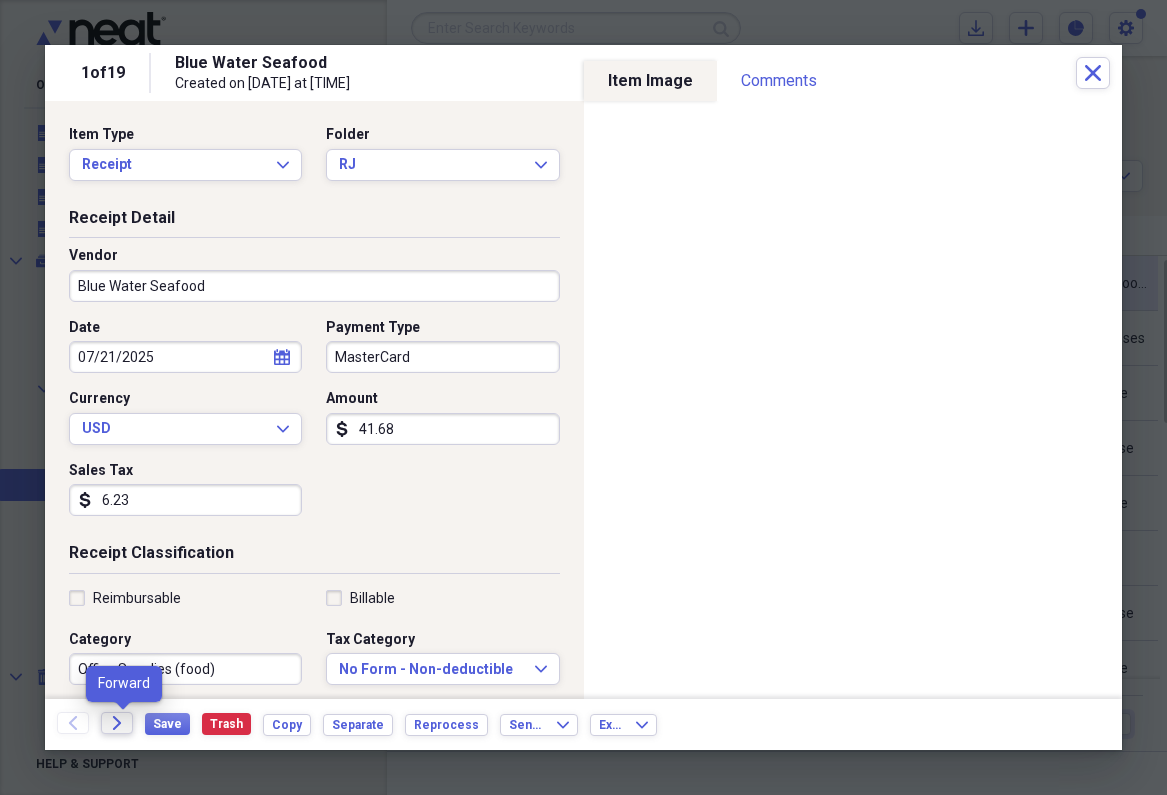 click 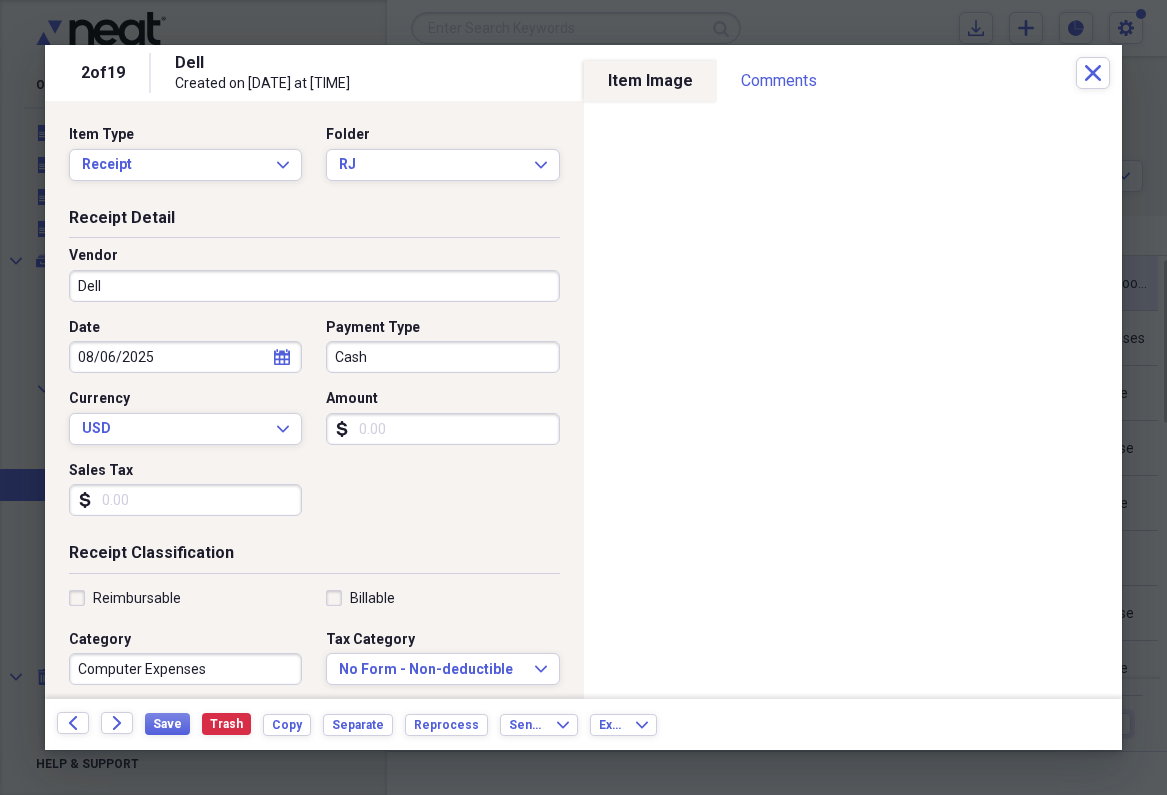 click on "Amount" at bounding box center (442, 429) 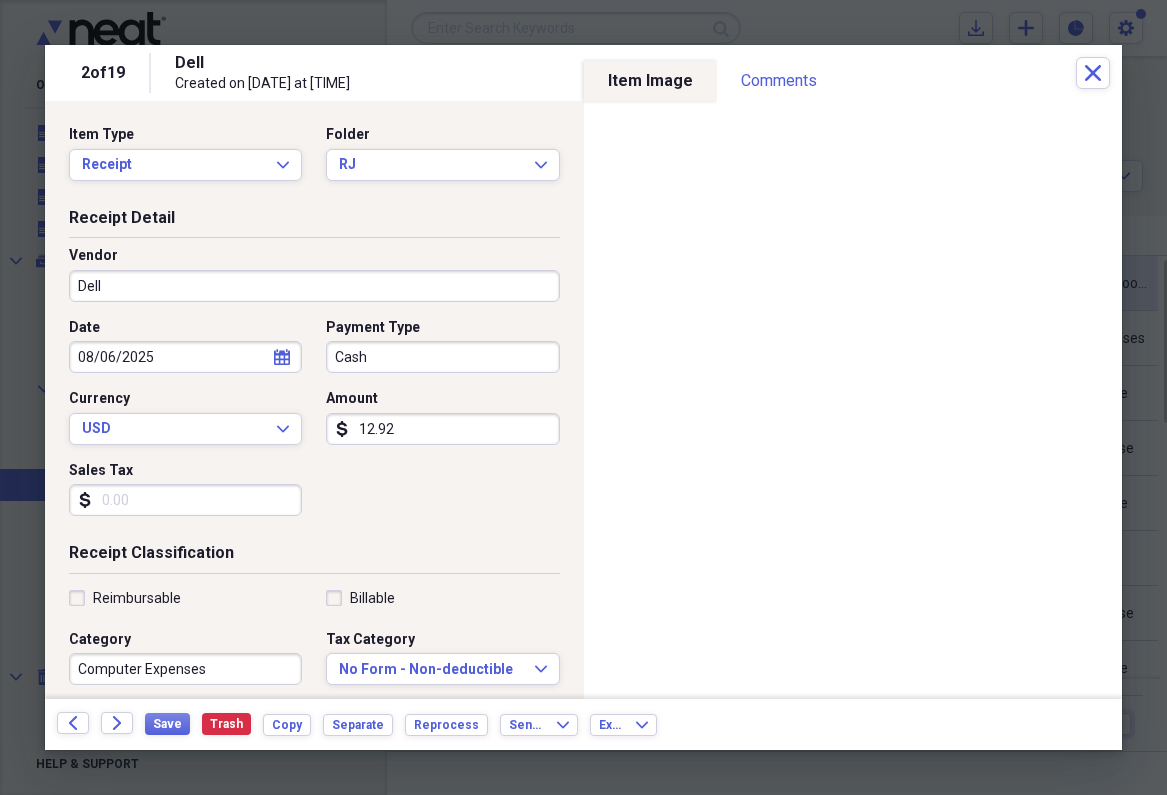 type on "129.29" 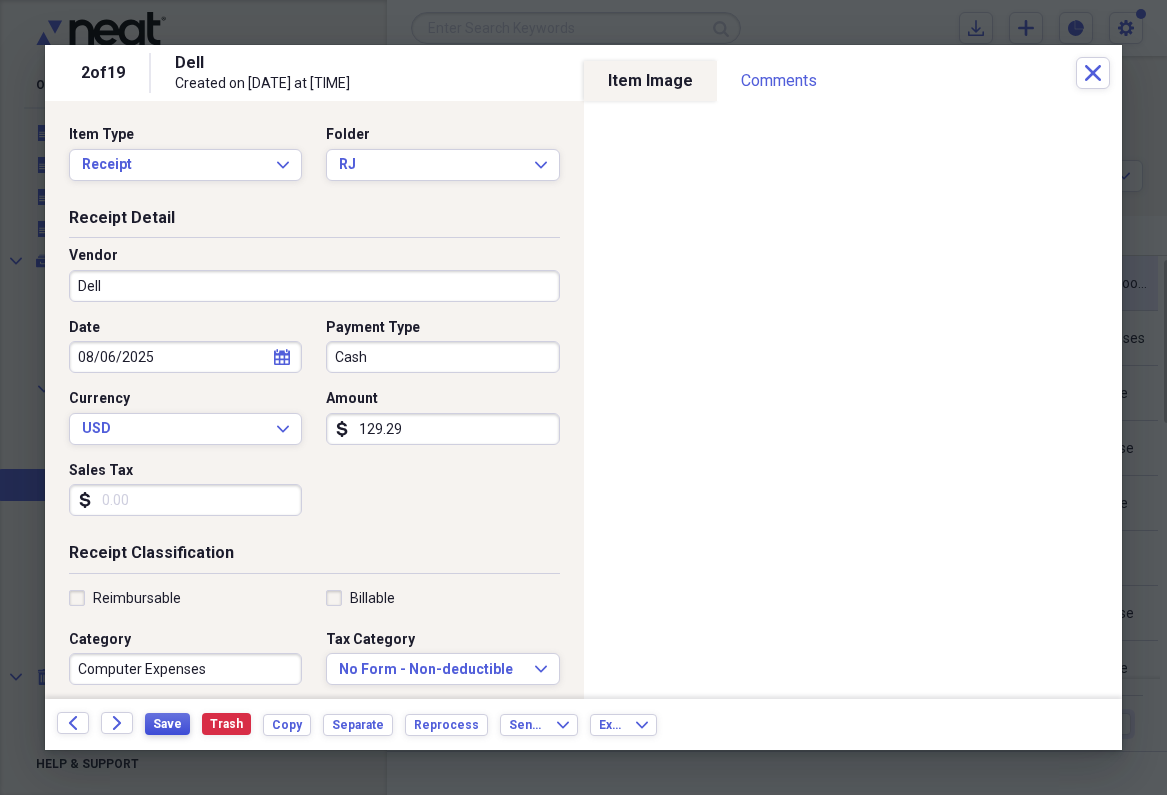 click on "Save" at bounding box center [167, 724] 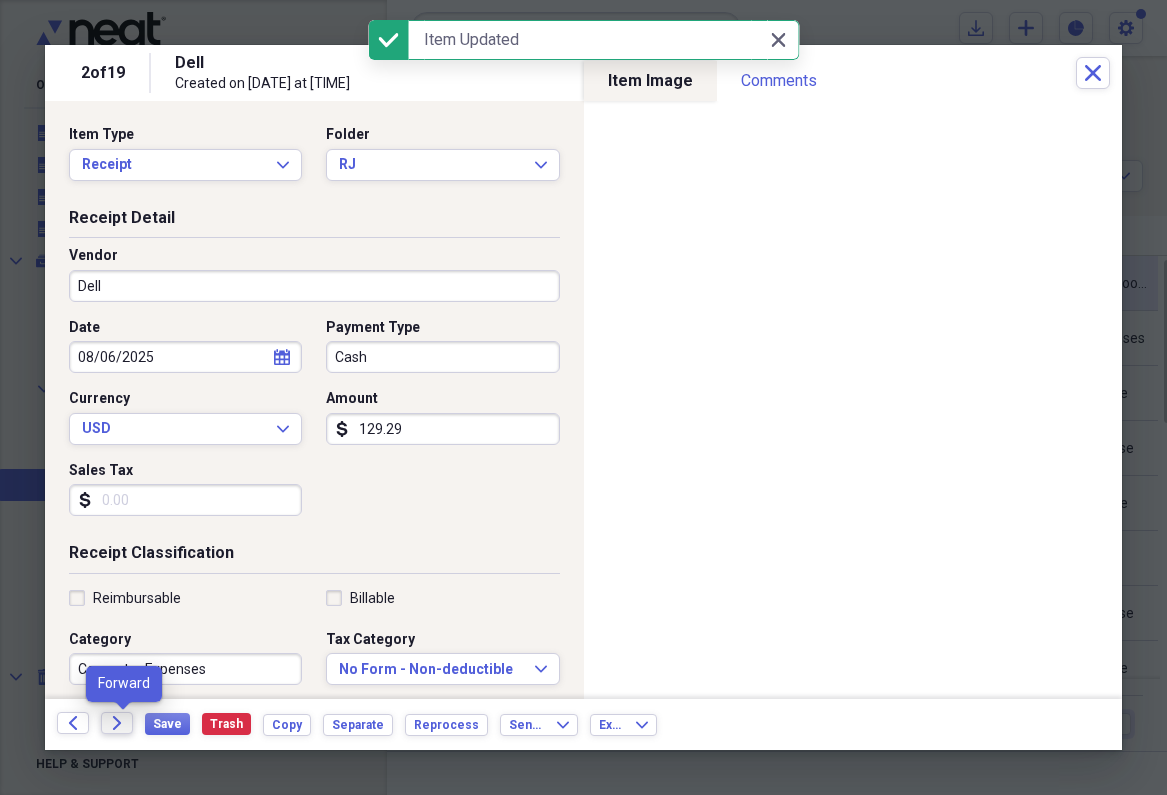 click on "Forward" 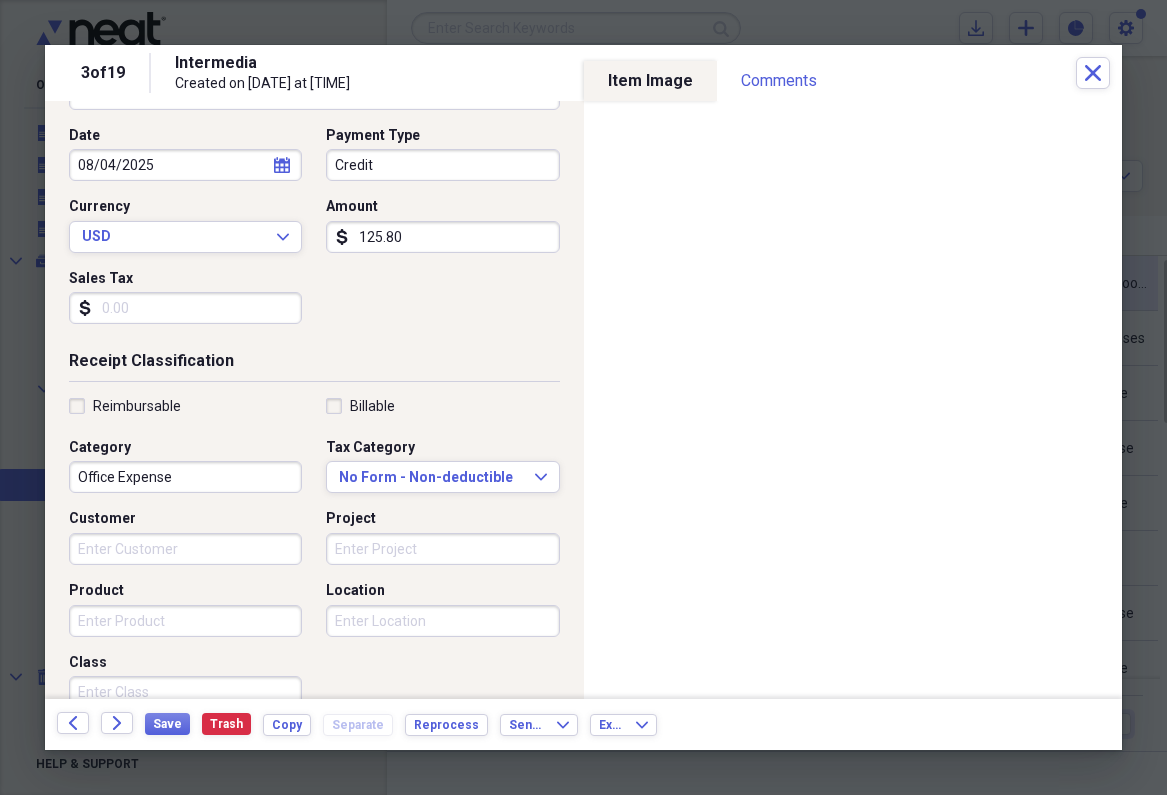 scroll, scrollTop: 194, scrollLeft: 0, axis: vertical 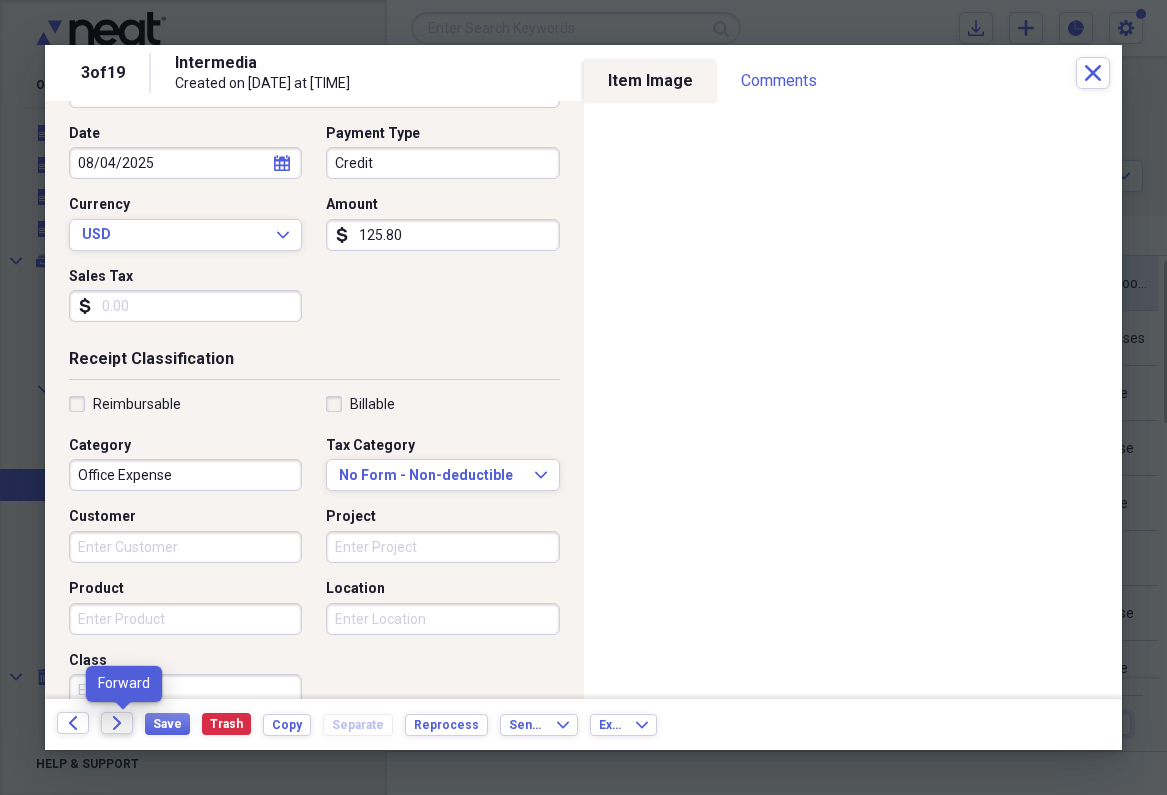 click on "Forward" 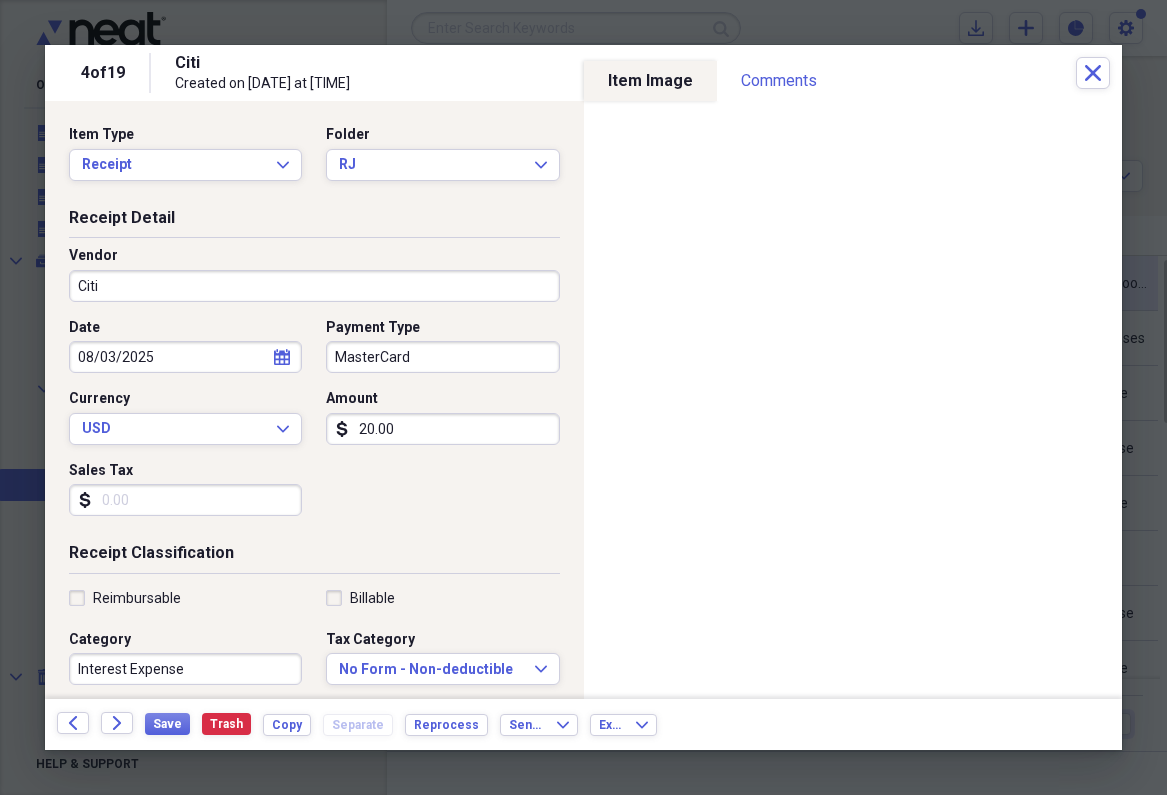 click on "Citi" at bounding box center [314, 286] 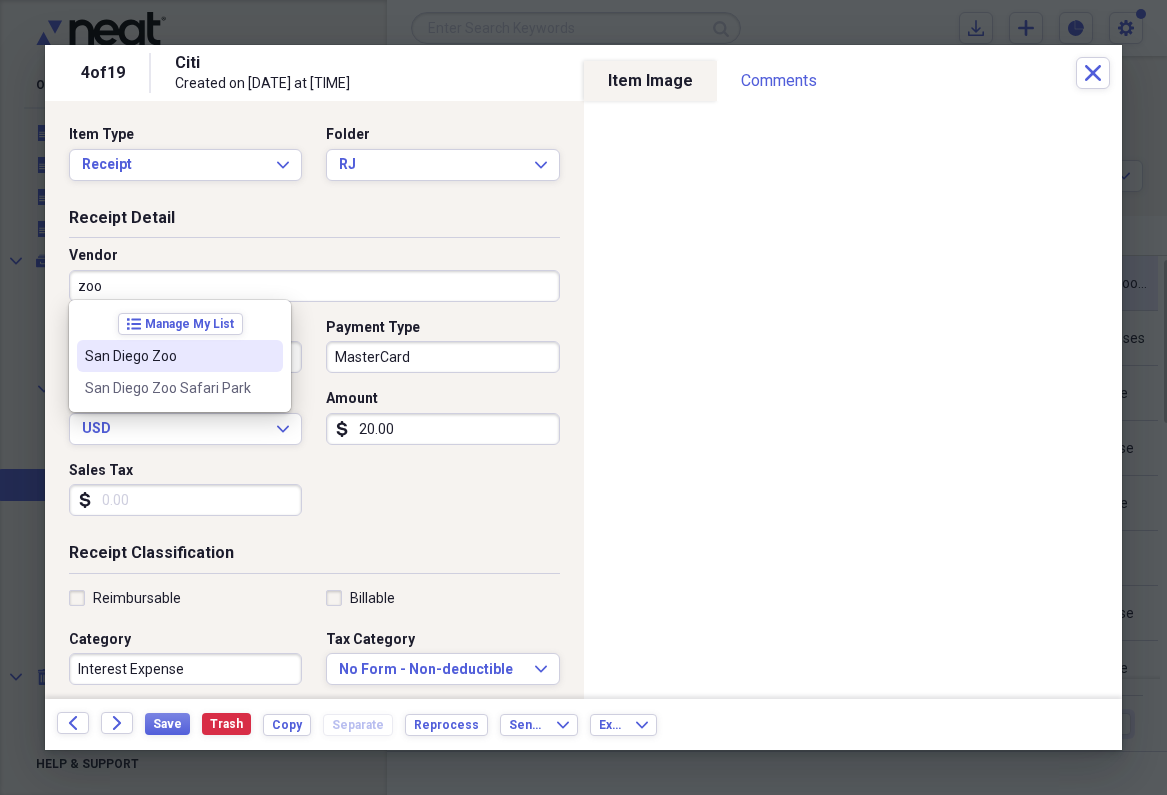 click on "San Diego Zoo" at bounding box center (168, 356) 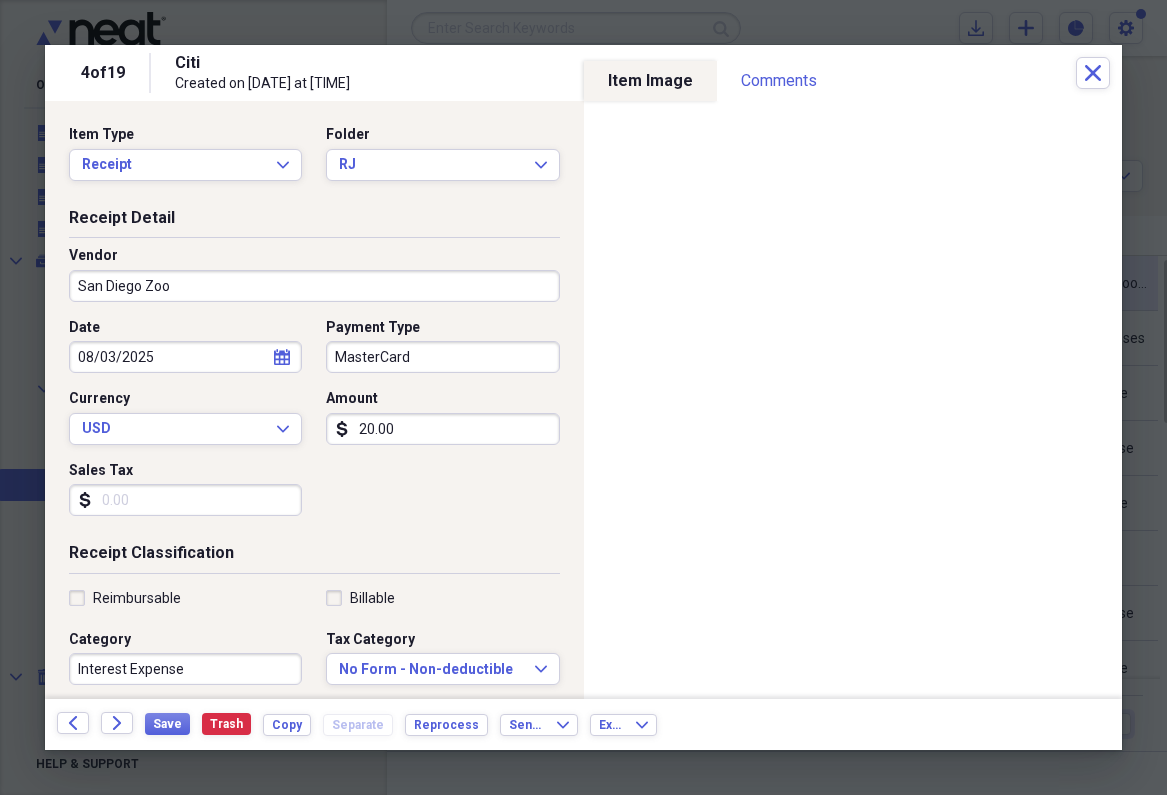 type on "Donations" 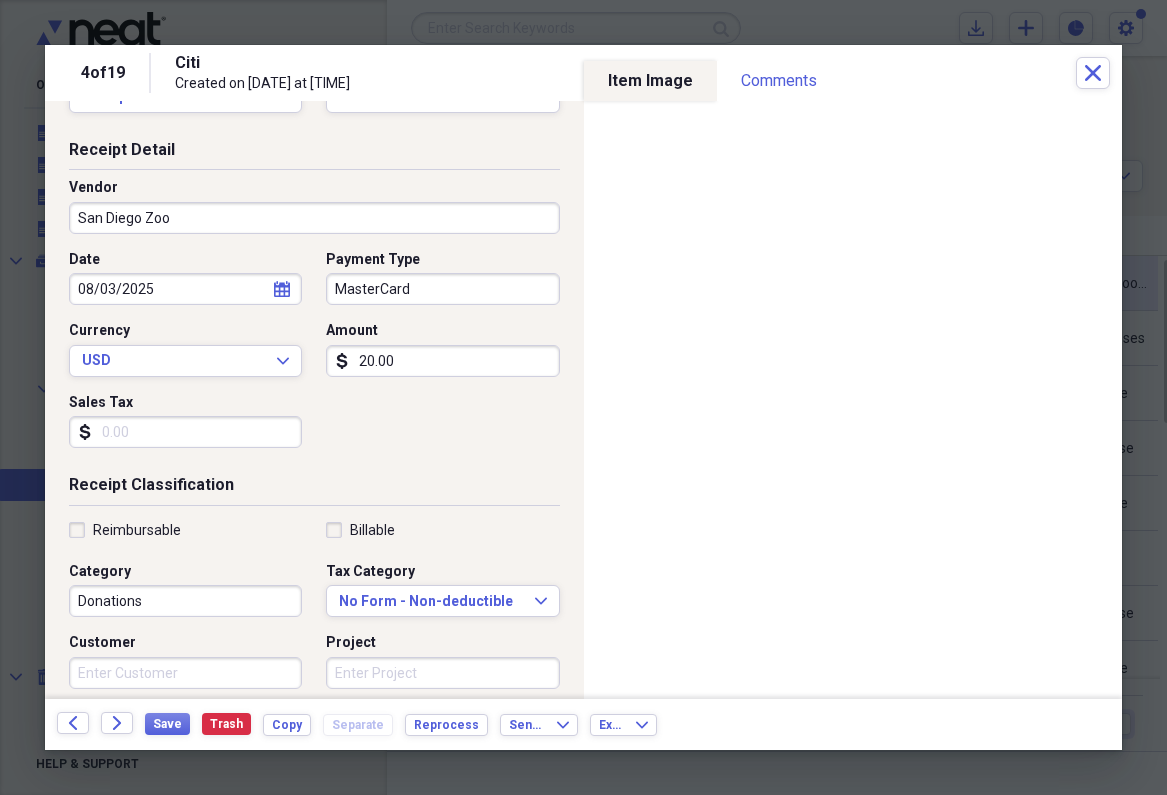 scroll, scrollTop: 102, scrollLeft: 0, axis: vertical 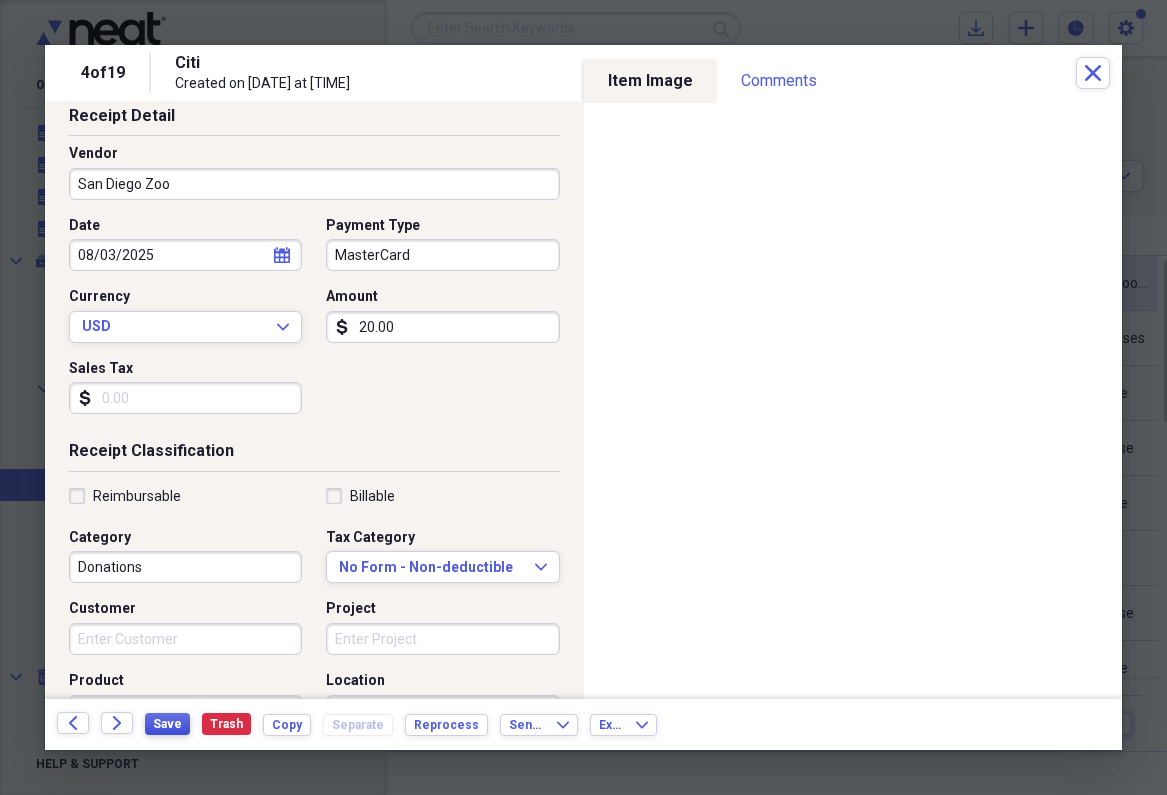 click on "Save" at bounding box center (167, 724) 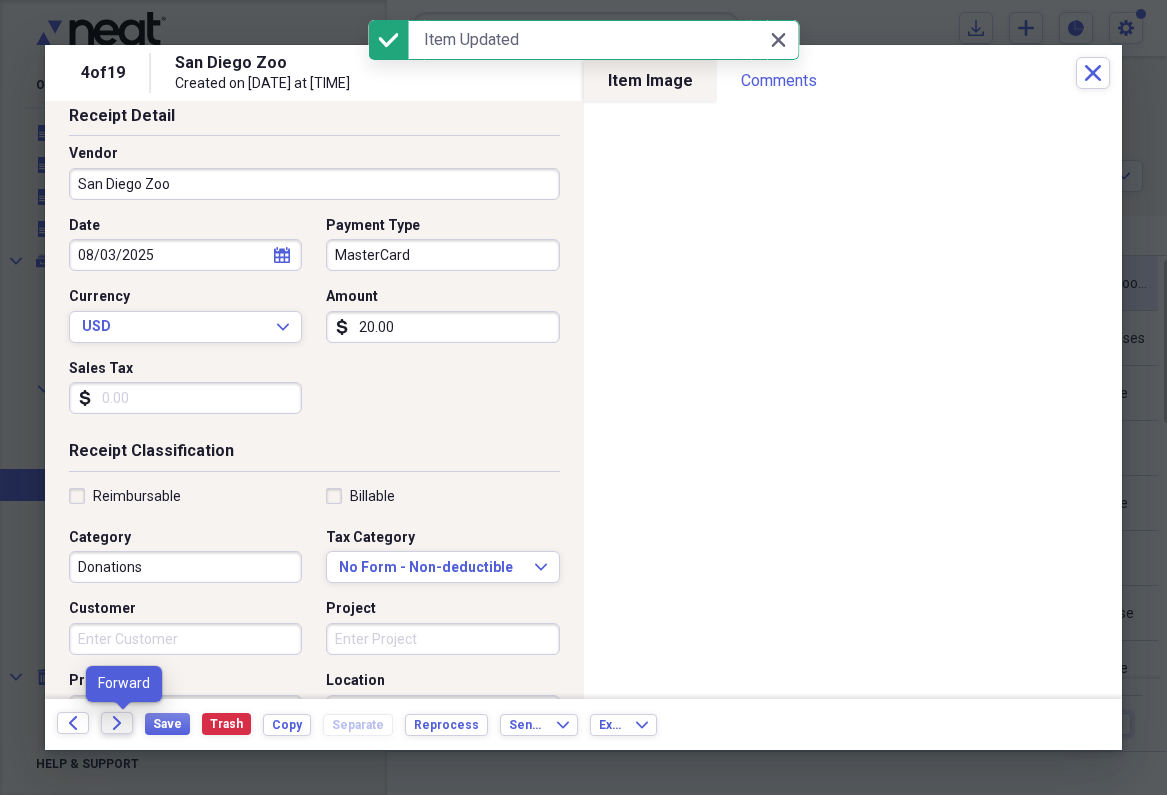 click on "Forward" 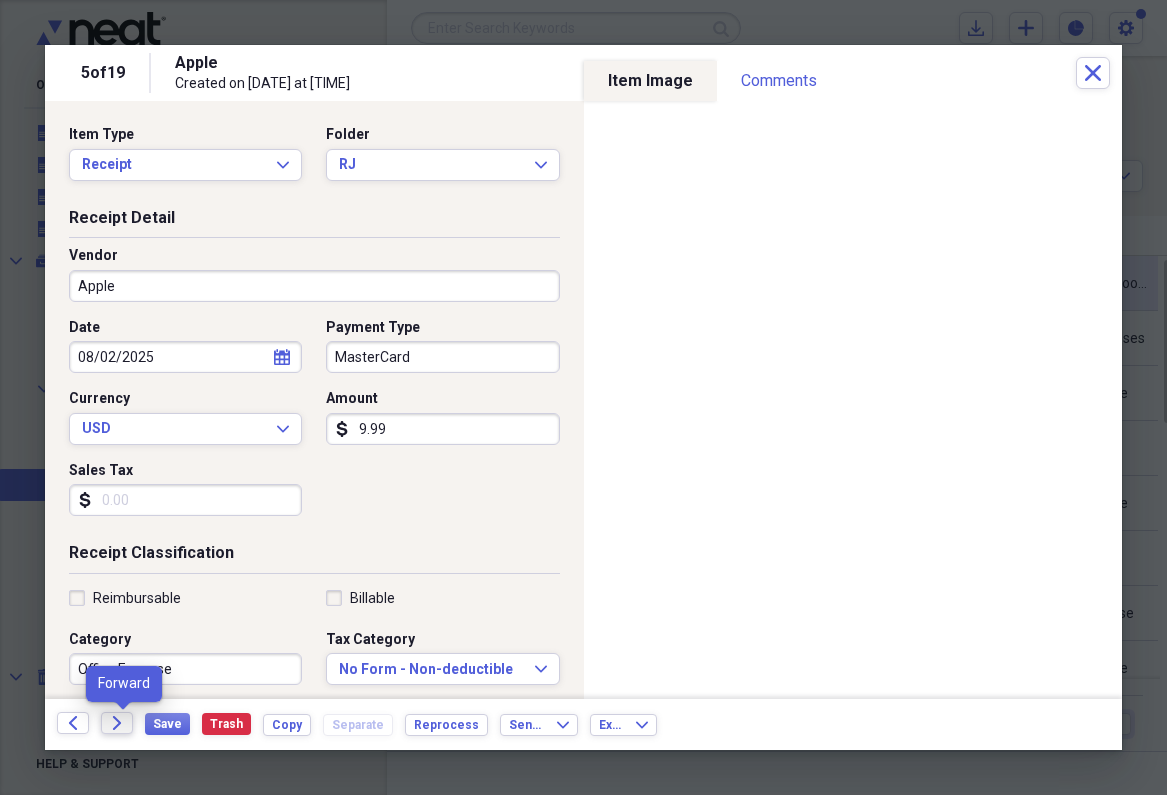 click on "Forward" 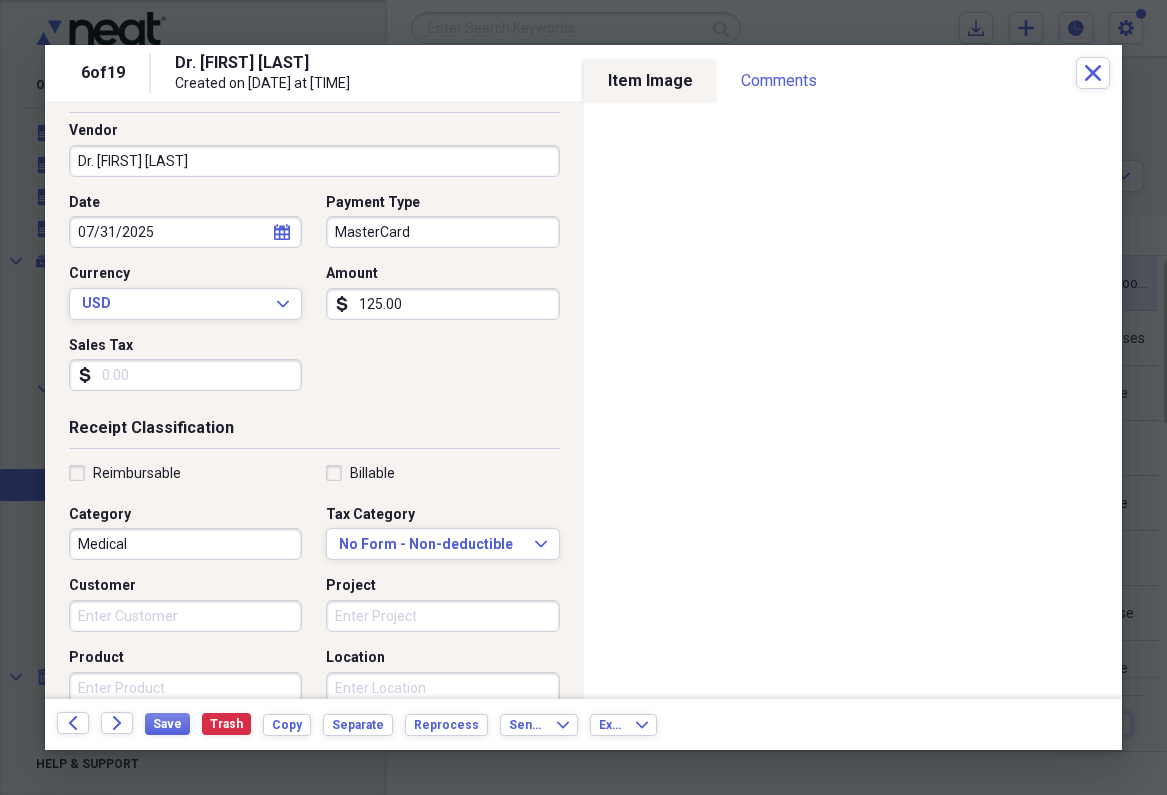 scroll, scrollTop: 128, scrollLeft: 0, axis: vertical 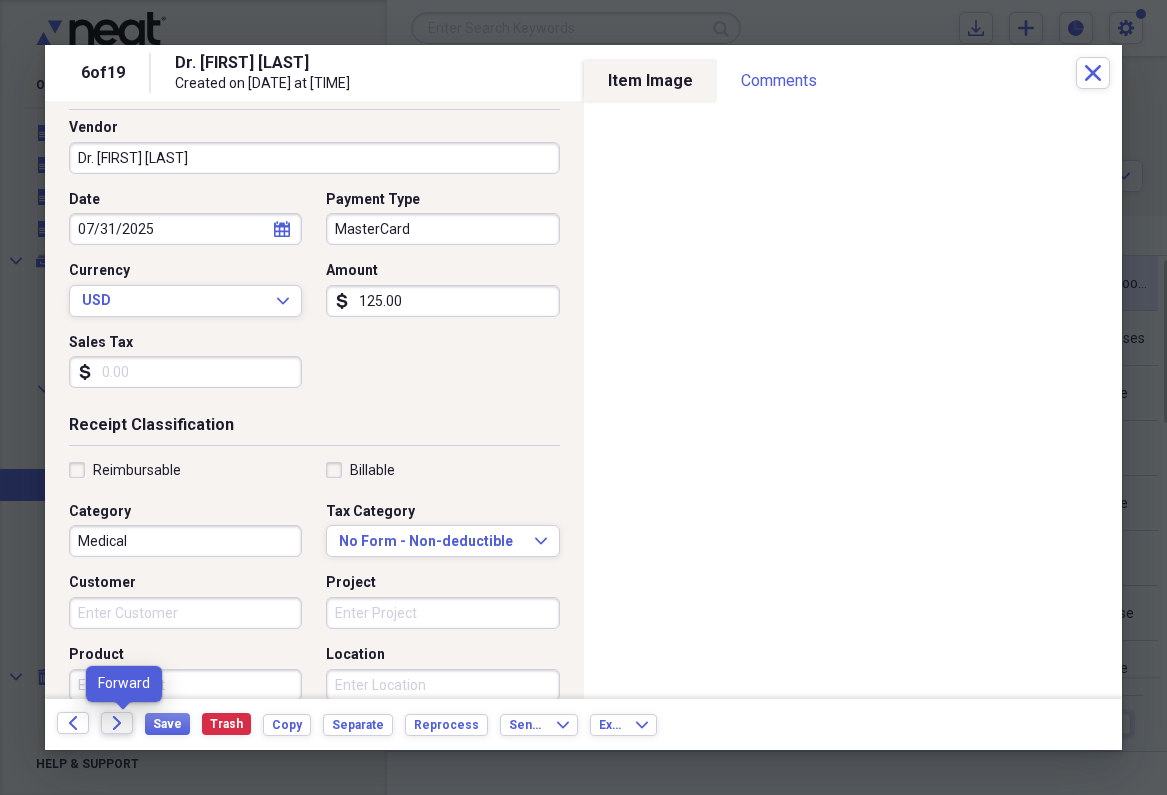 click on "Forward" 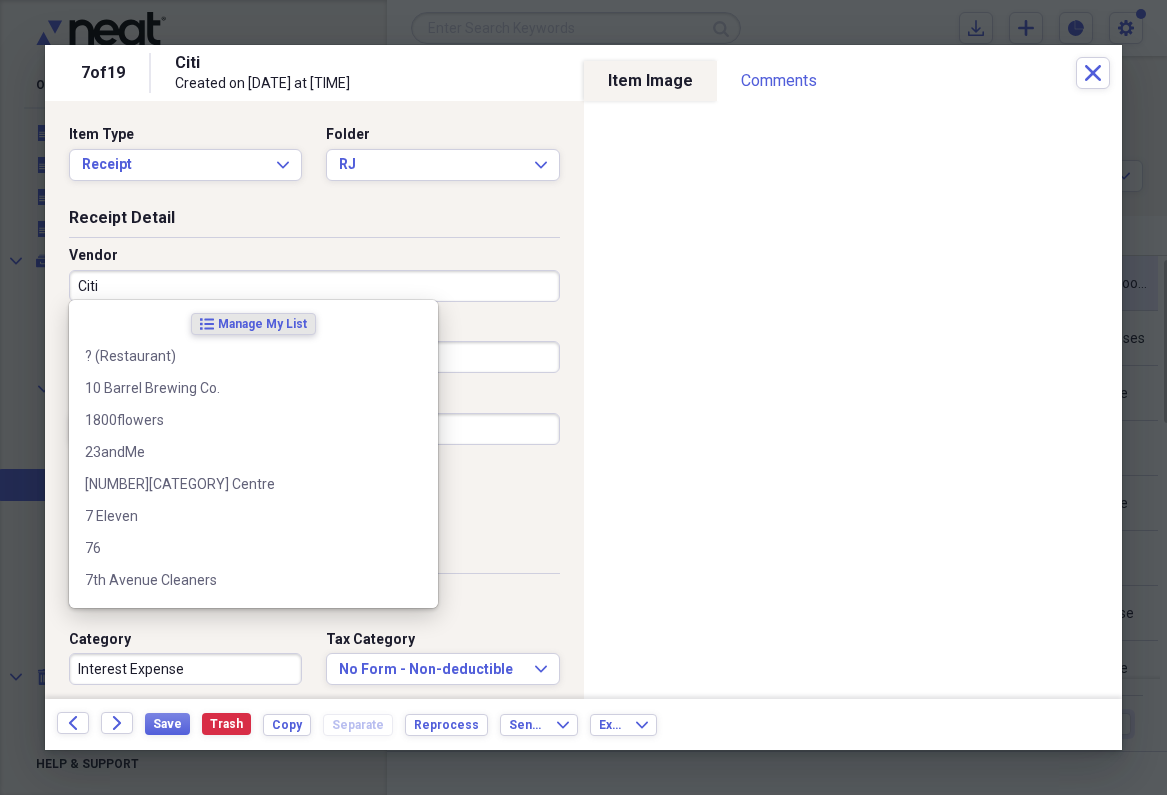click on "Citi" at bounding box center [314, 286] 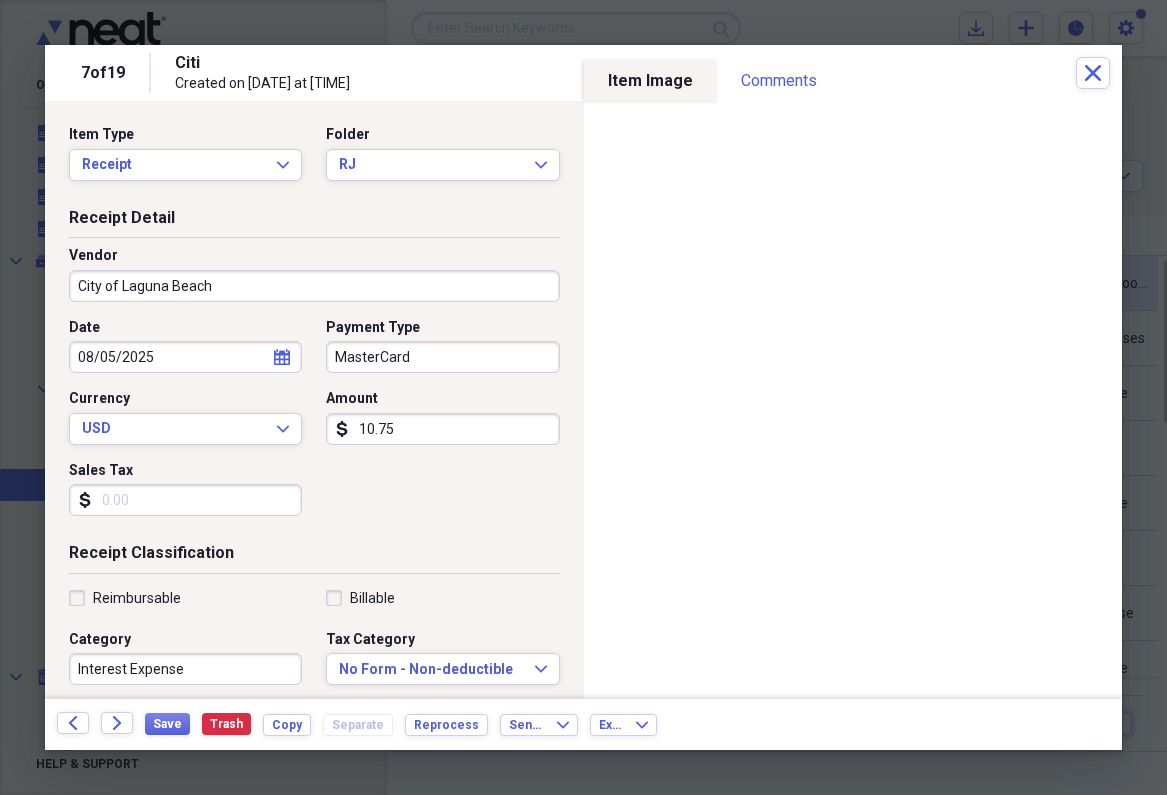 type on "City of Laguna Beach" 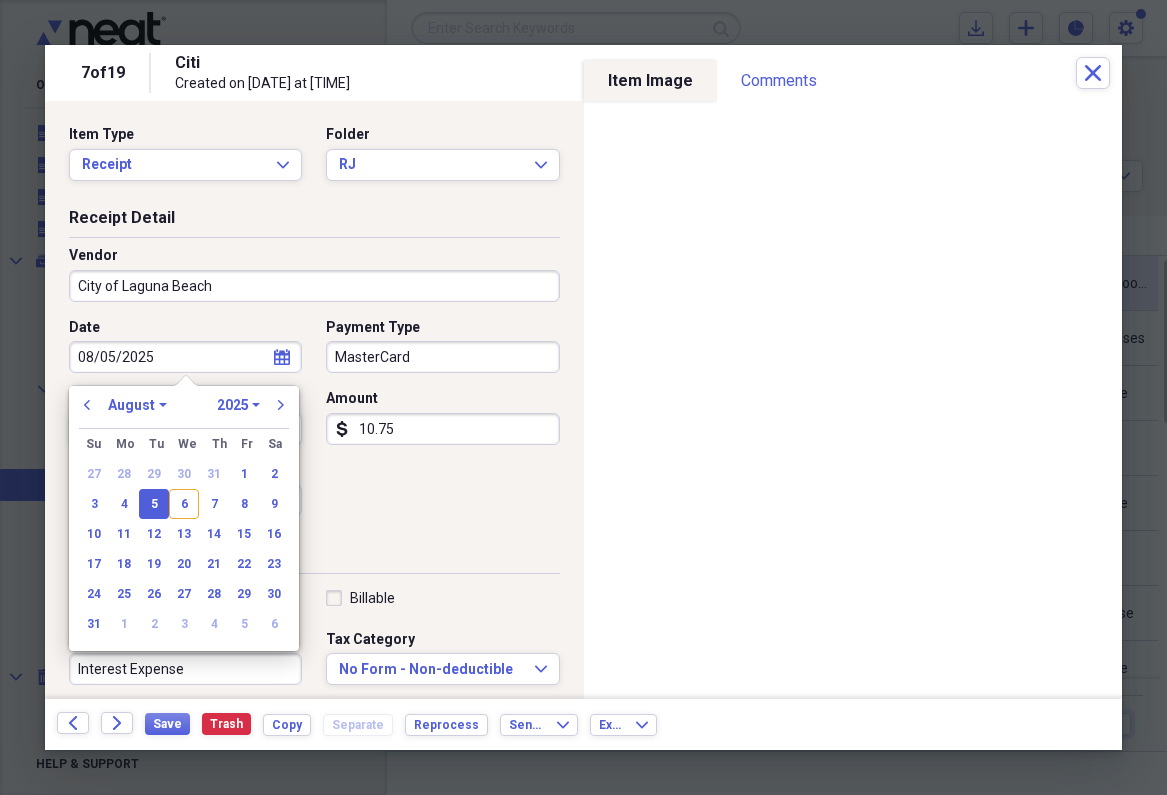 type 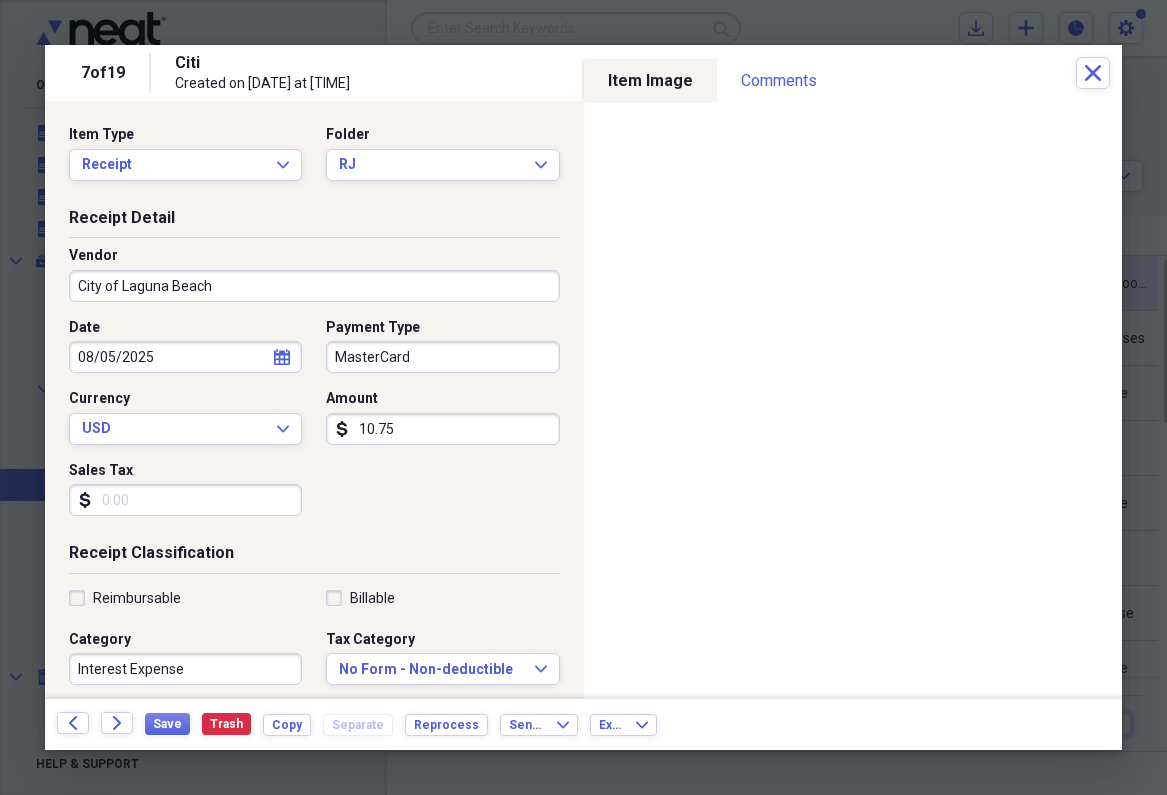 click on "Interest Expense" at bounding box center [185, 669] 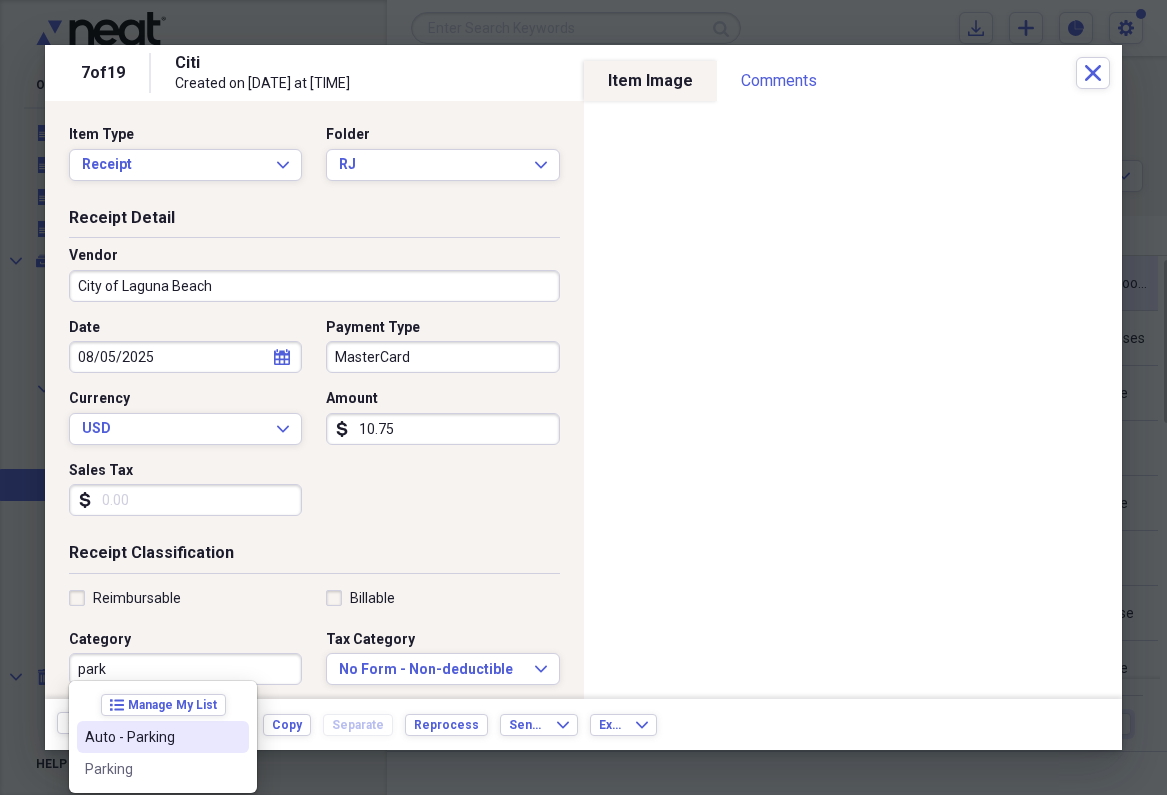click on "Auto - Parking" at bounding box center [151, 737] 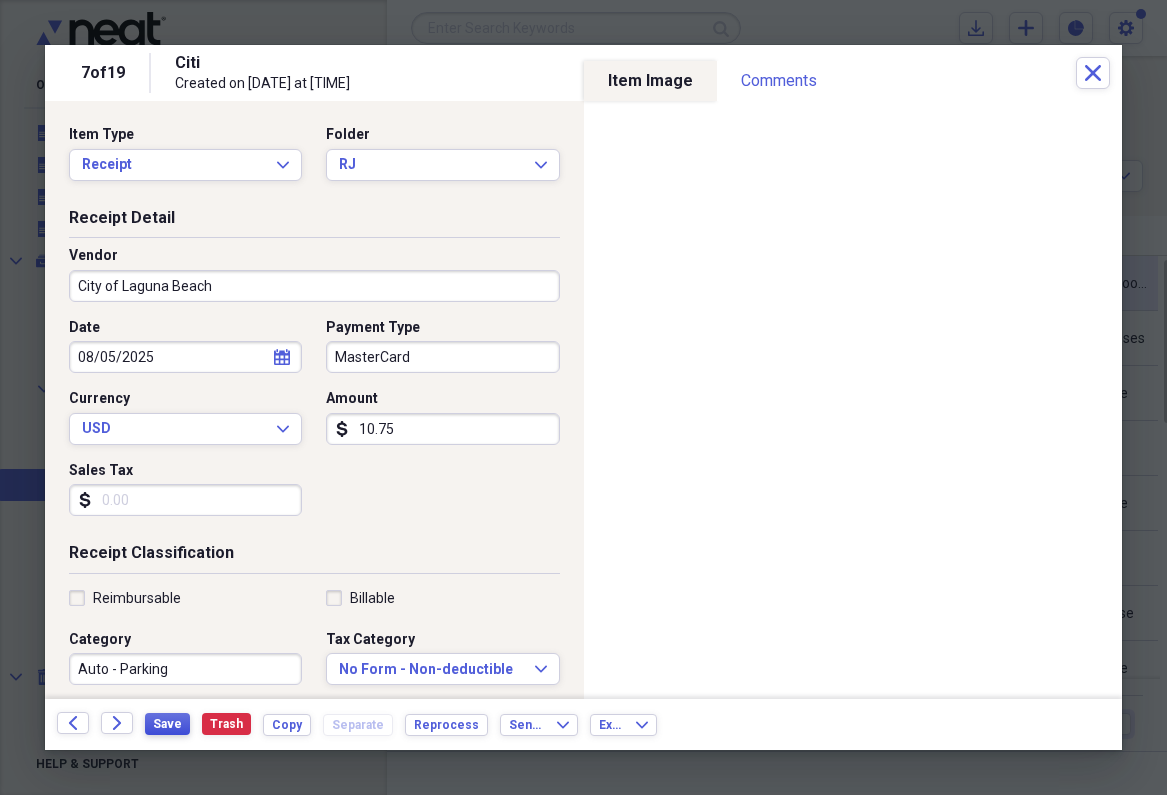 click on "Save" at bounding box center (167, 724) 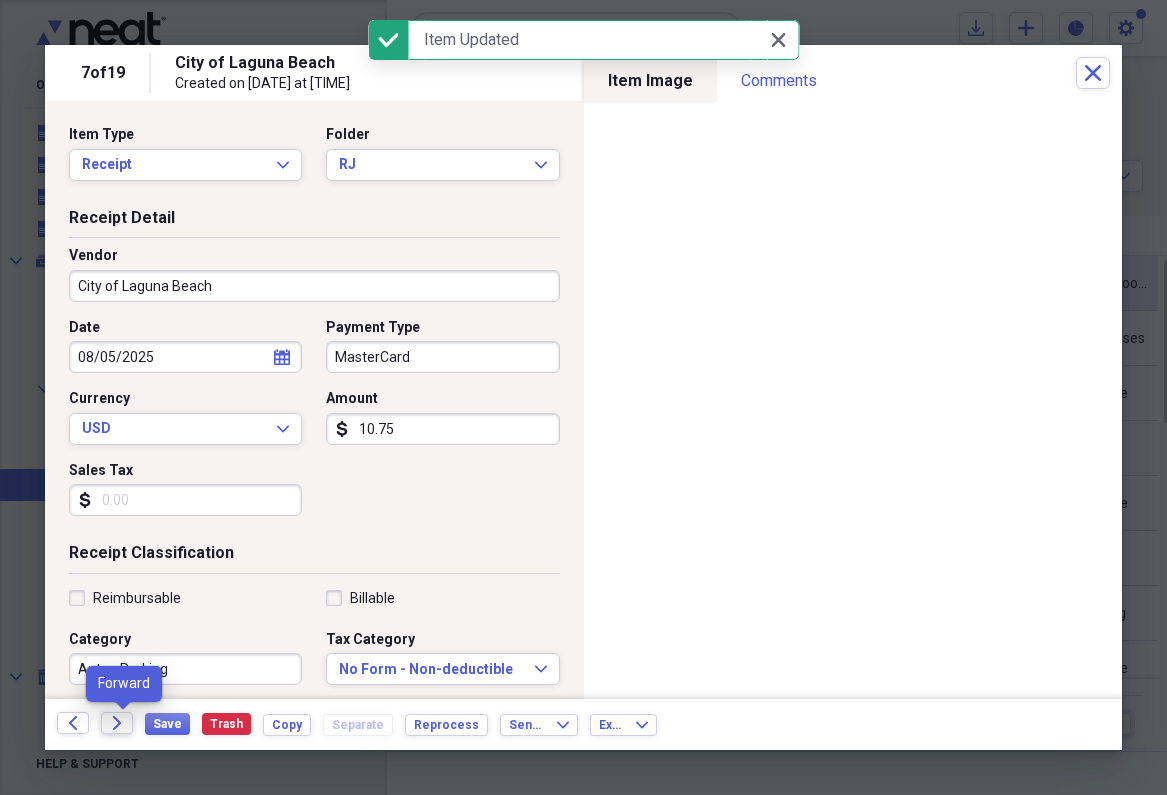 click 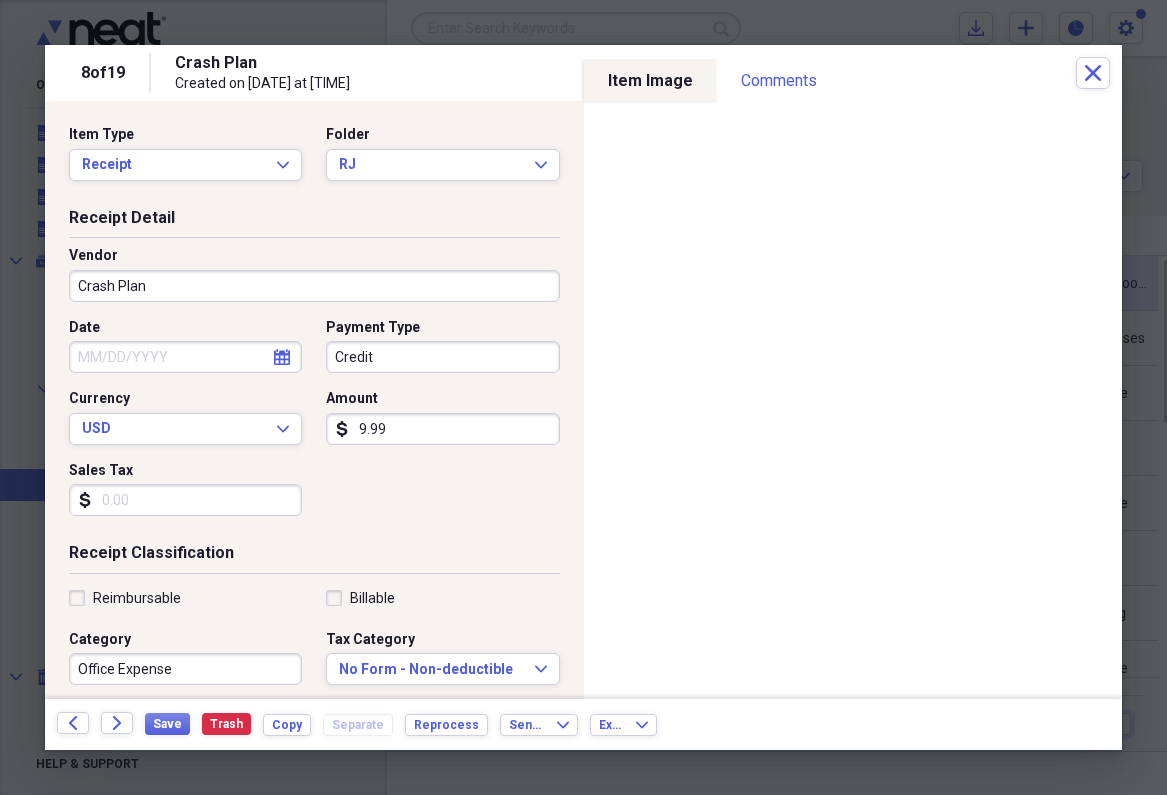 click 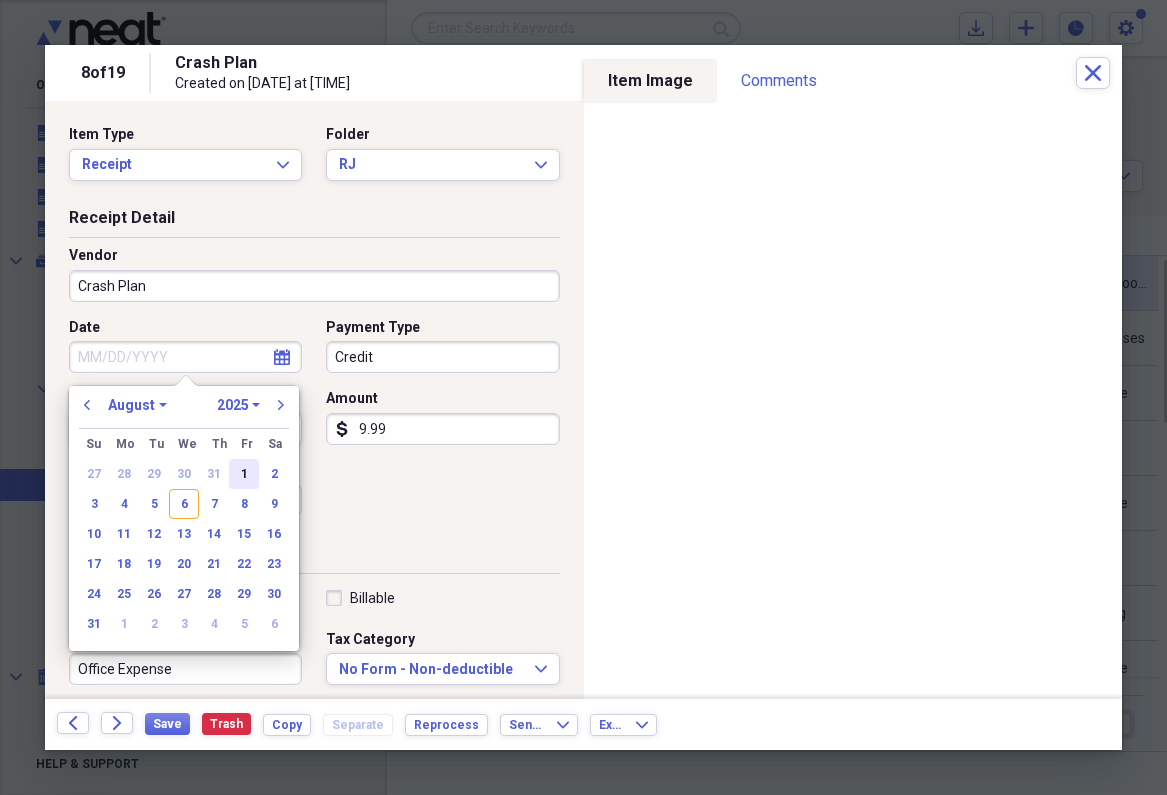 click on "1" at bounding box center [244, 474] 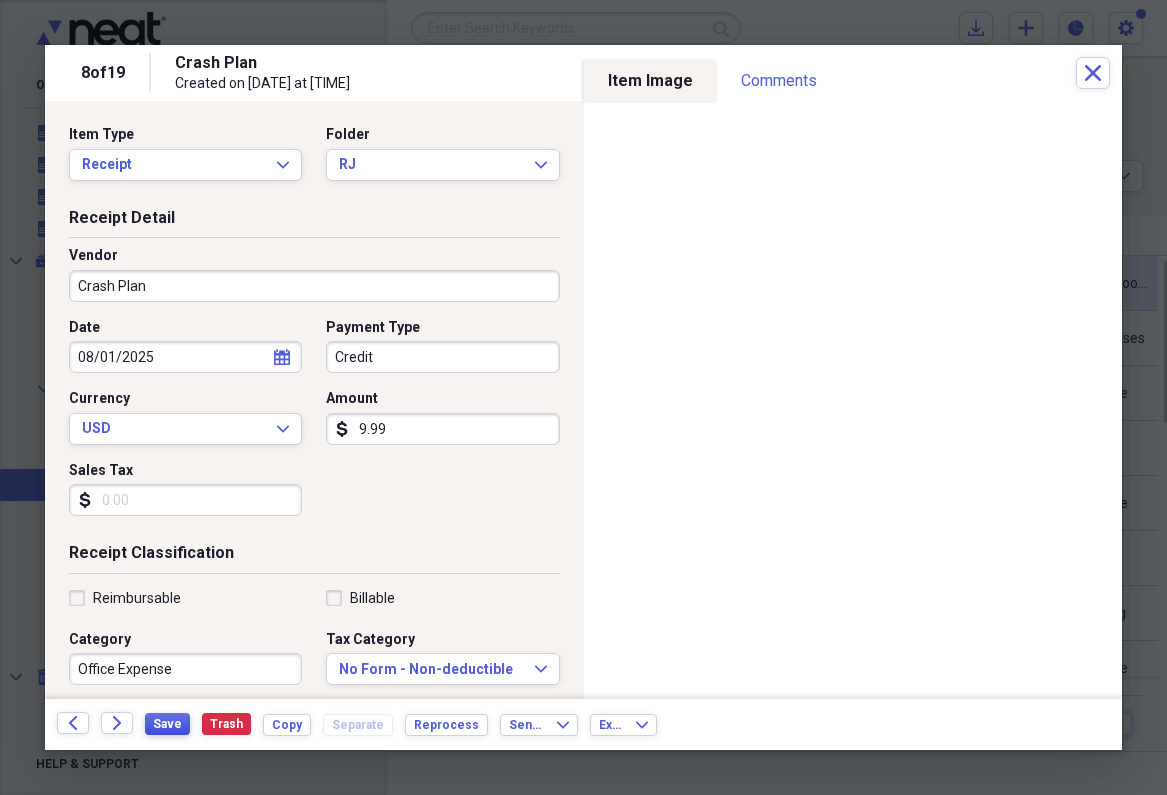 click on "Save" at bounding box center [167, 724] 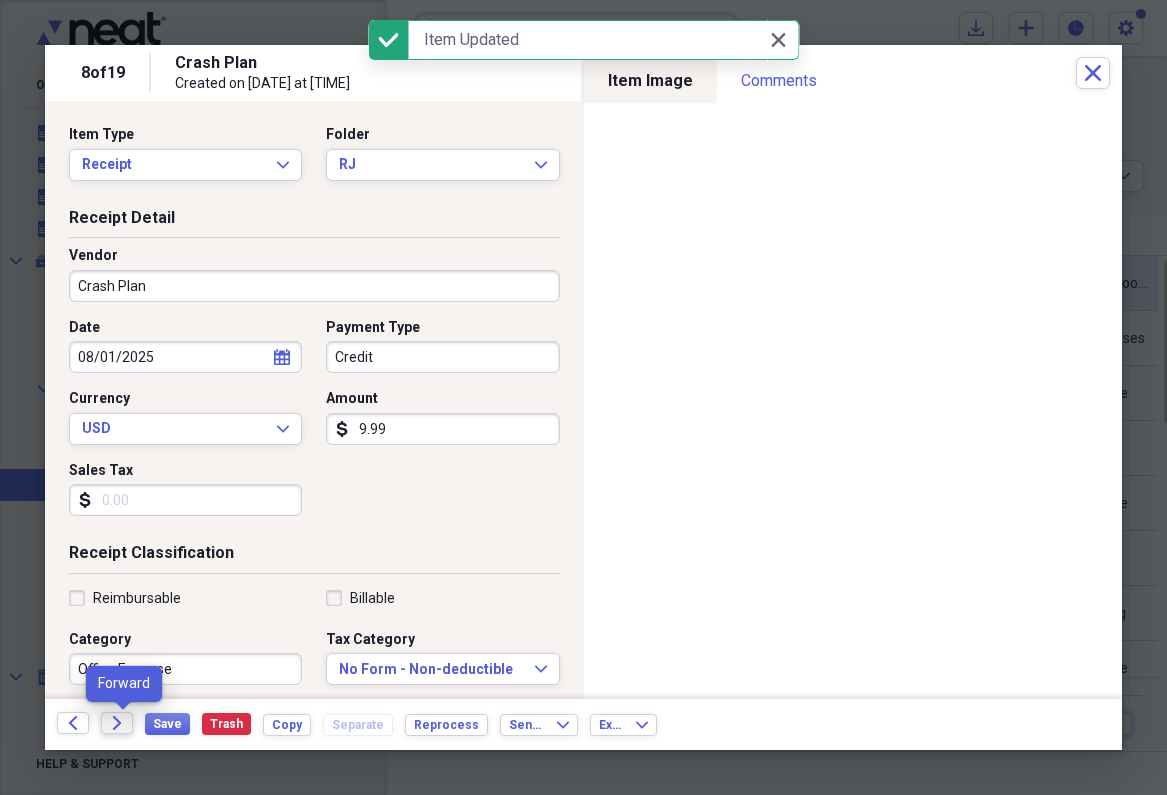 click on "Forward" 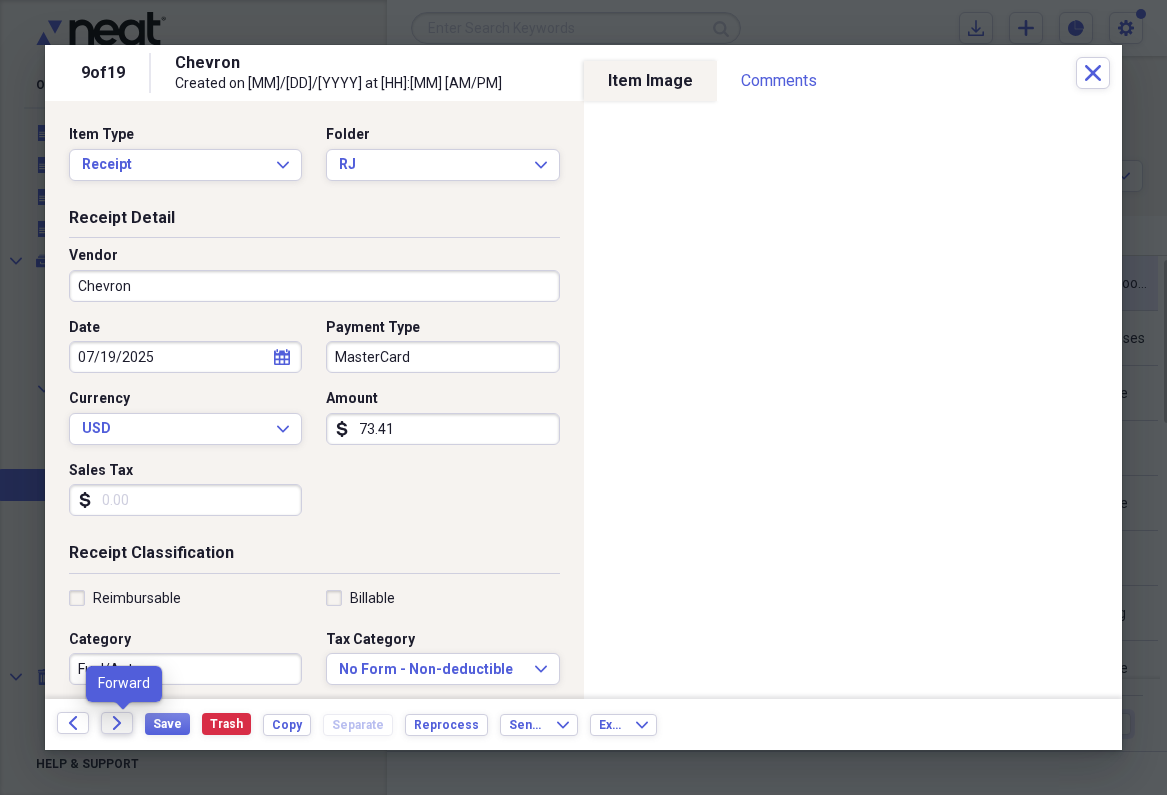 click on "Forward" at bounding box center [117, 723] 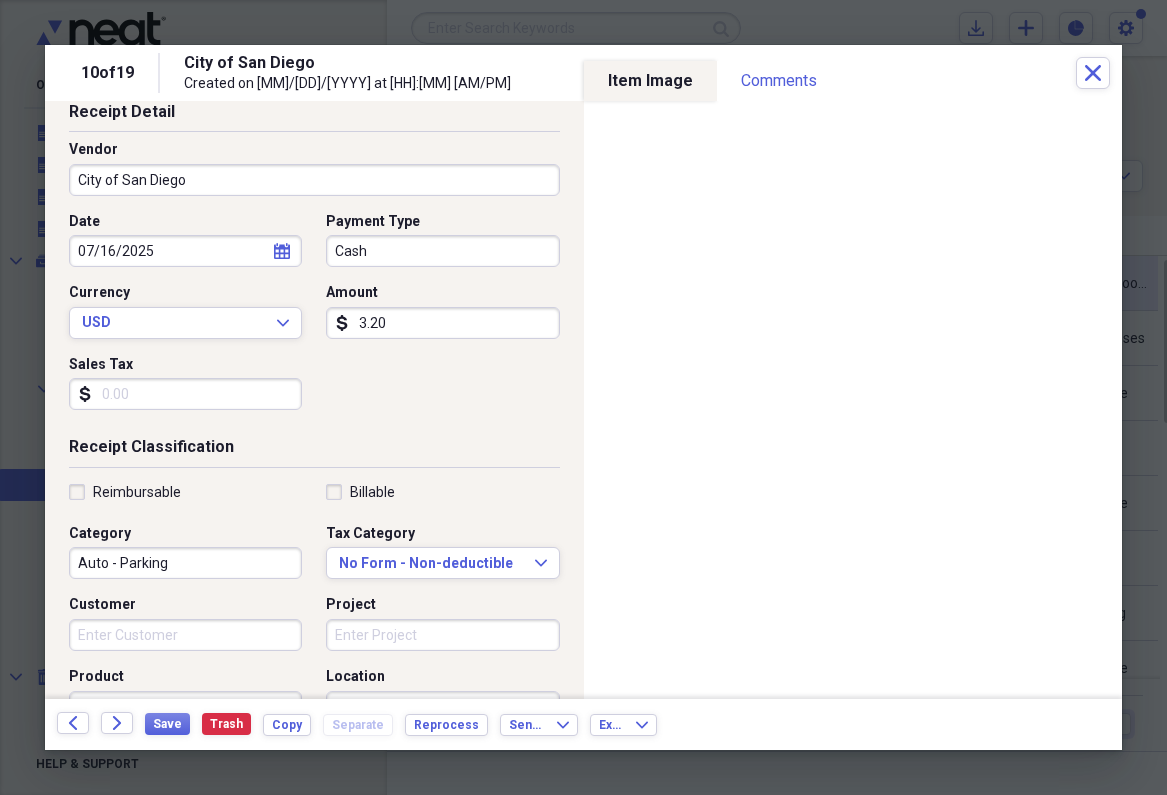 scroll, scrollTop: 129, scrollLeft: 0, axis: vertical 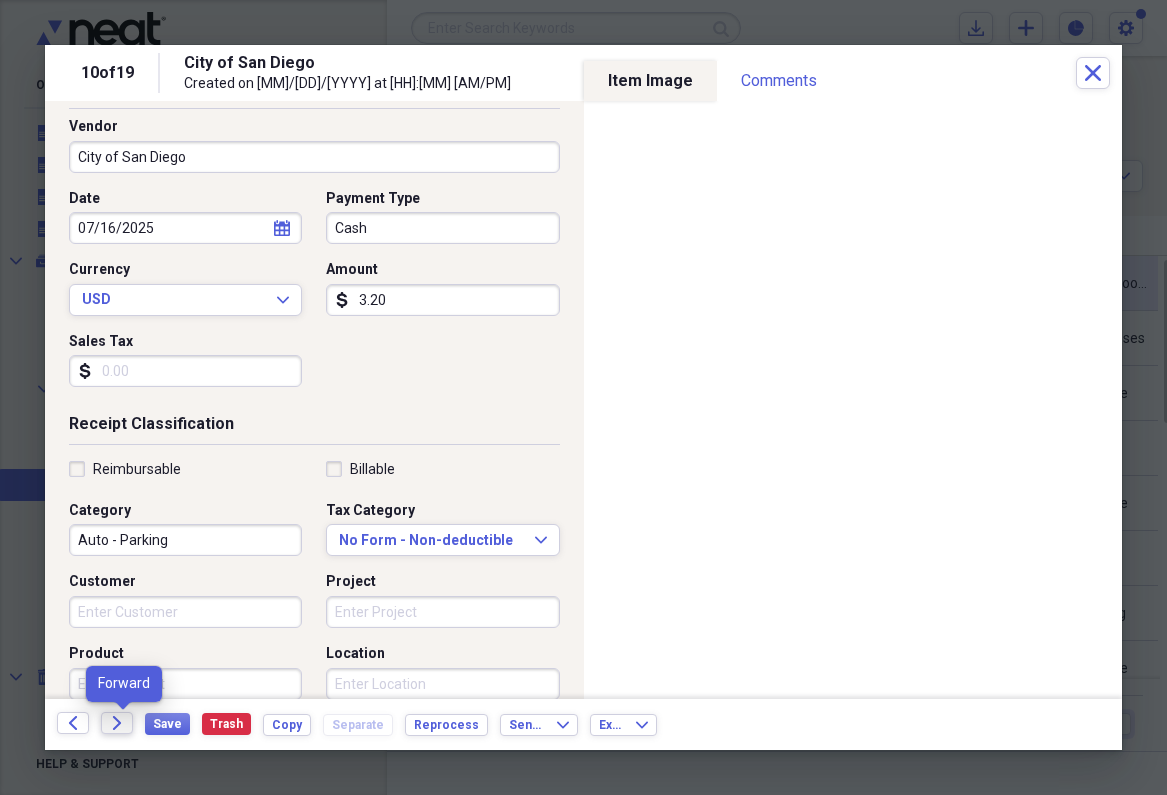 click on "Forward" 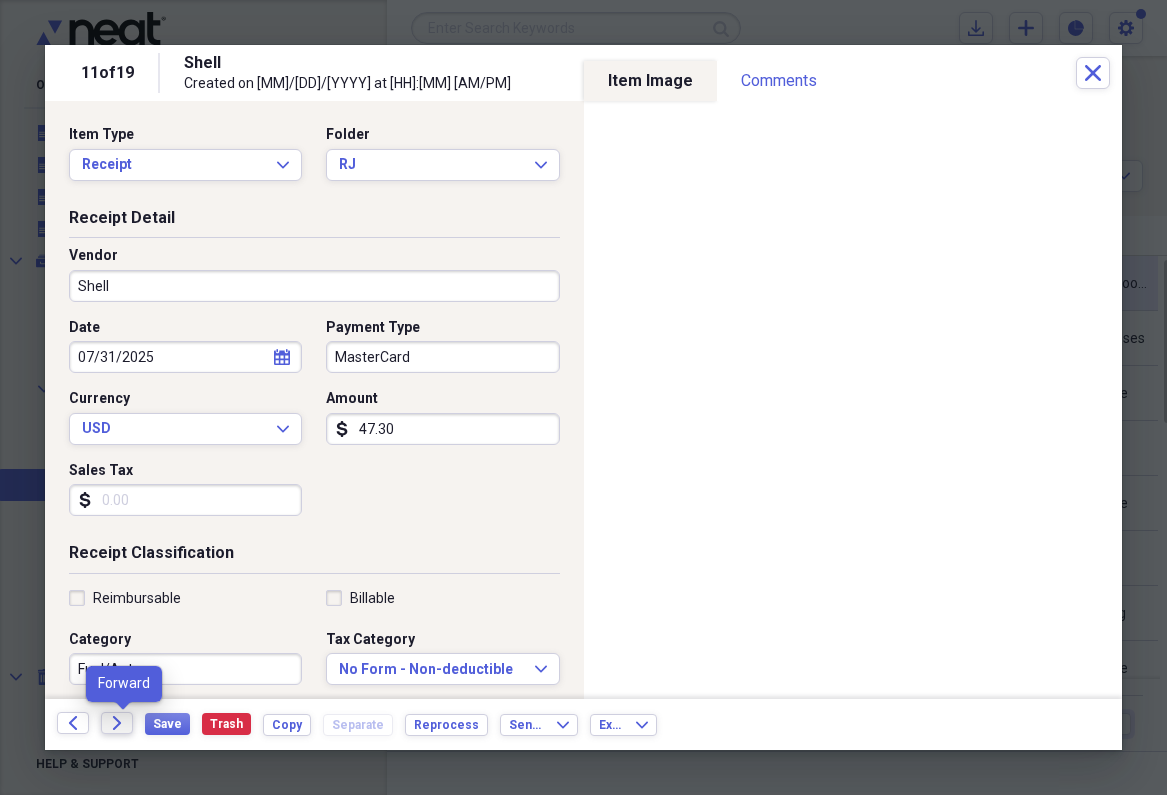 click on "Forward" 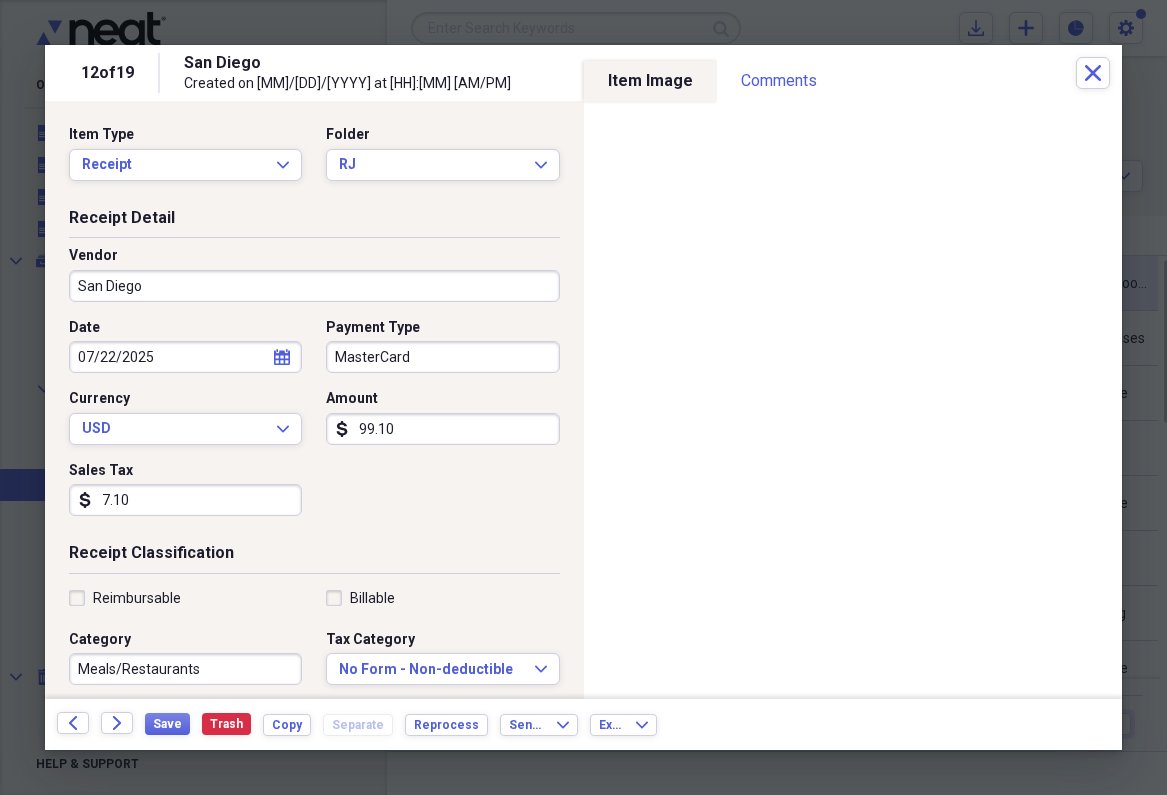 click on "San Diego" at bounding box center [314, 286] 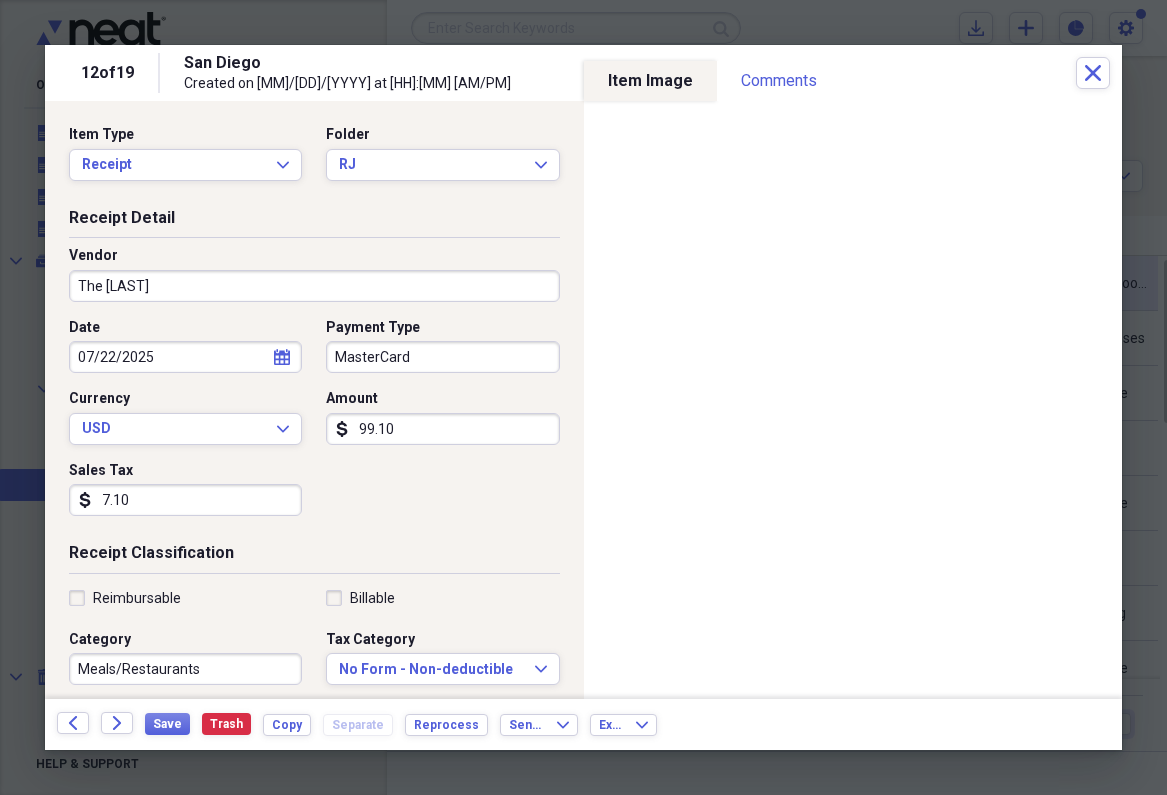 type on "The [LAST]" 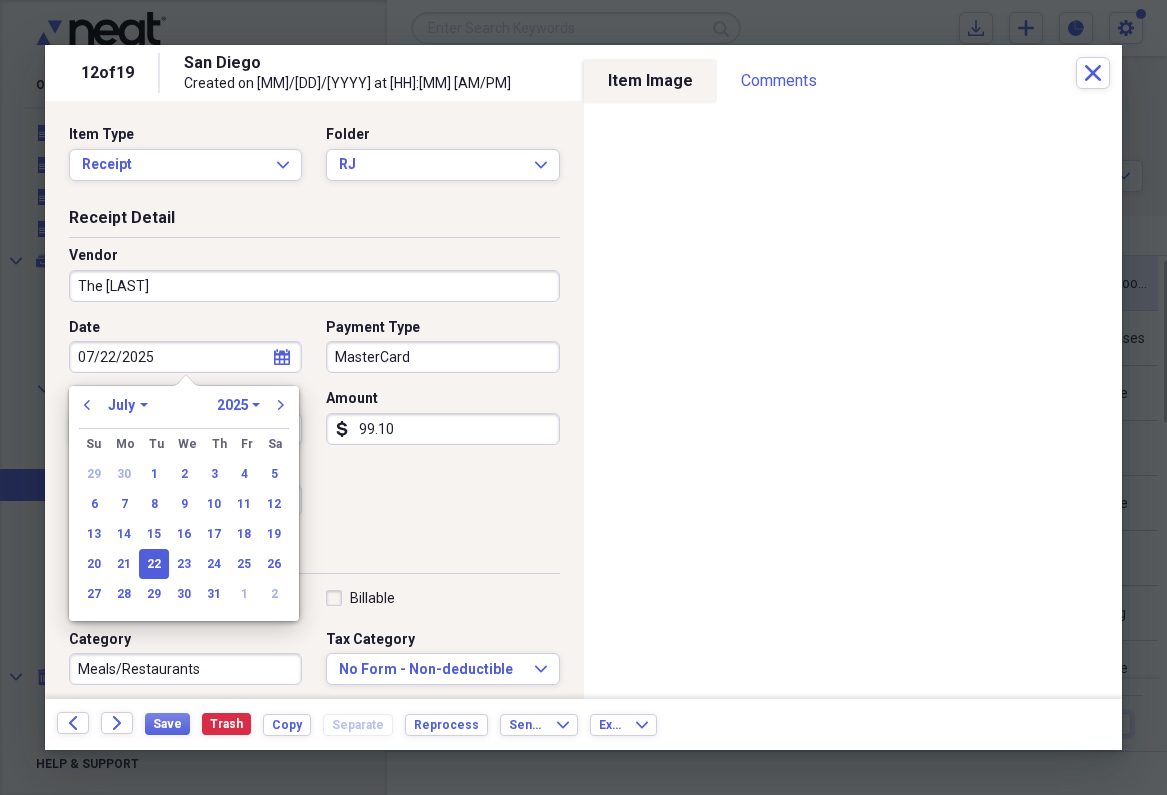 type 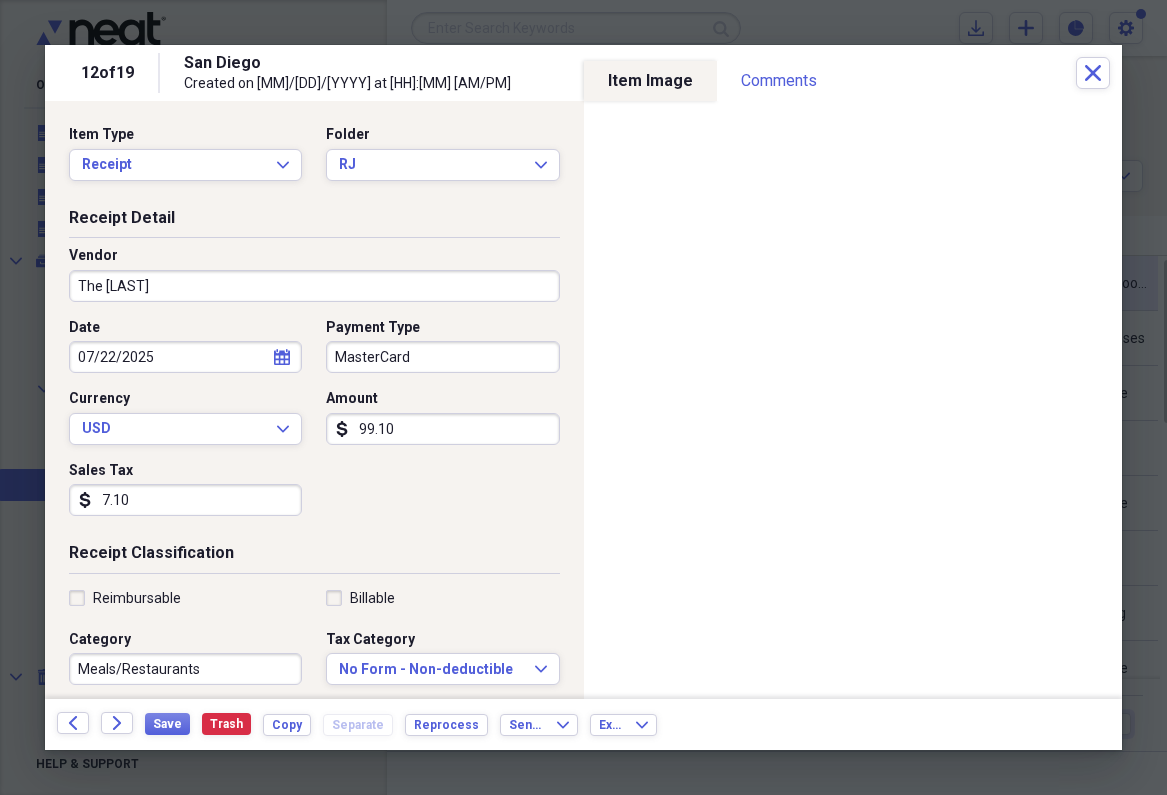 click on "99.10" at bounding box center [442, 429] 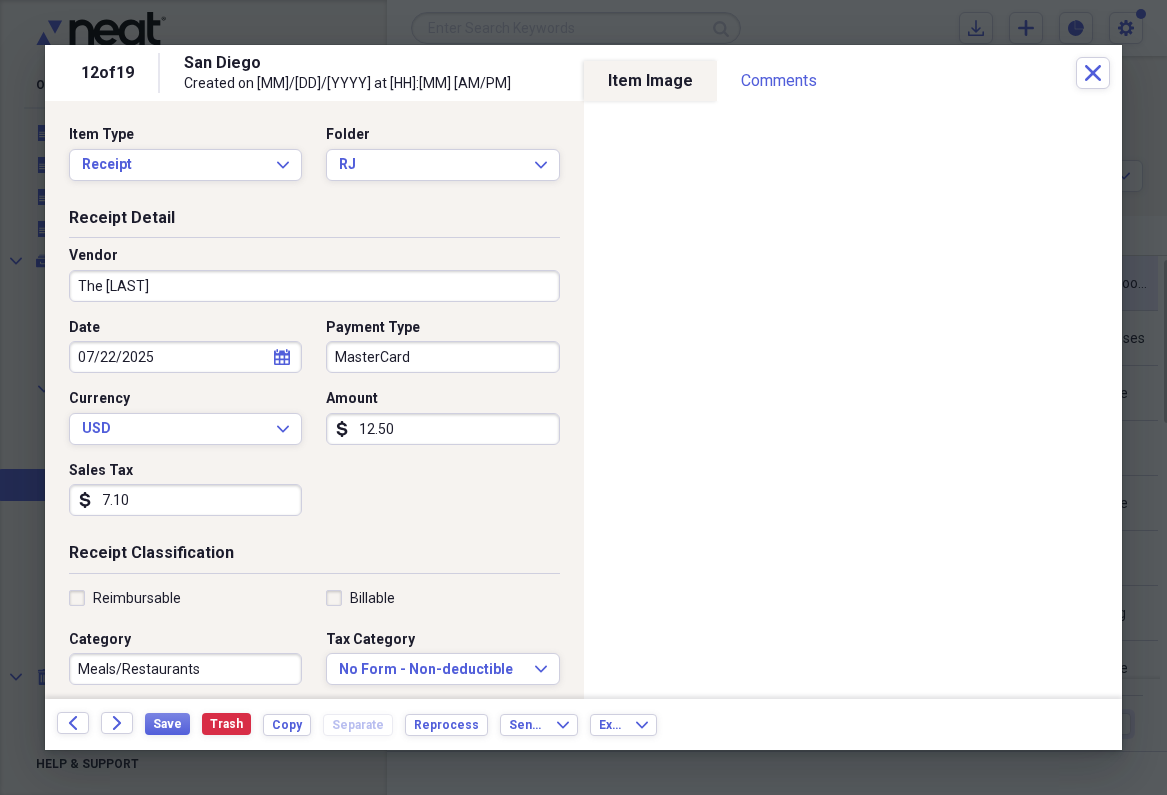 type on "125.00" 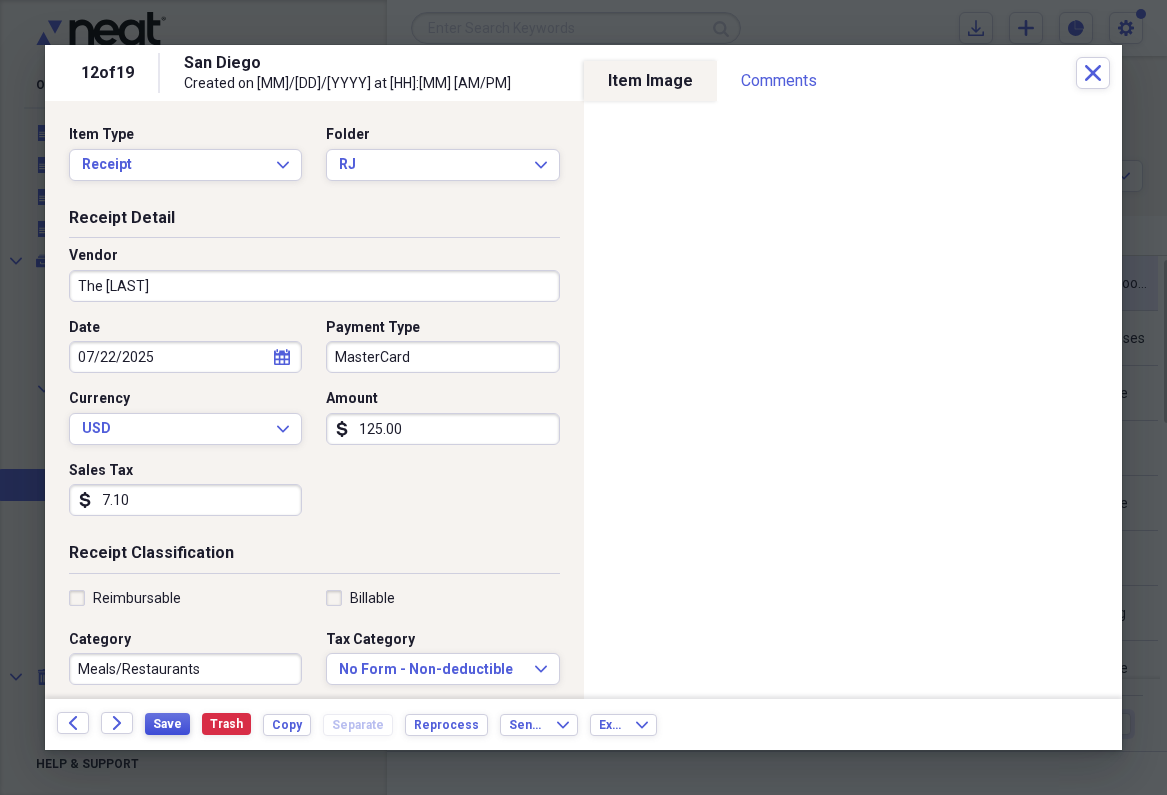 click on "Save" at bounding box center (167, 724) 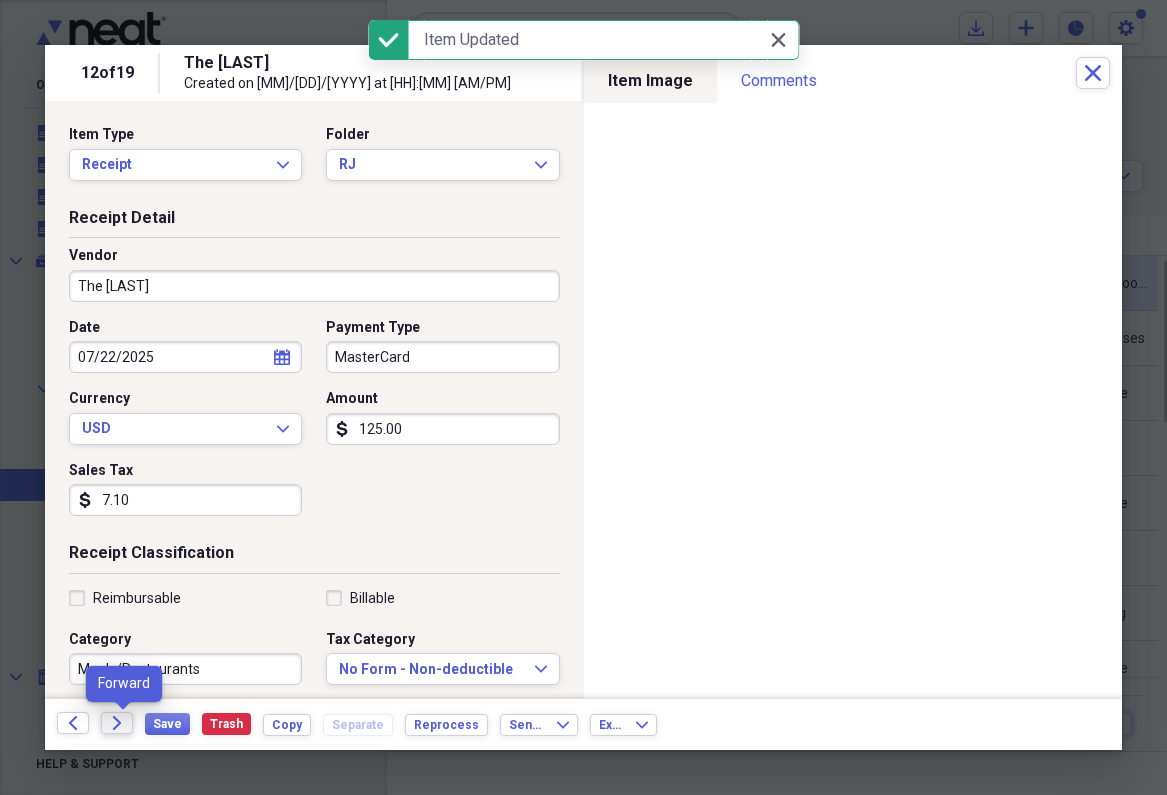 click on "Forward" 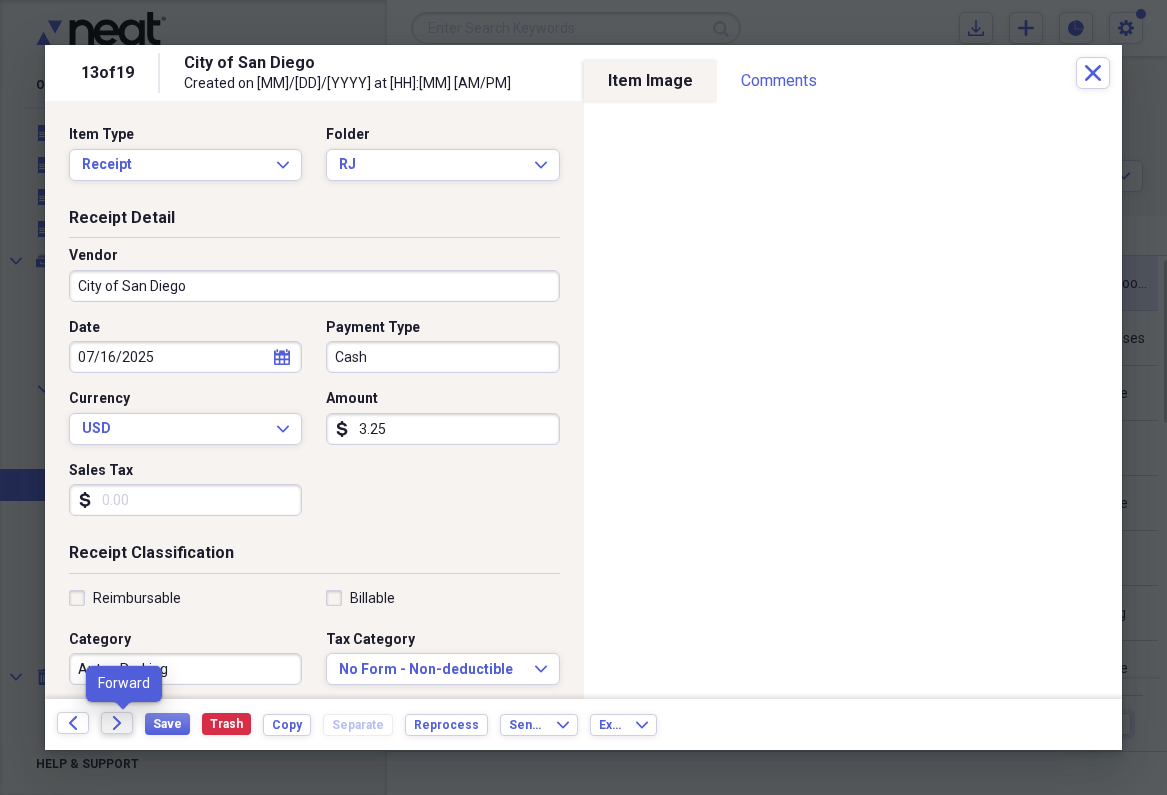 click on "Forward" 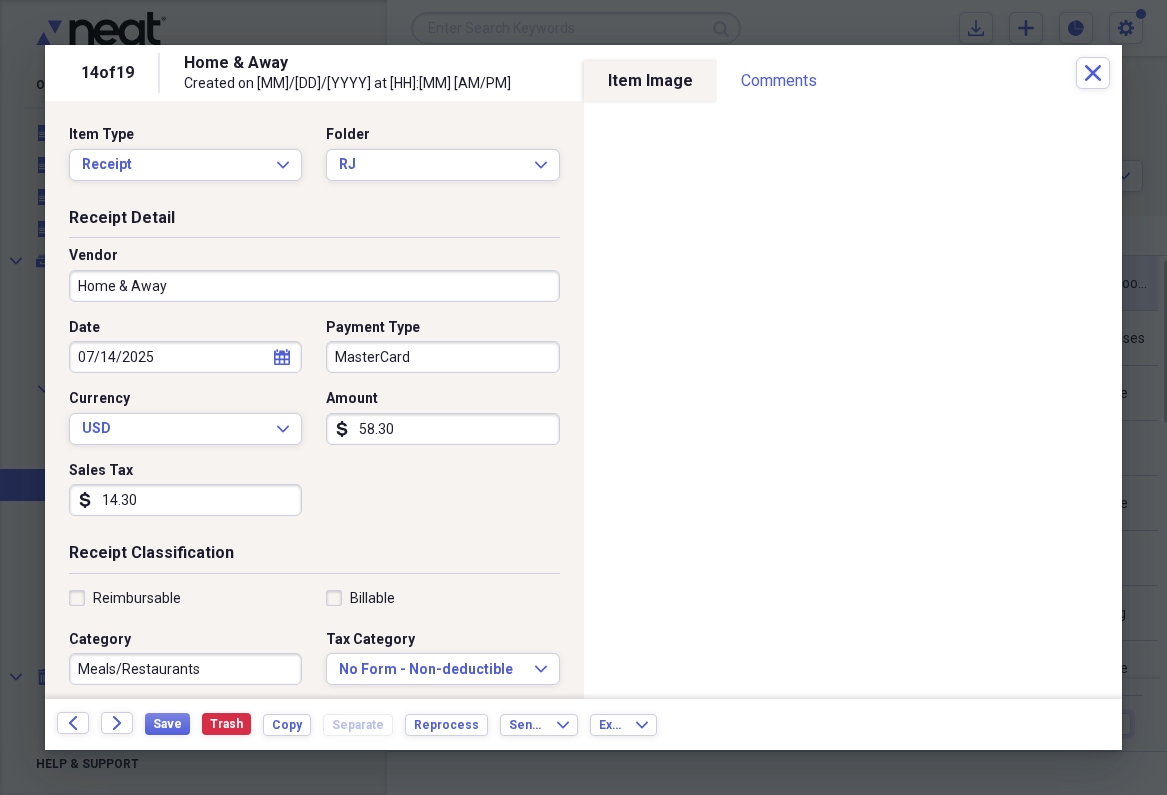 click on "58.30" at bounding box center [442, 429] 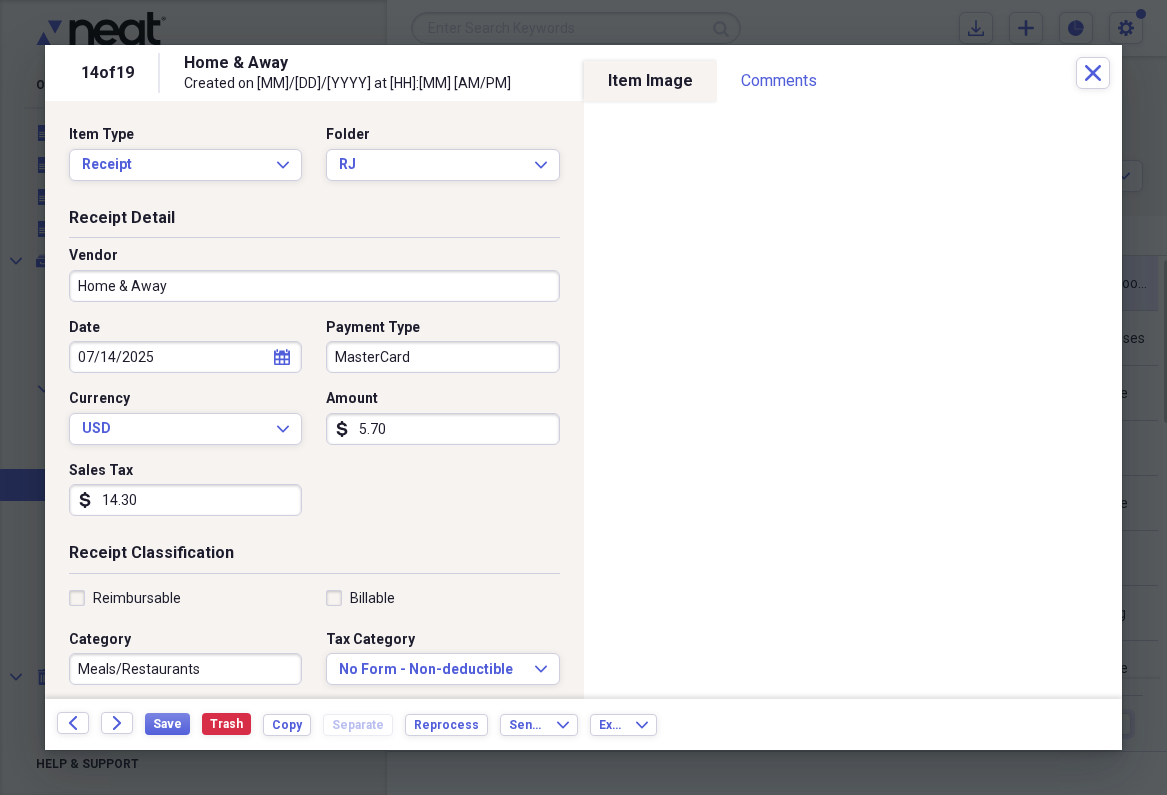 type on "57.00" 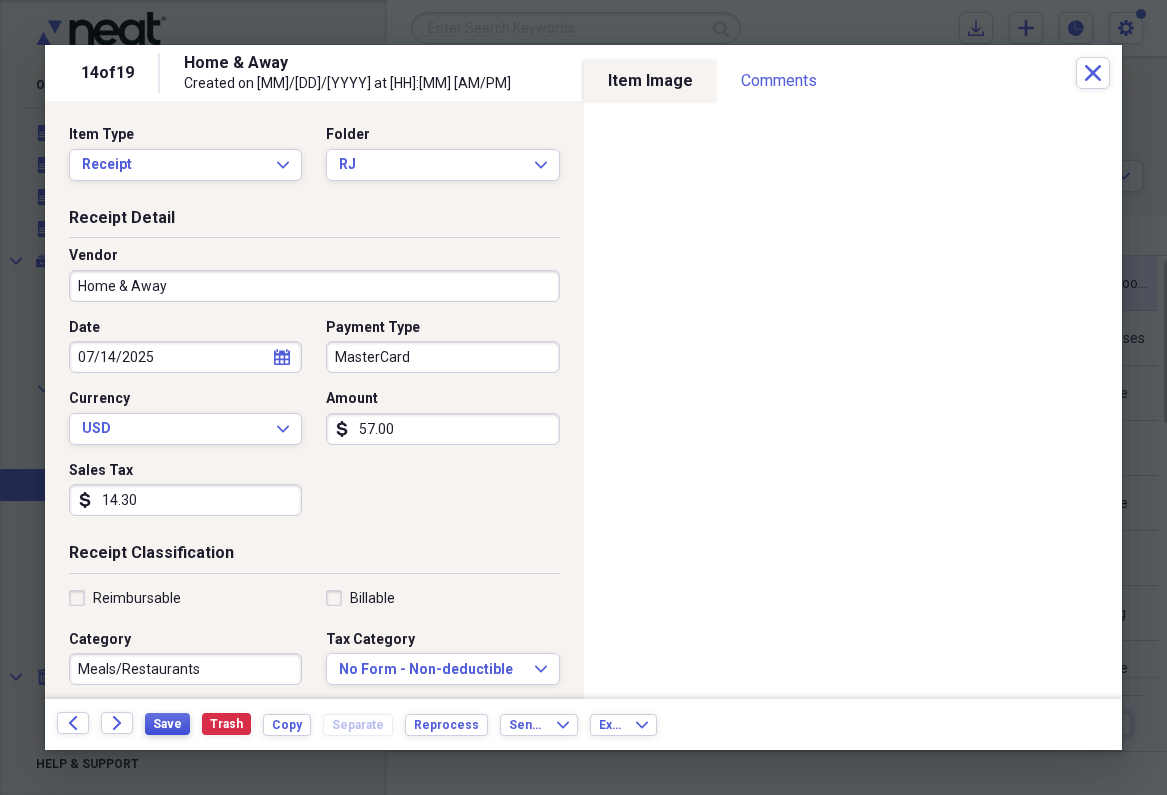 click on "Save" at bounding box center (167, 724) 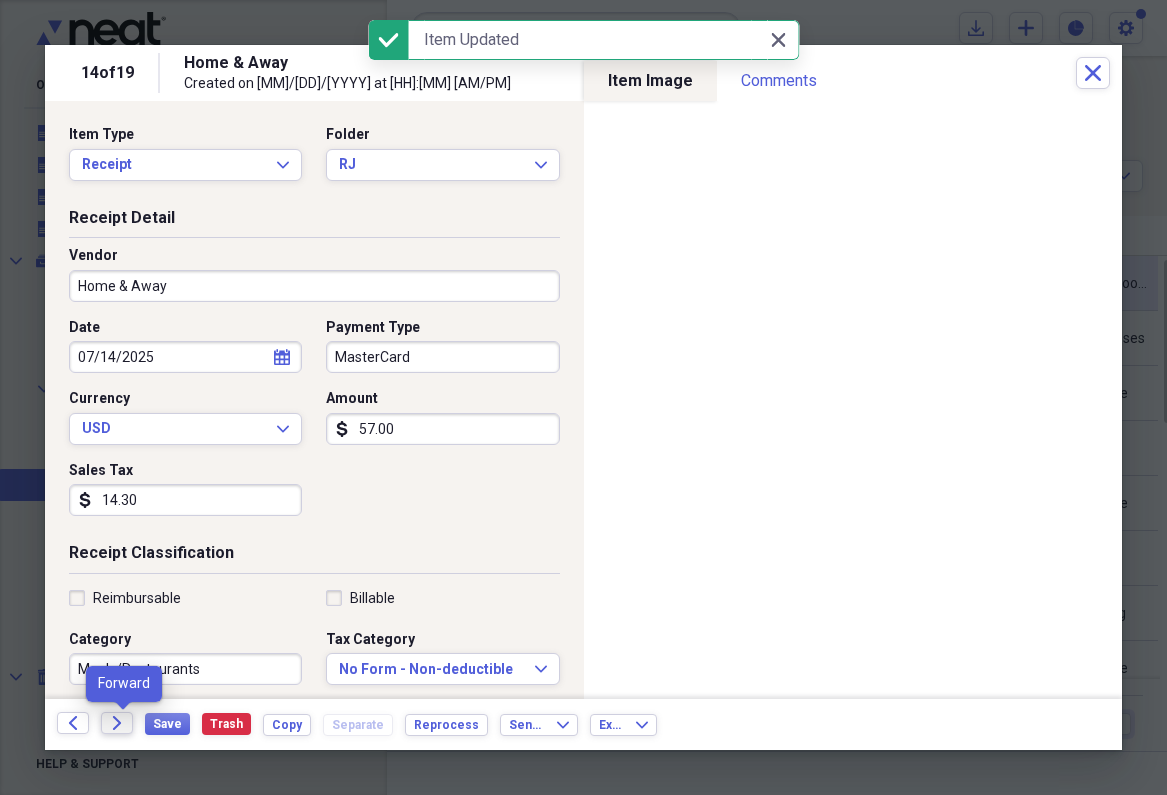 click 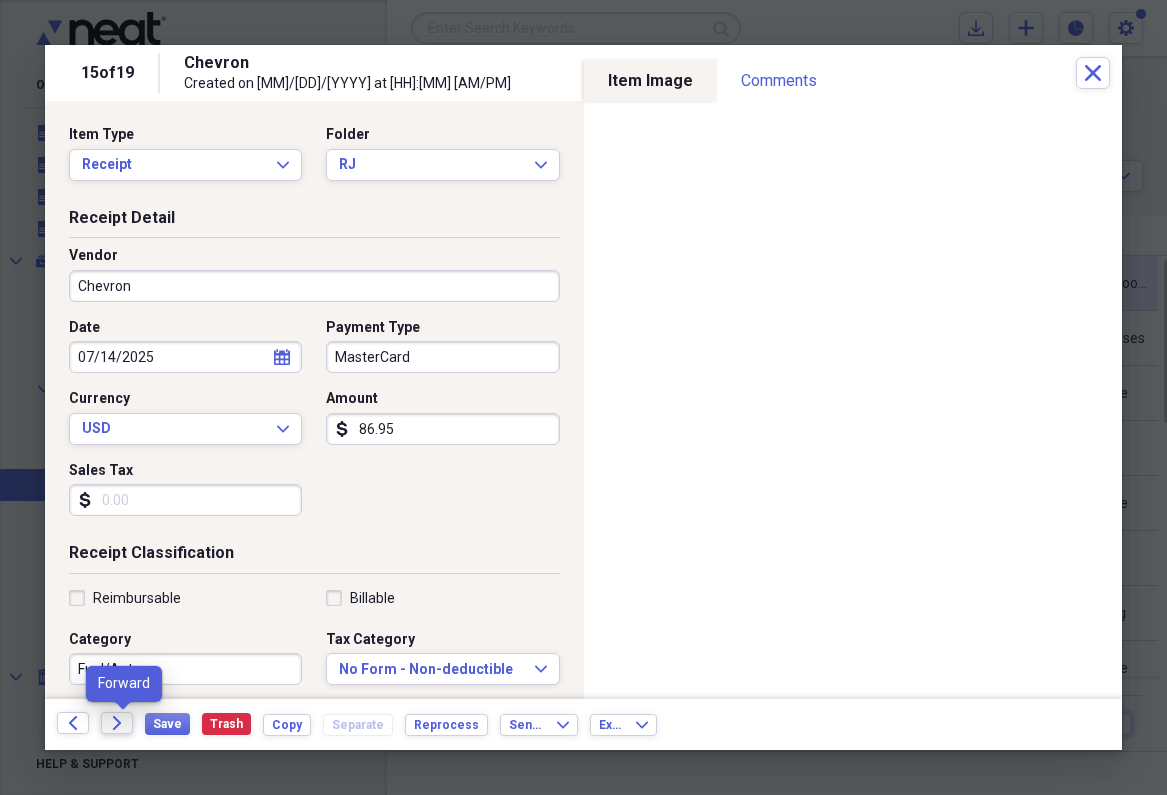 click on "Forward" 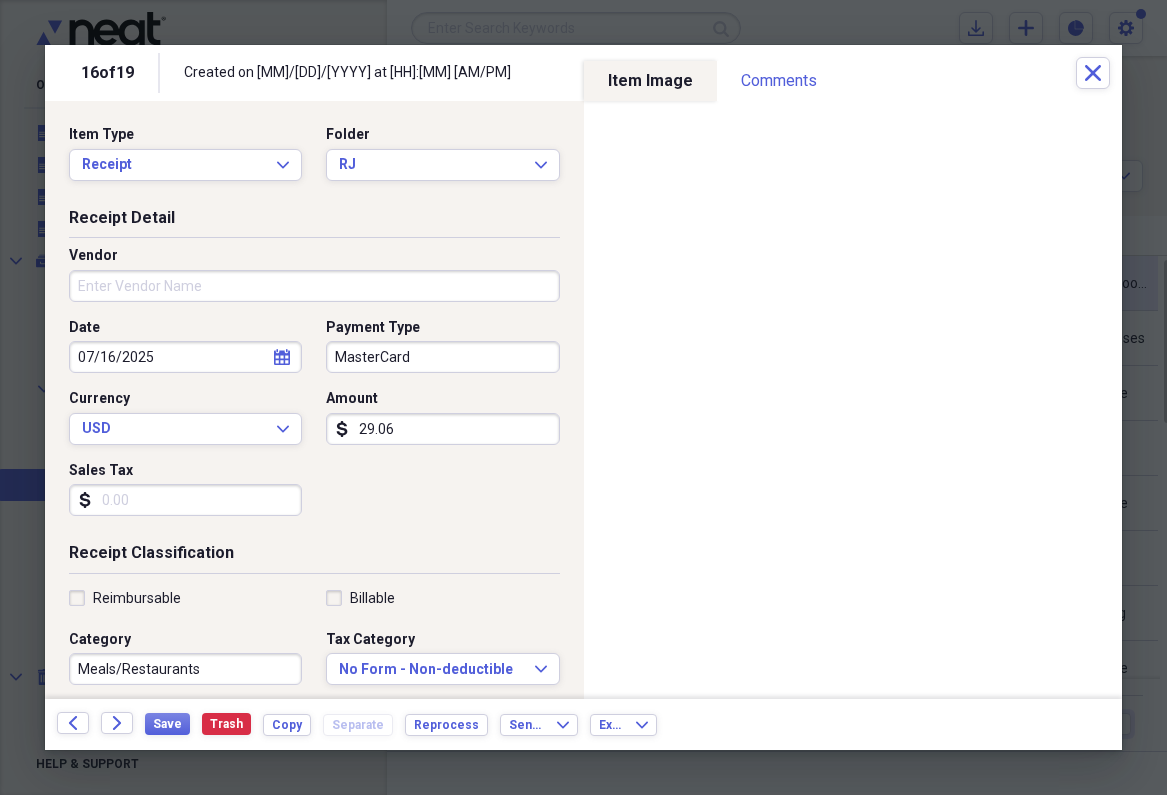 click on "Vendor" at bounding box center [314, 286] 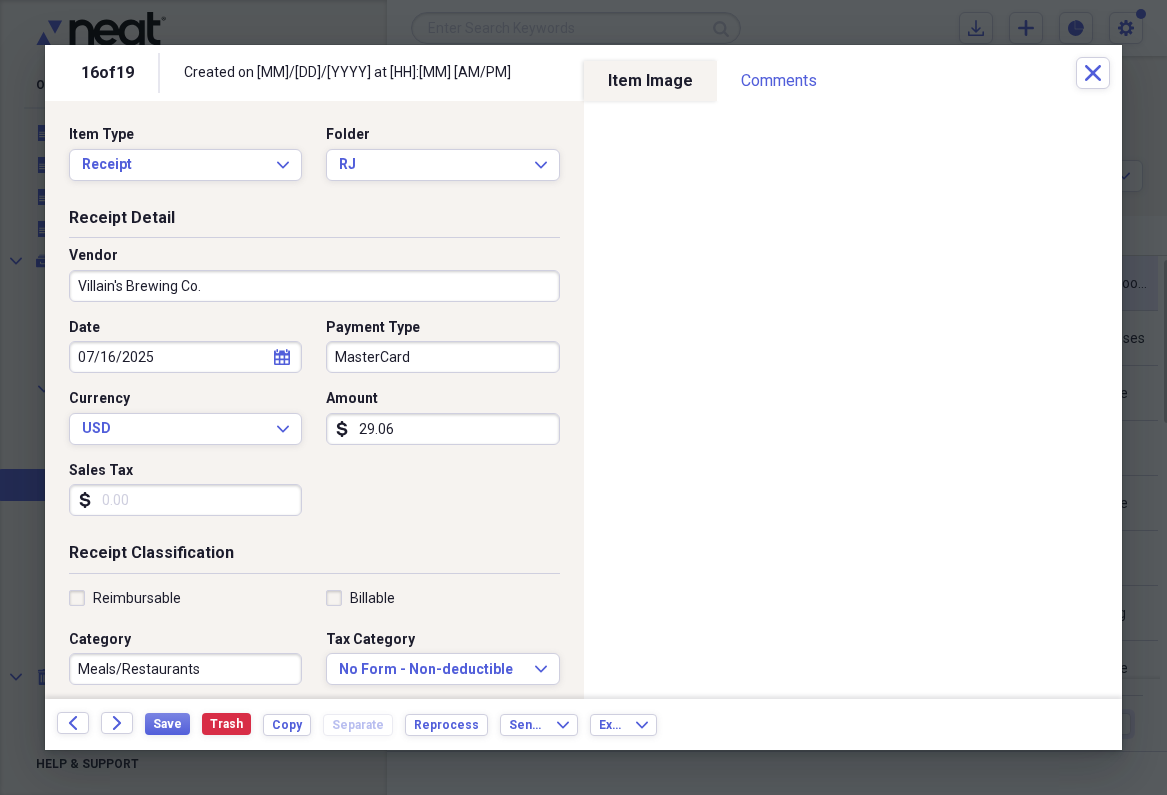 type on "Villain's Brewing Co." 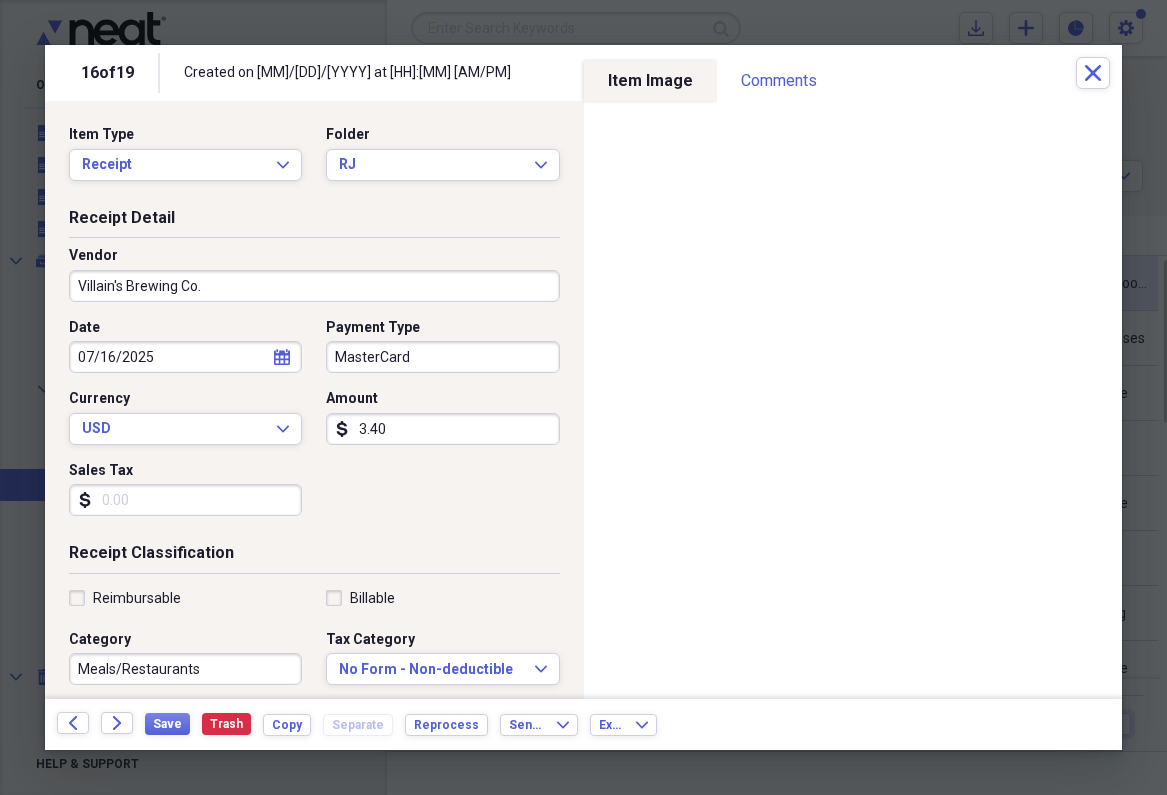 type on "34.06" 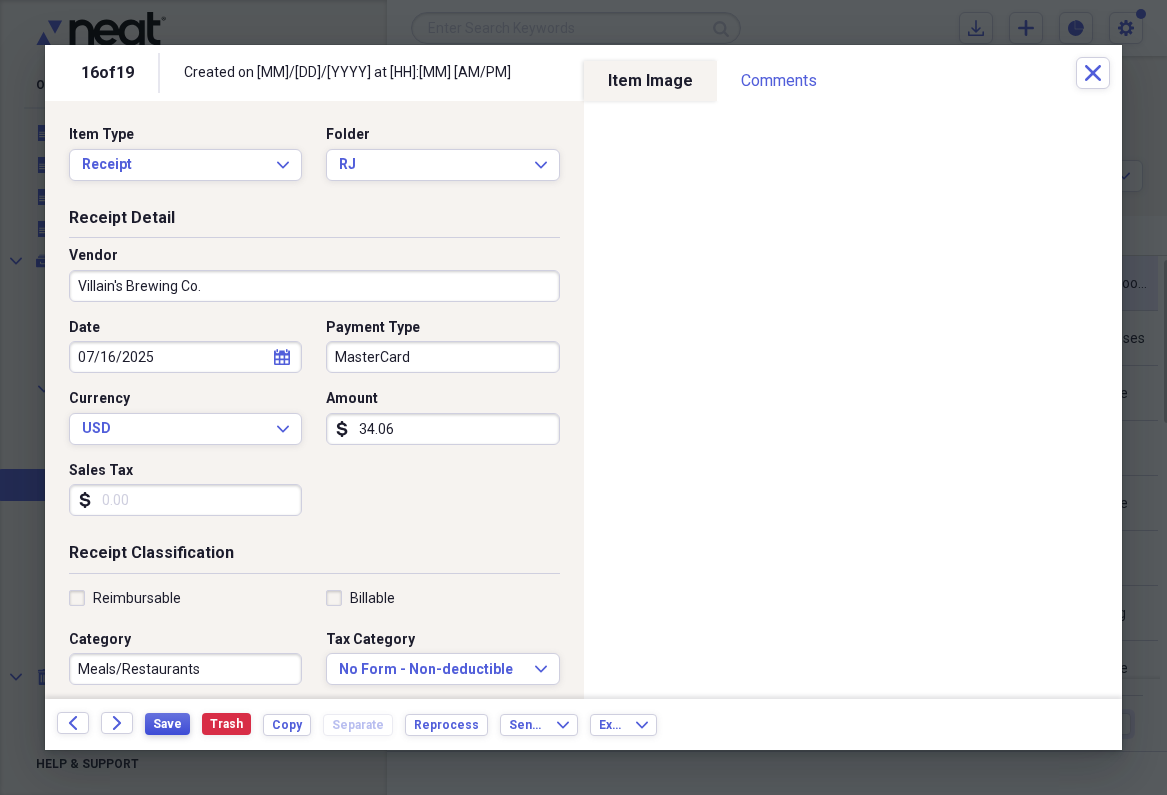 click on "Save" at bounding box center [167, 724] 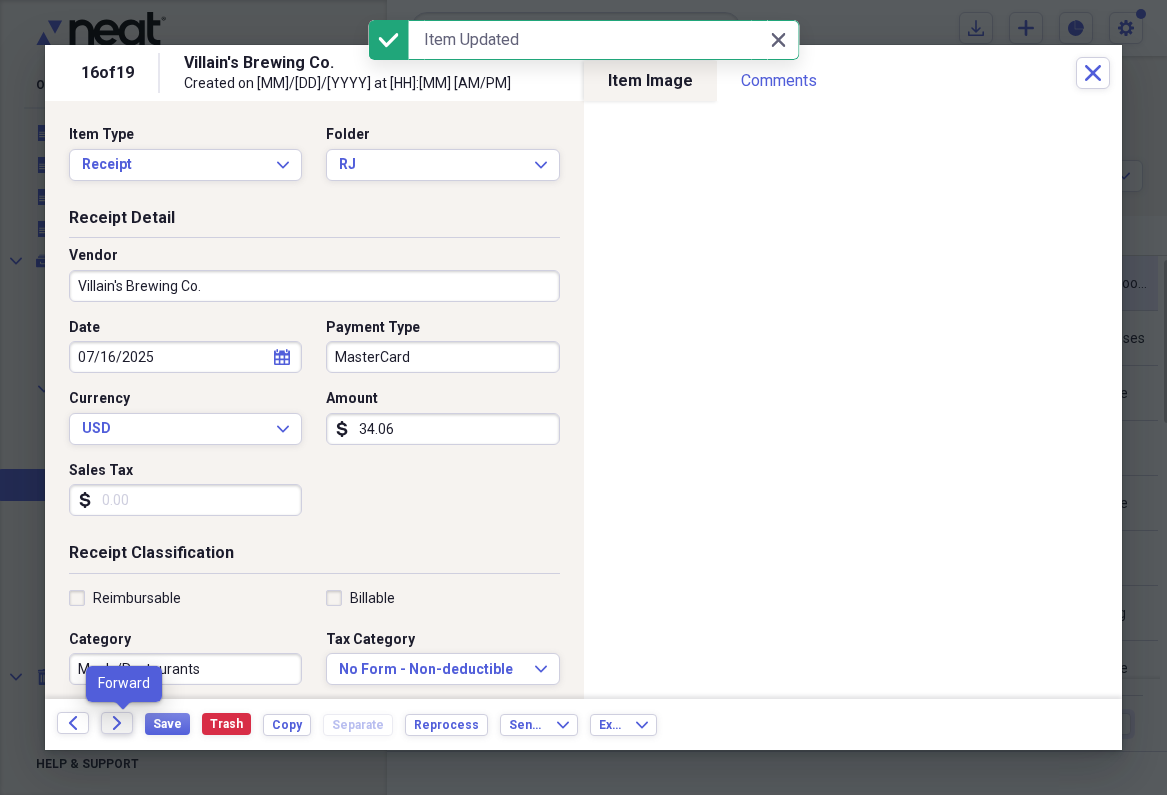 click on "Forward" at bounding box center [117, 723] 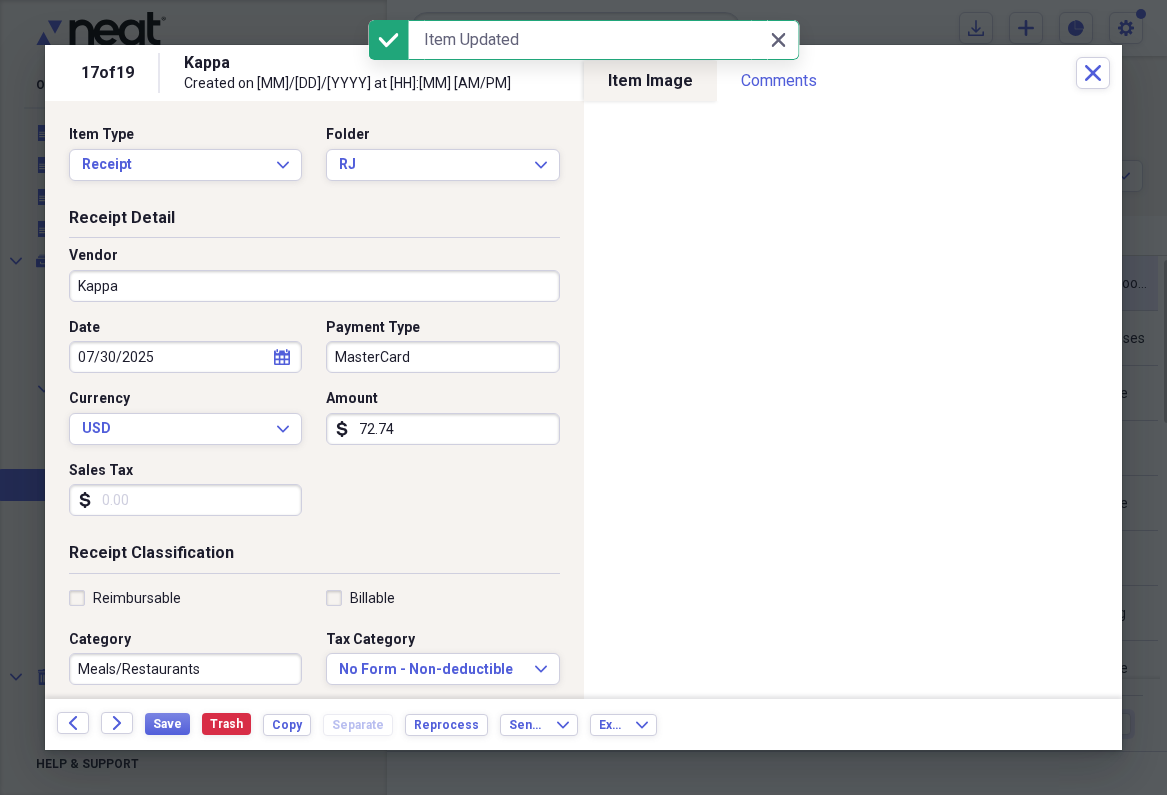 click on "72.74" at bounding box center [442, 429] 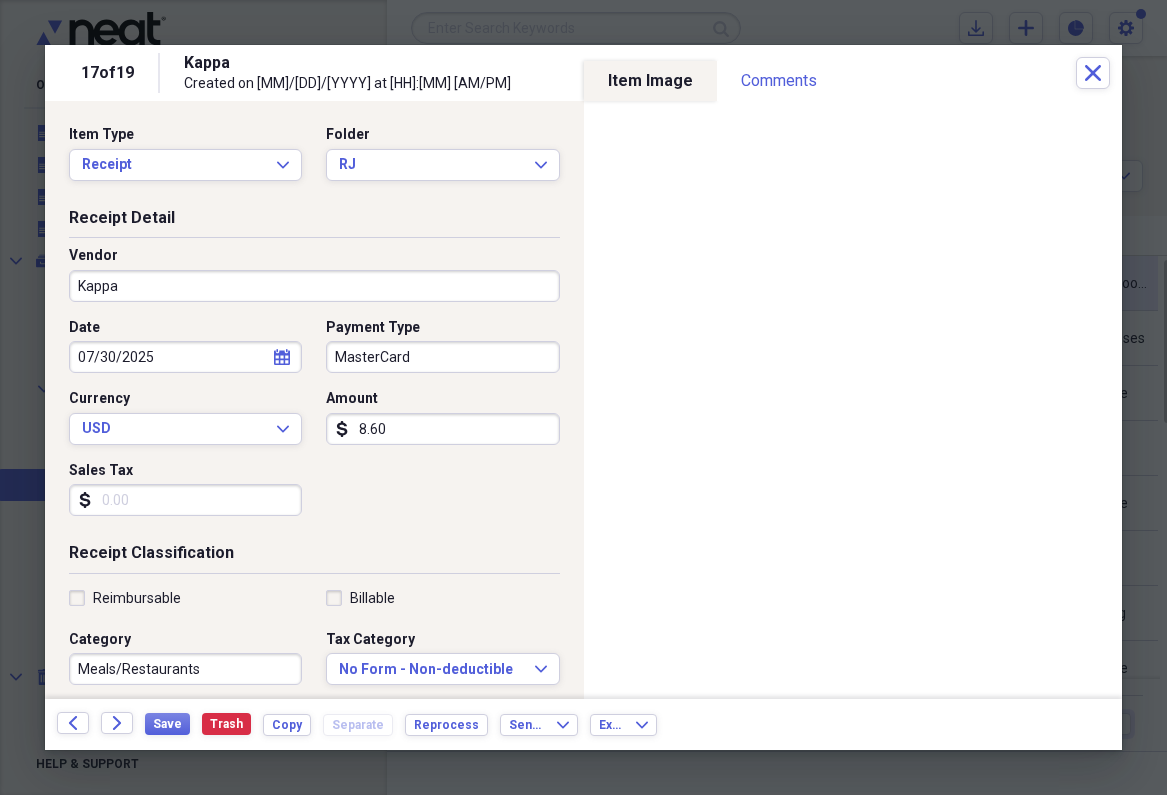 type on "86.00" 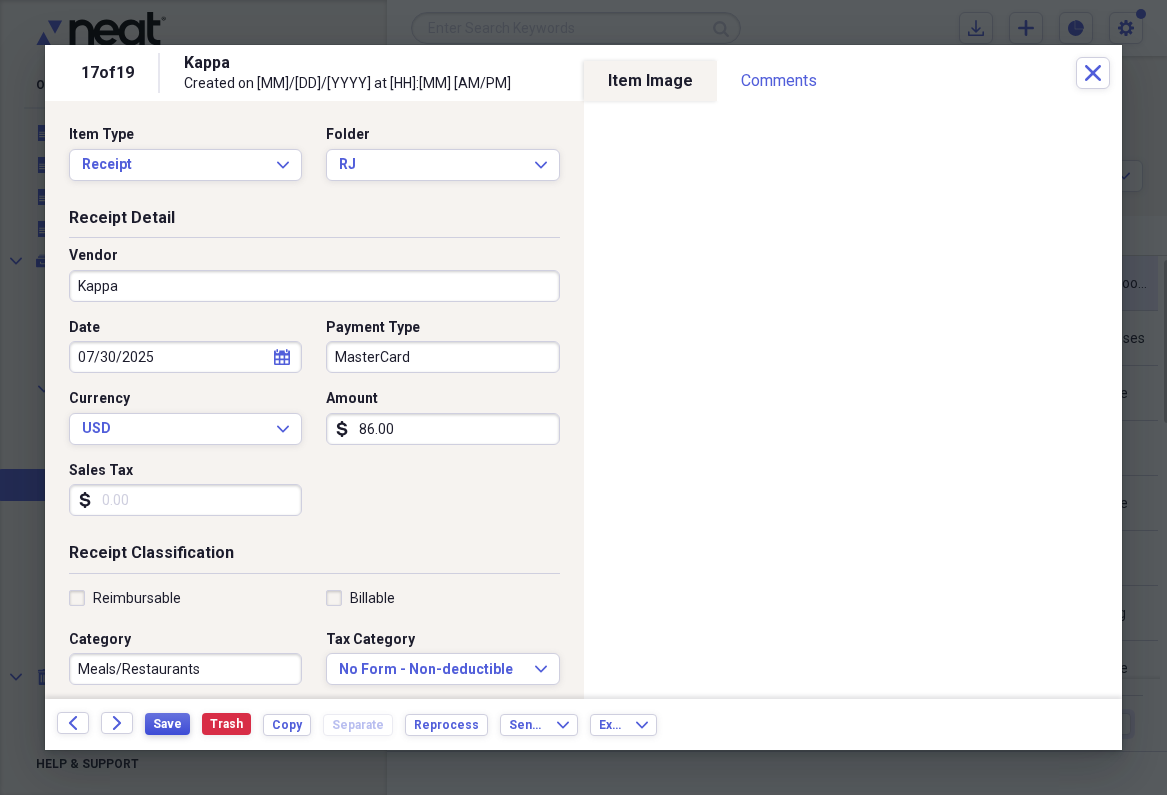click on "Save" at bounding box center [167, 724] 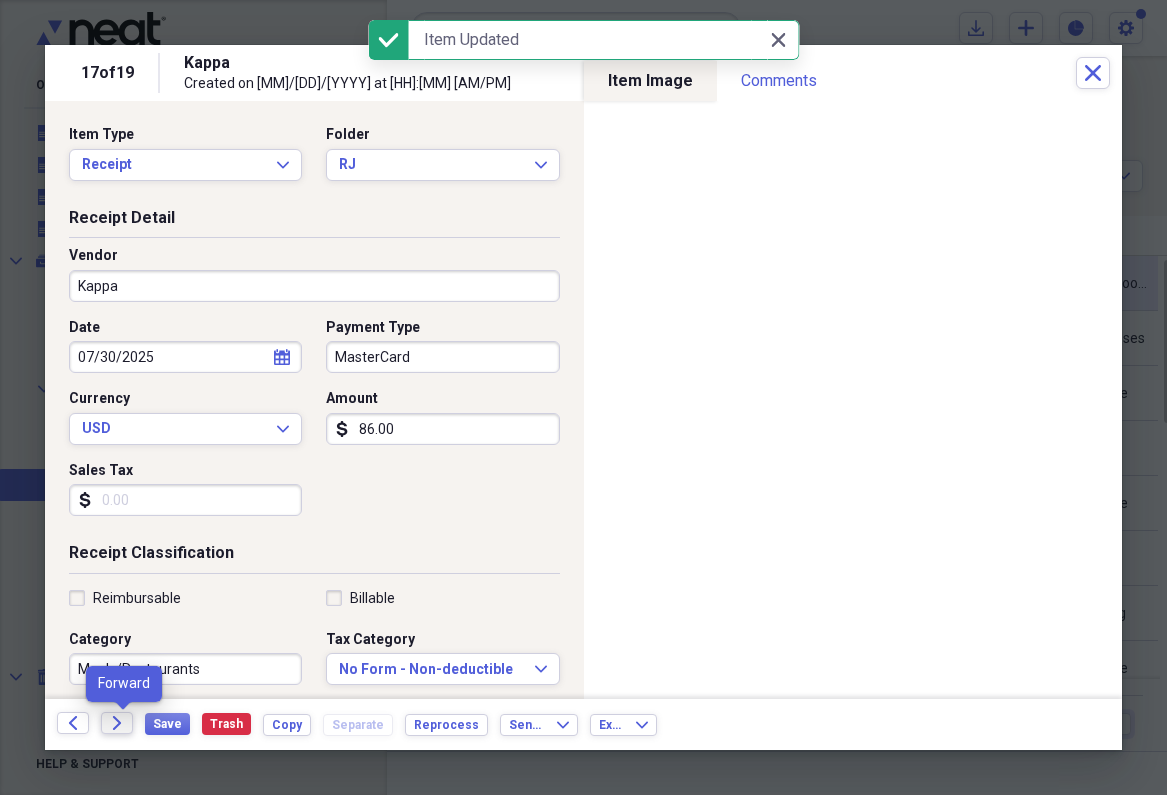 click on "Forward" 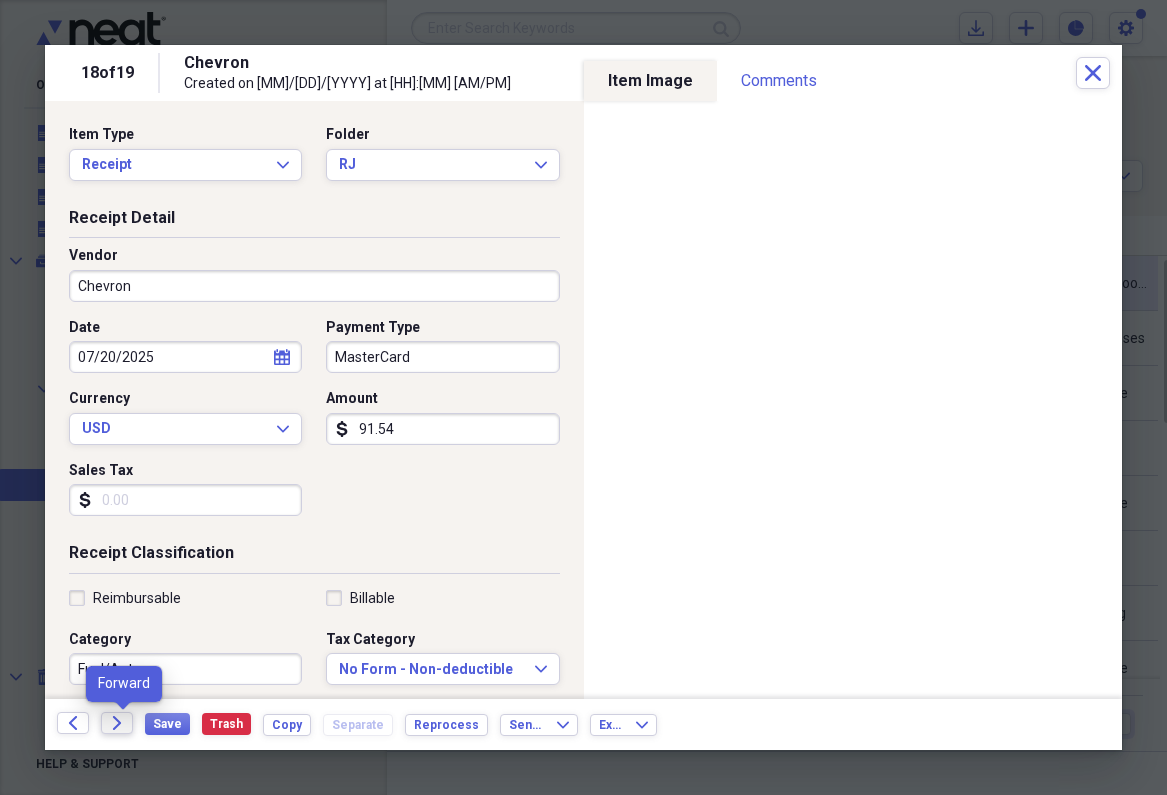 click on "Forward" 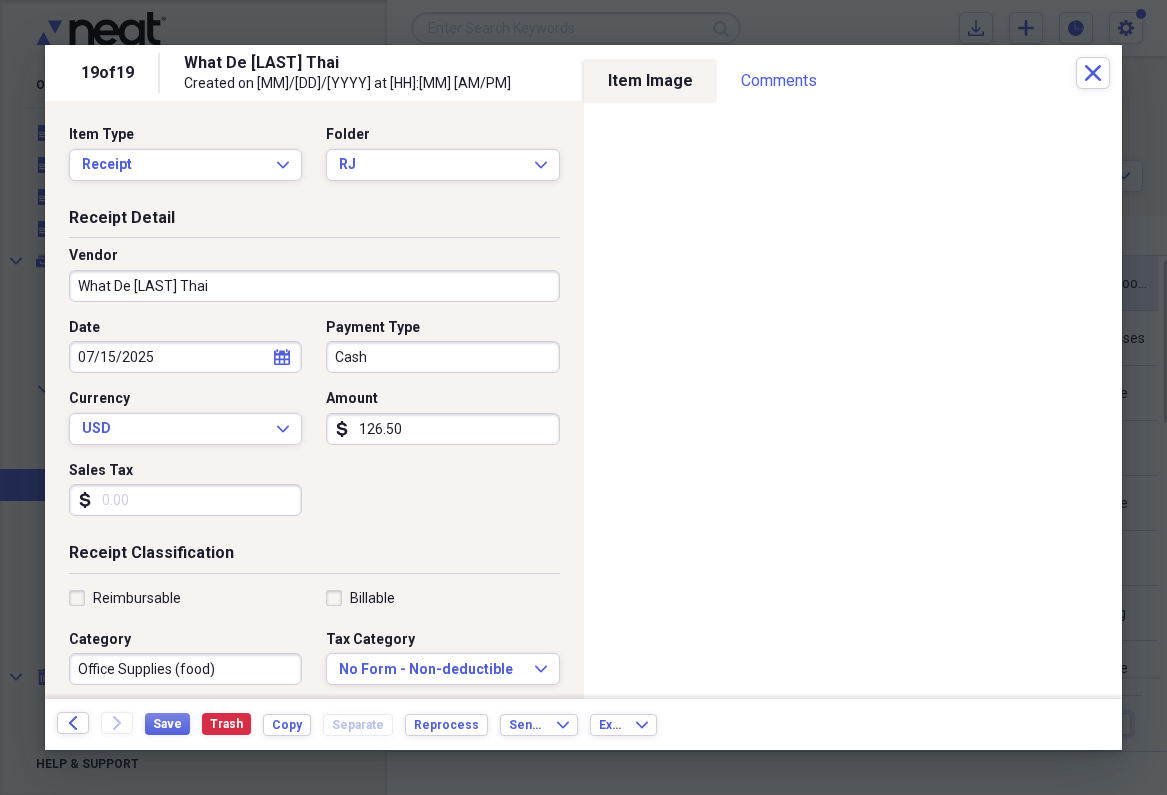 click on "126.50" at bounding box center [442, 429] 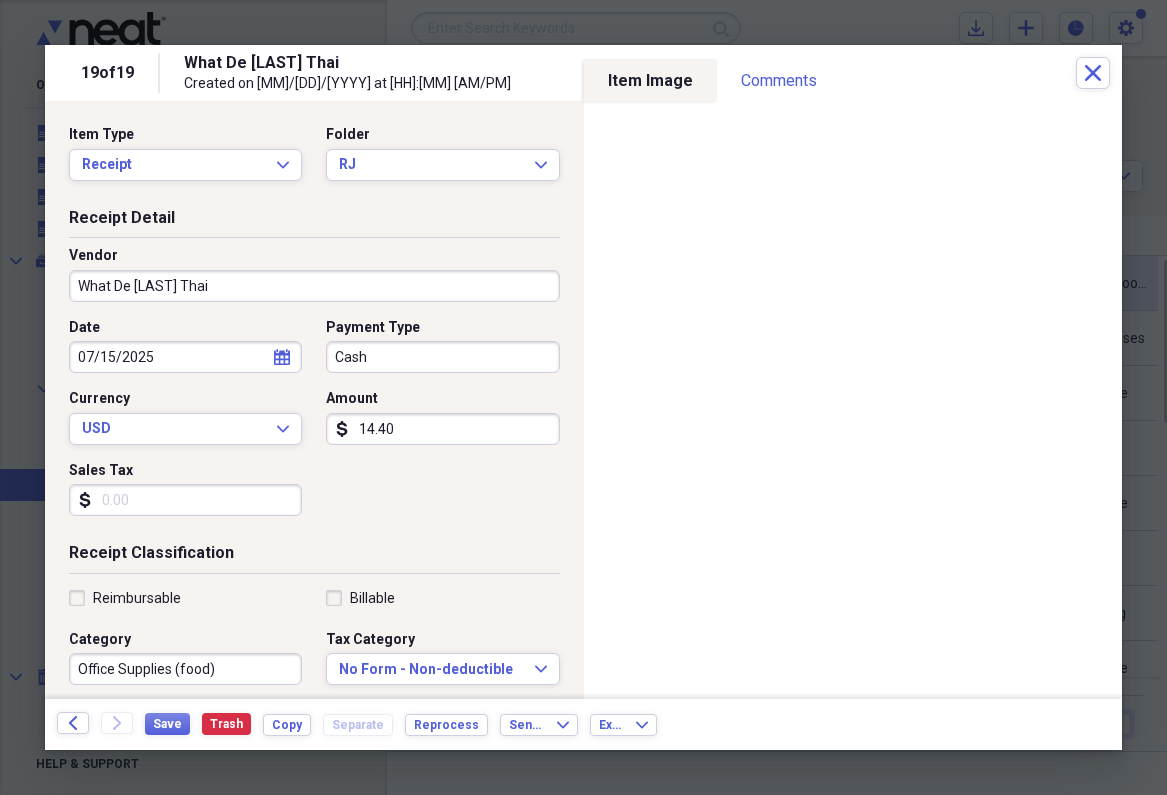 type on "144.00" 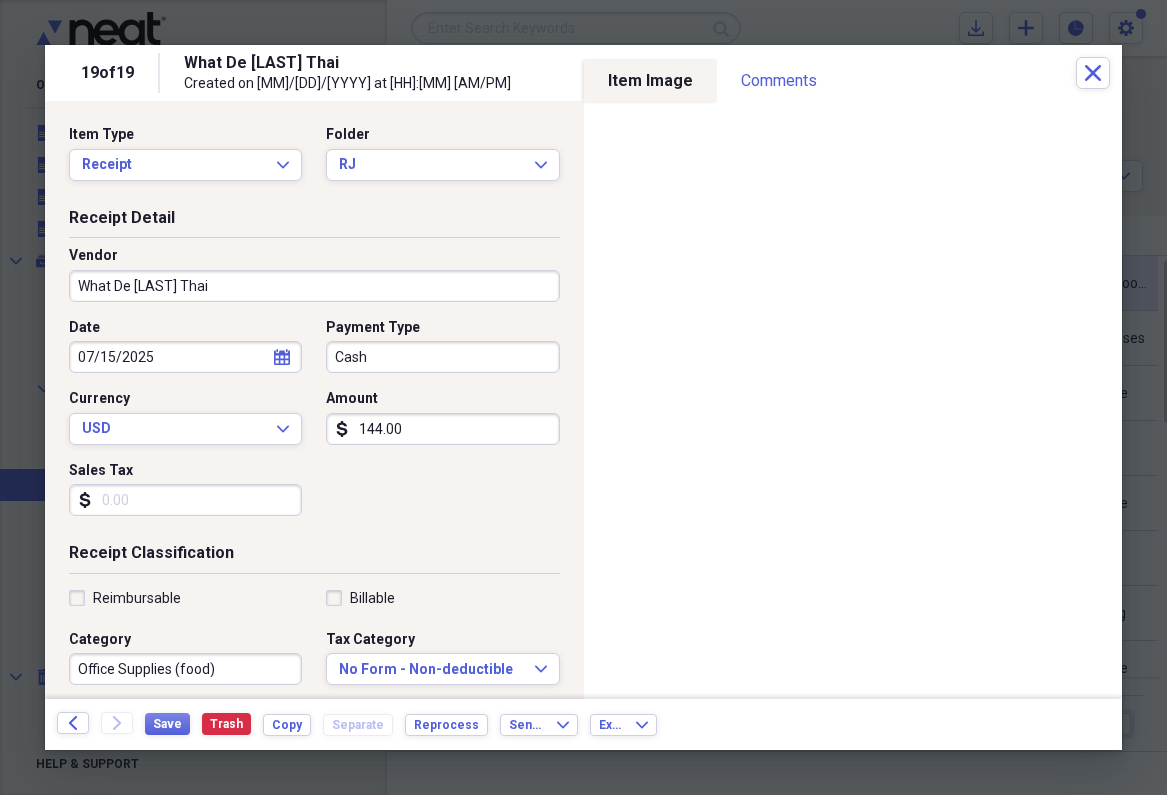 click on "Office Supplies (food)" at bounding box center (185, 669) 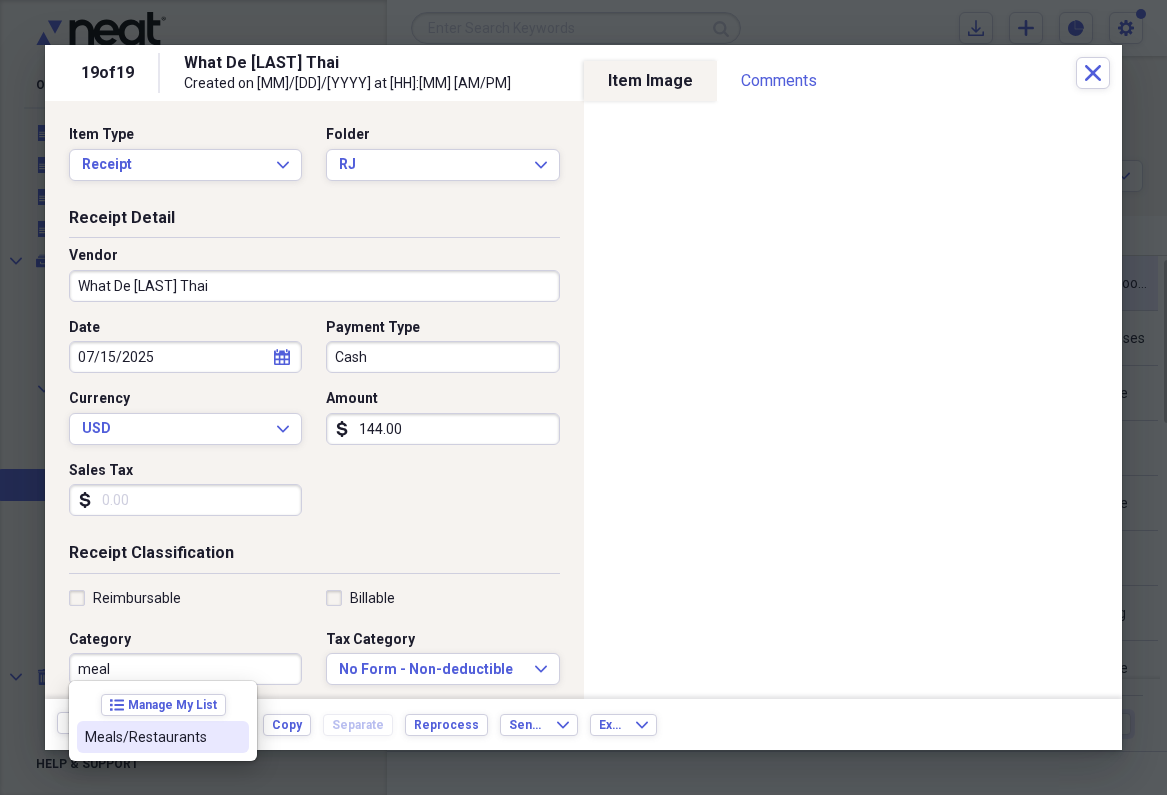 click on "Meals/Restaurants" at bounding box center [151, 737] 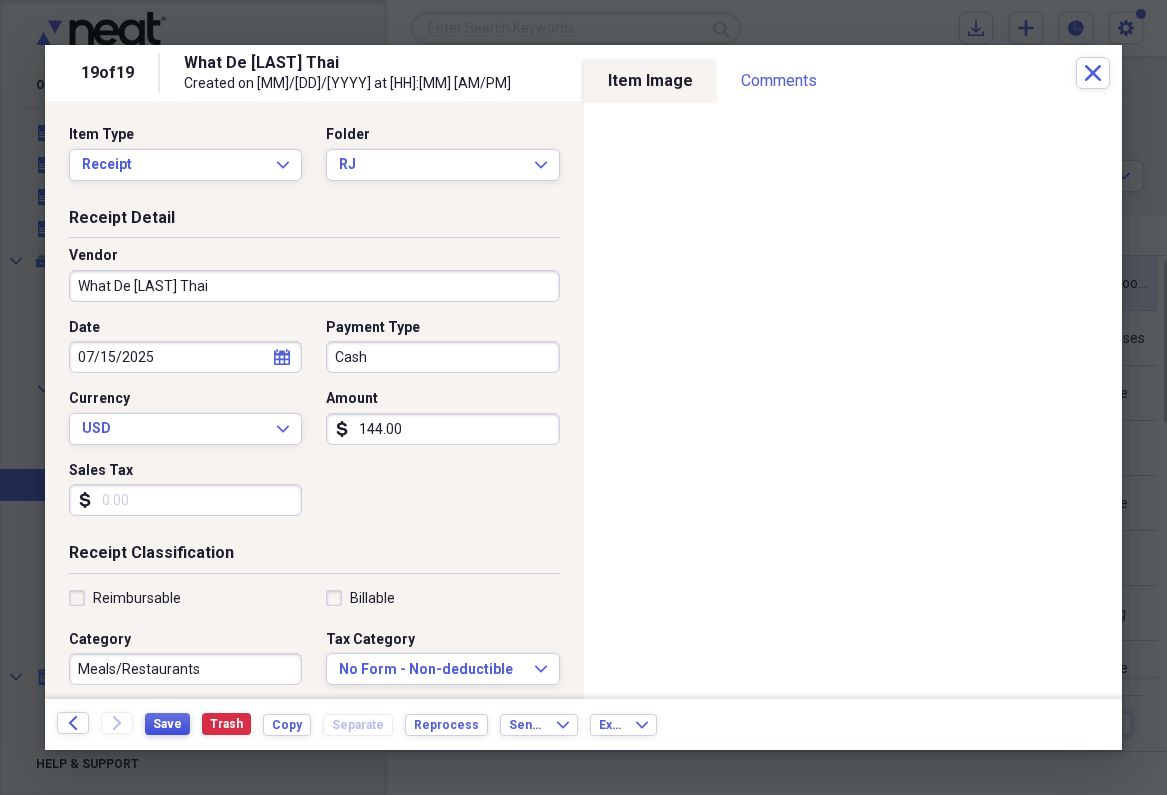 click on "Save" at bounding box center [167, 724] 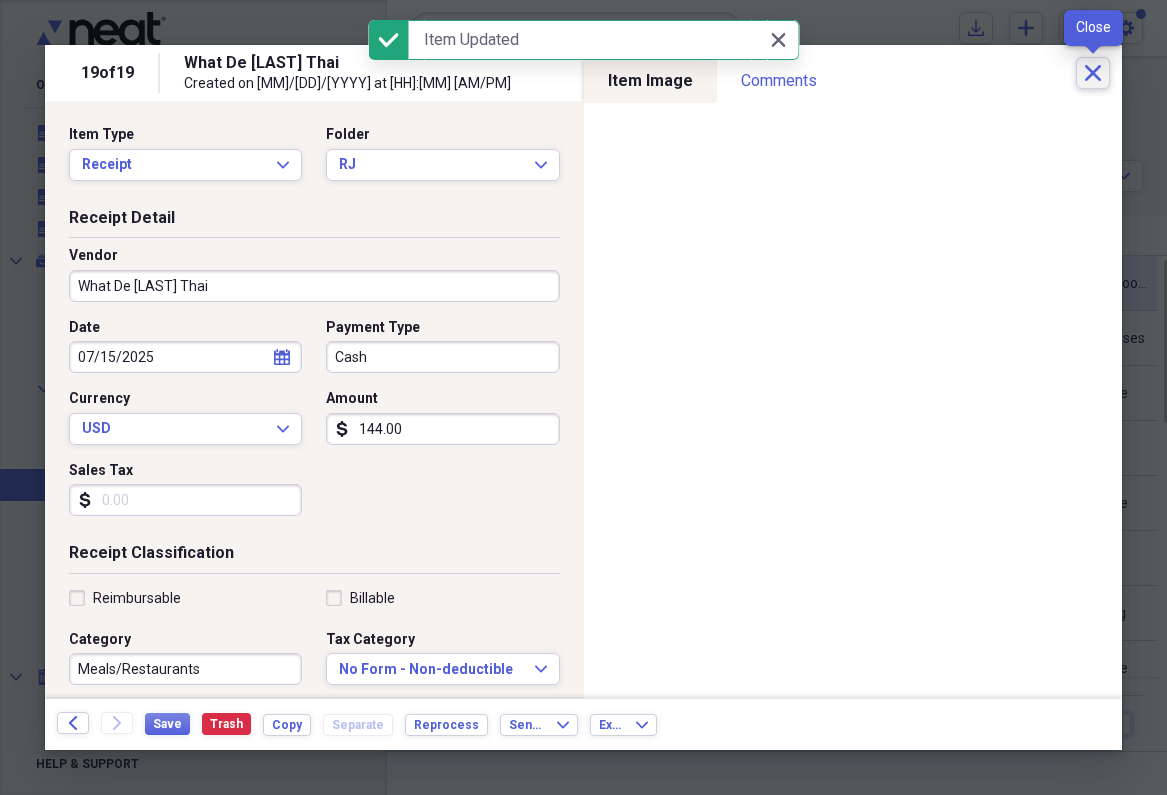click on "Close" 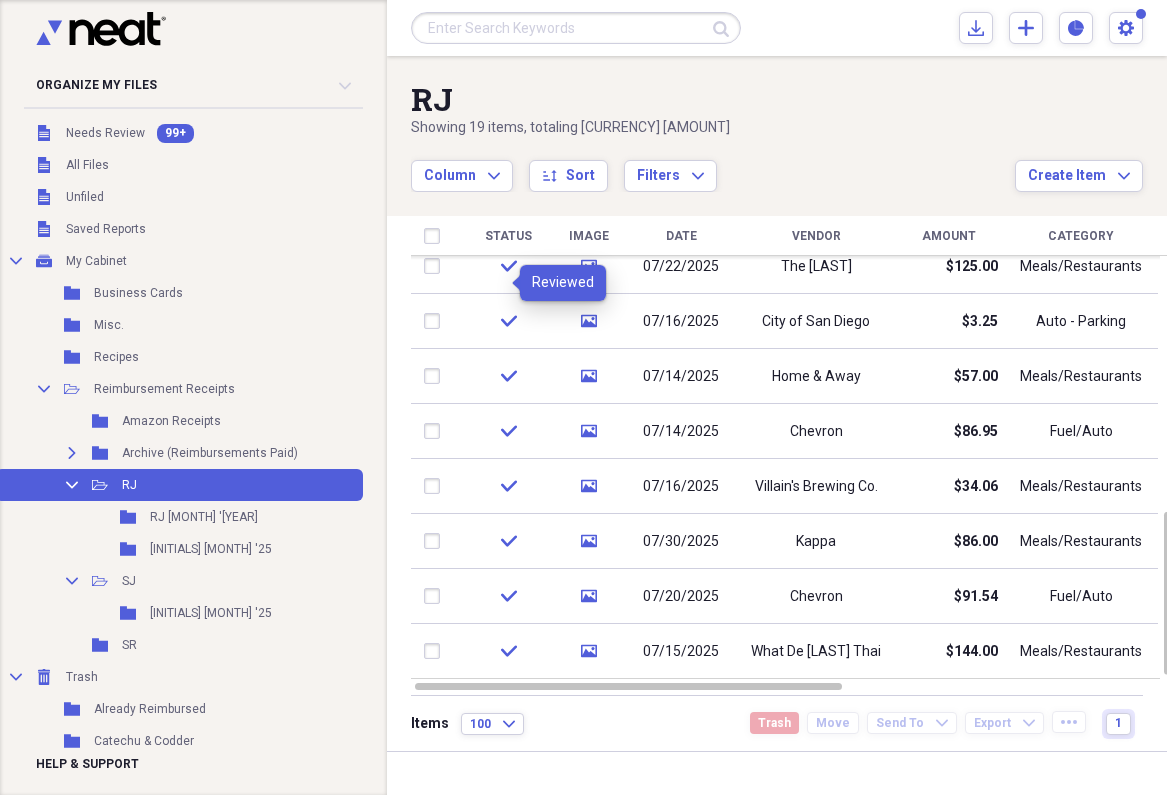 click on "Date" at bounding box center (681, 236) 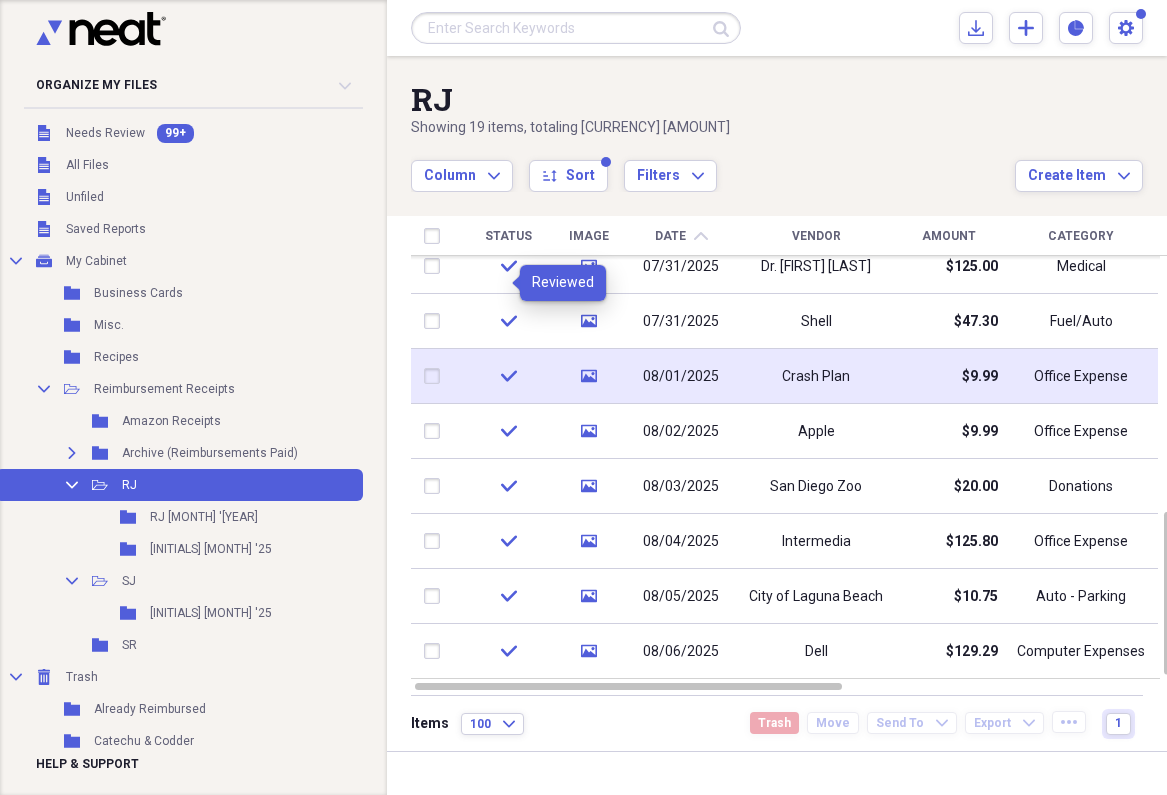 click at bounding box center (436, 376) 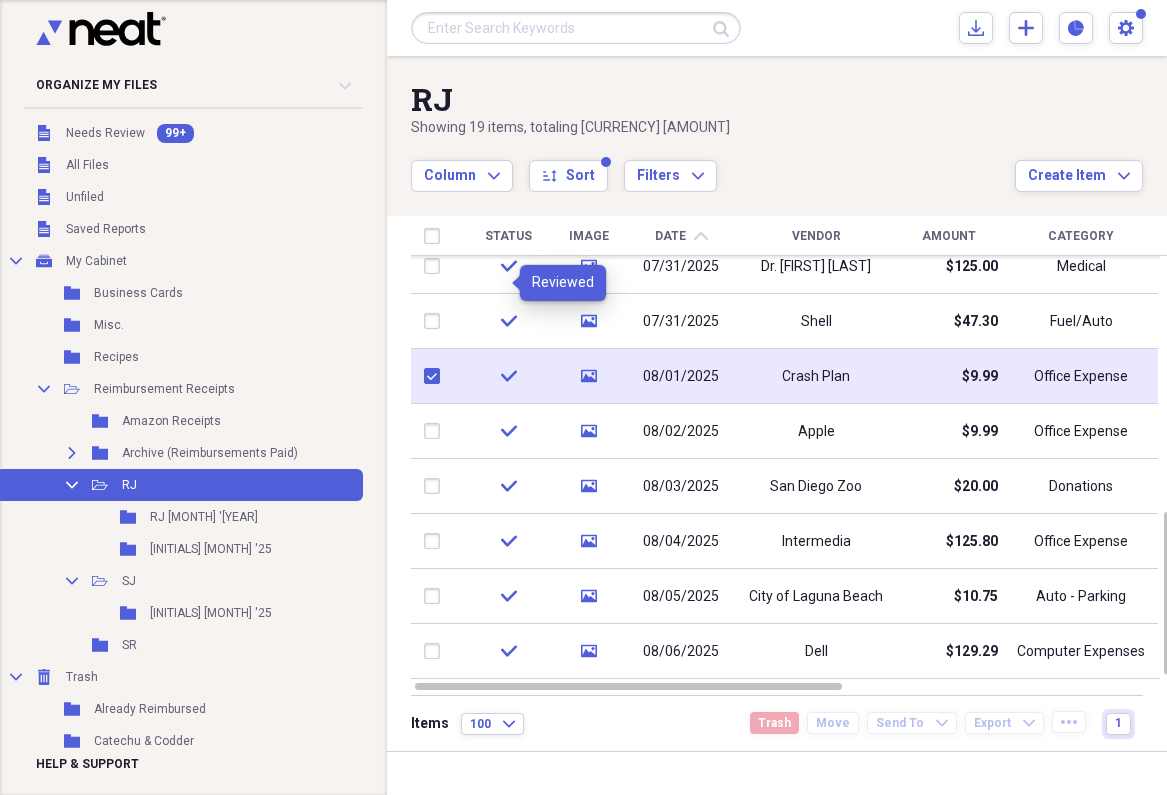 checkbox on "true" 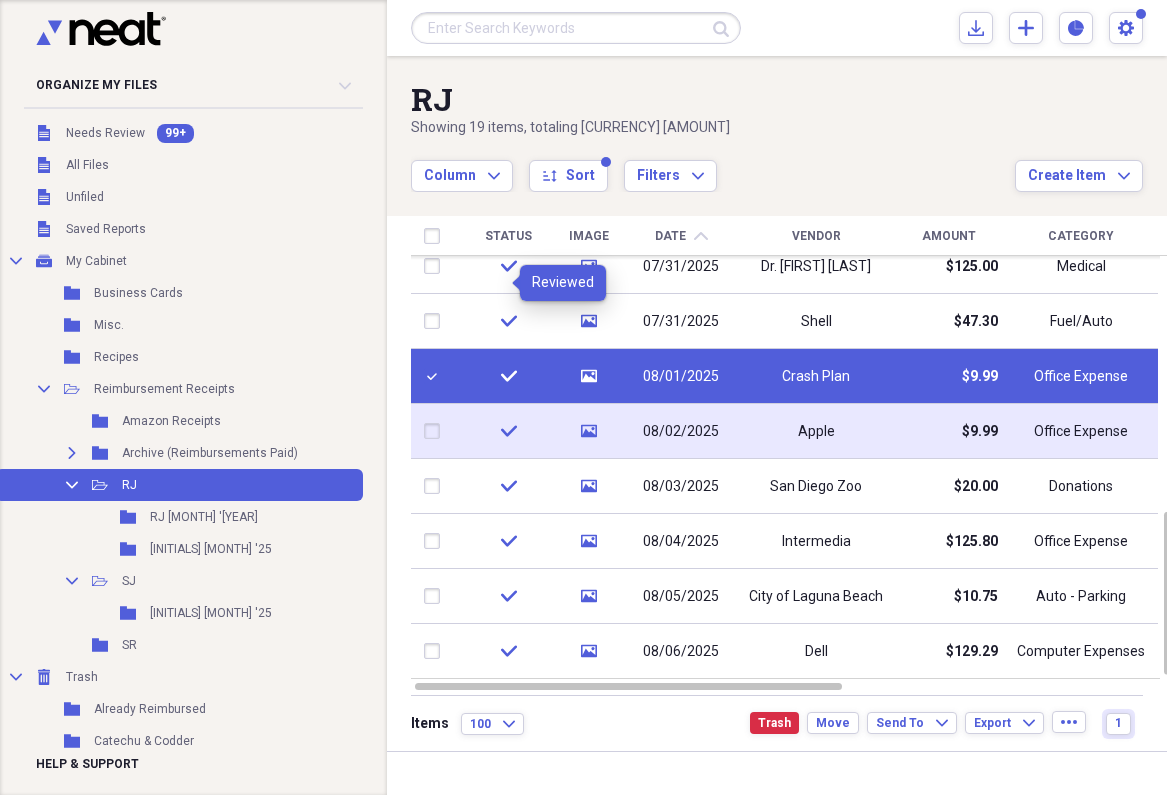 click at bounding box center [436, 431] 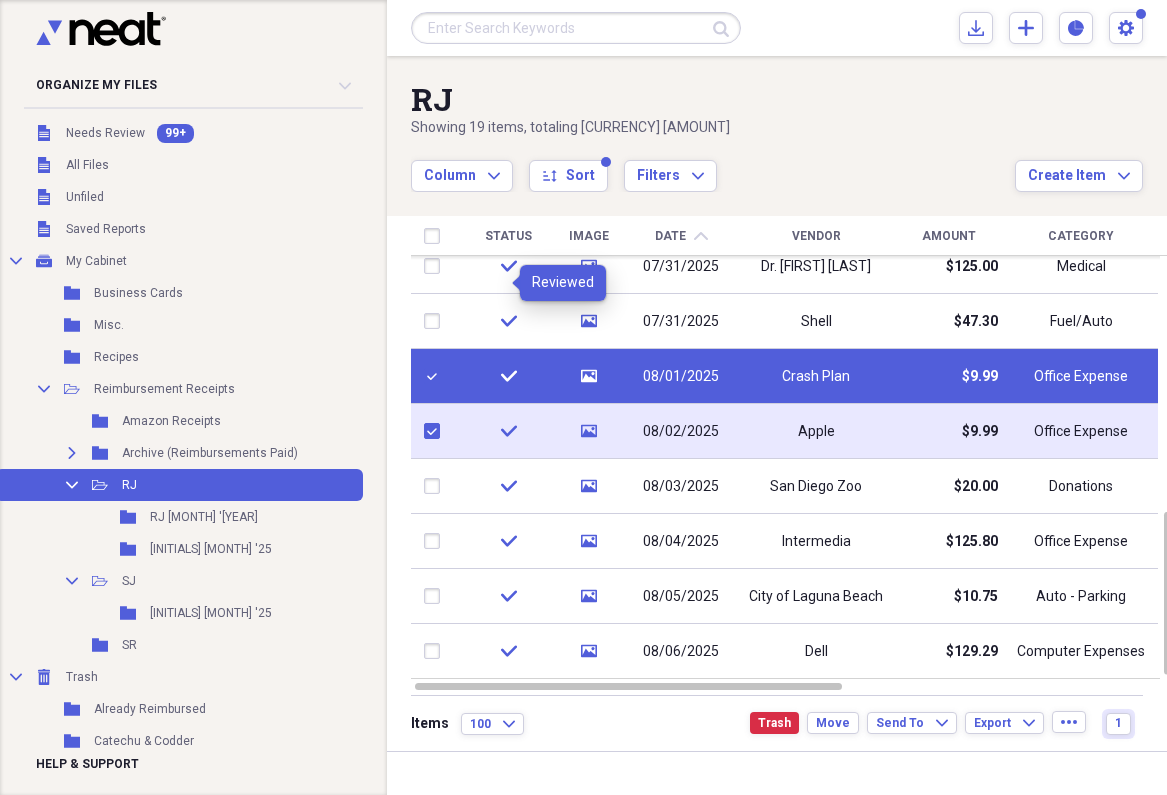 checkbox on "true" 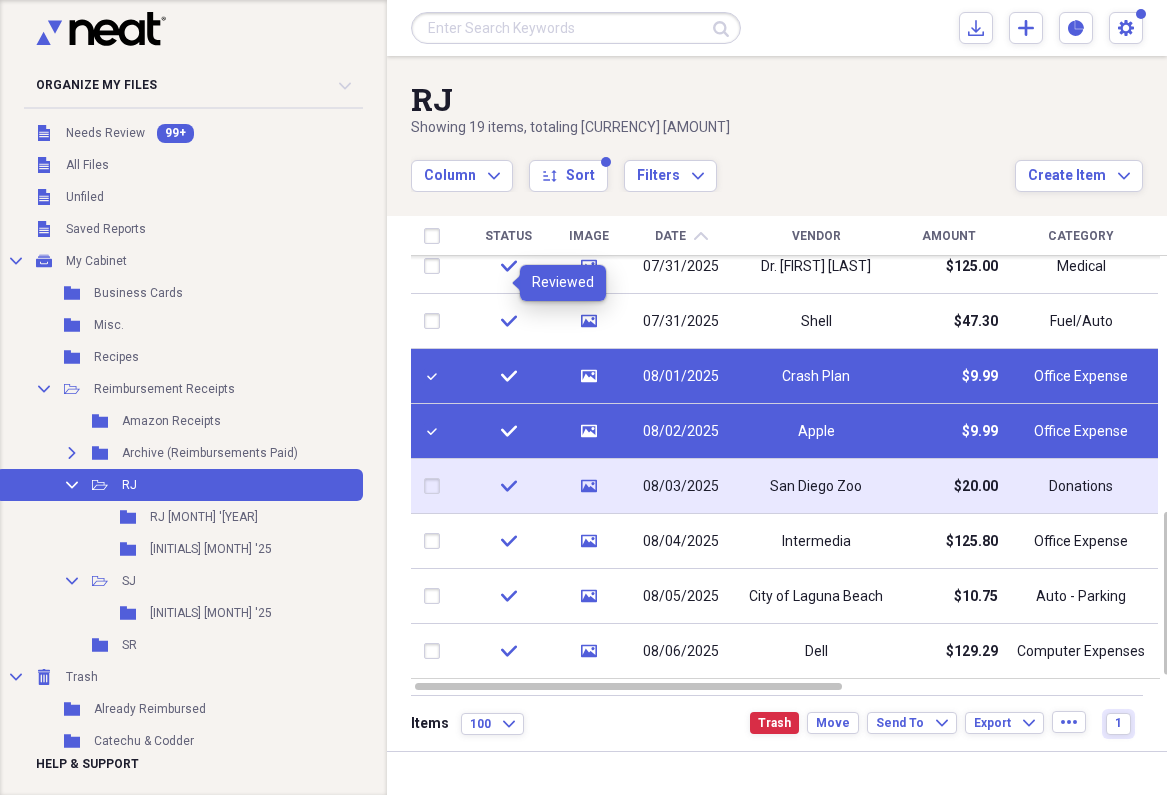 click at bounding box center (436, 486) 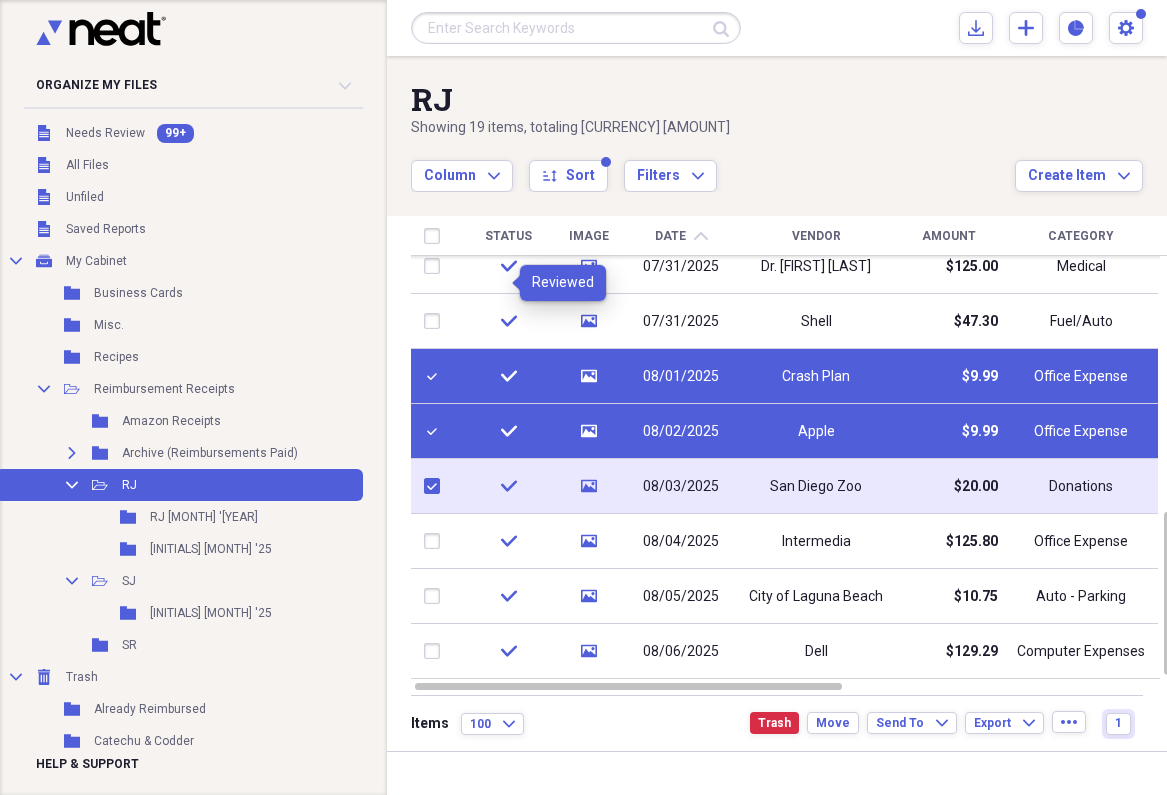 checkbox on "true" 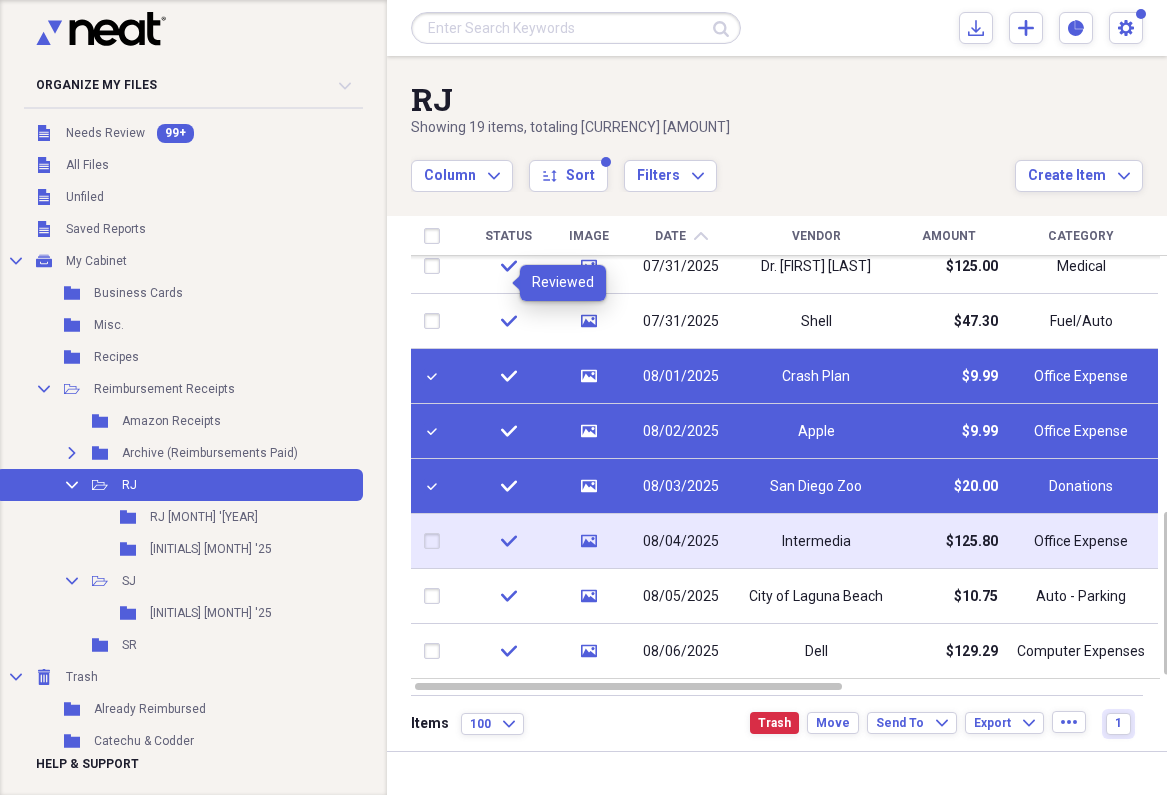 click at bounding box center (436, 541) 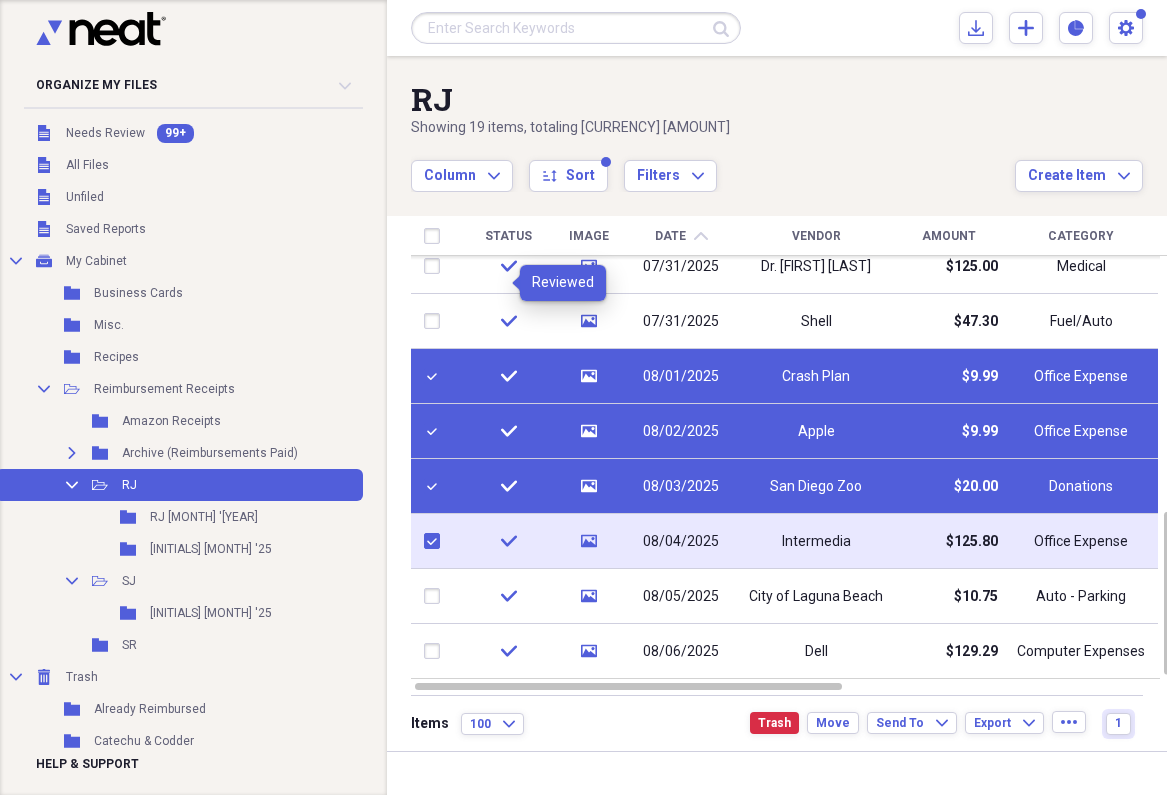 checkbox on "true" 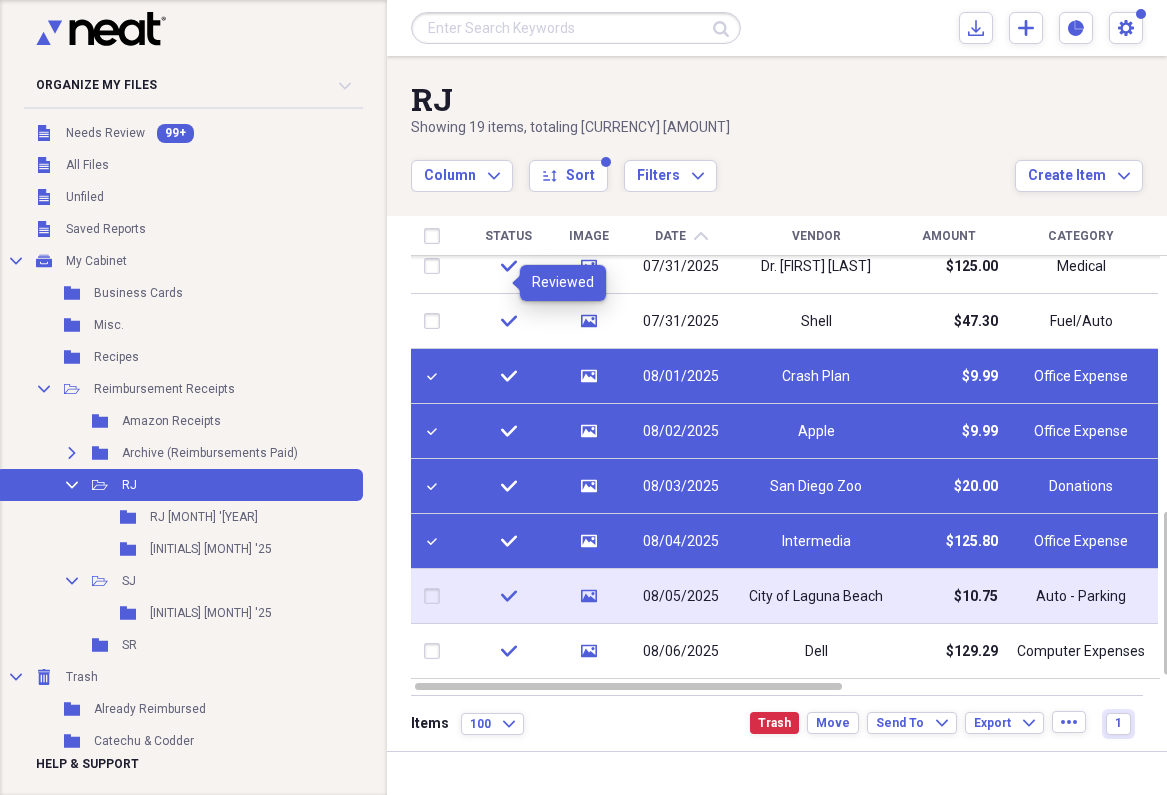 click at bounding box center (436, 596) 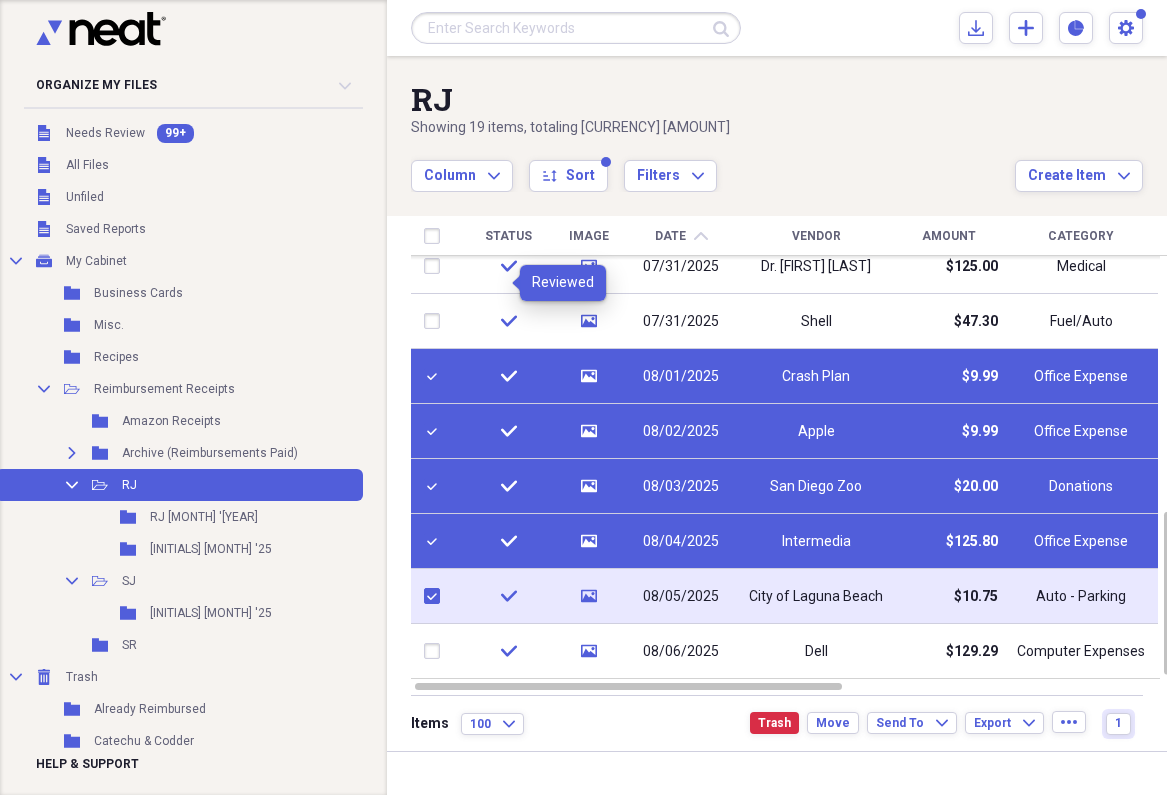 checkbox on "true" 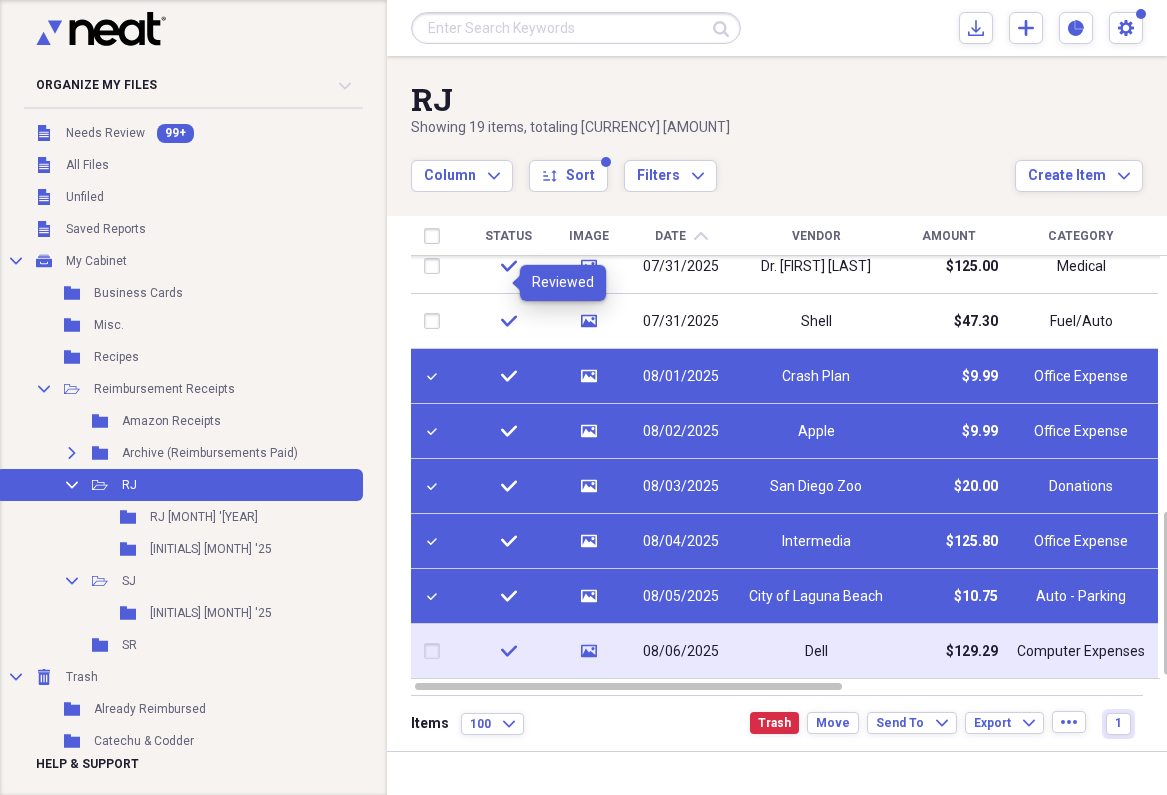 click at bounding box center [436, 651] 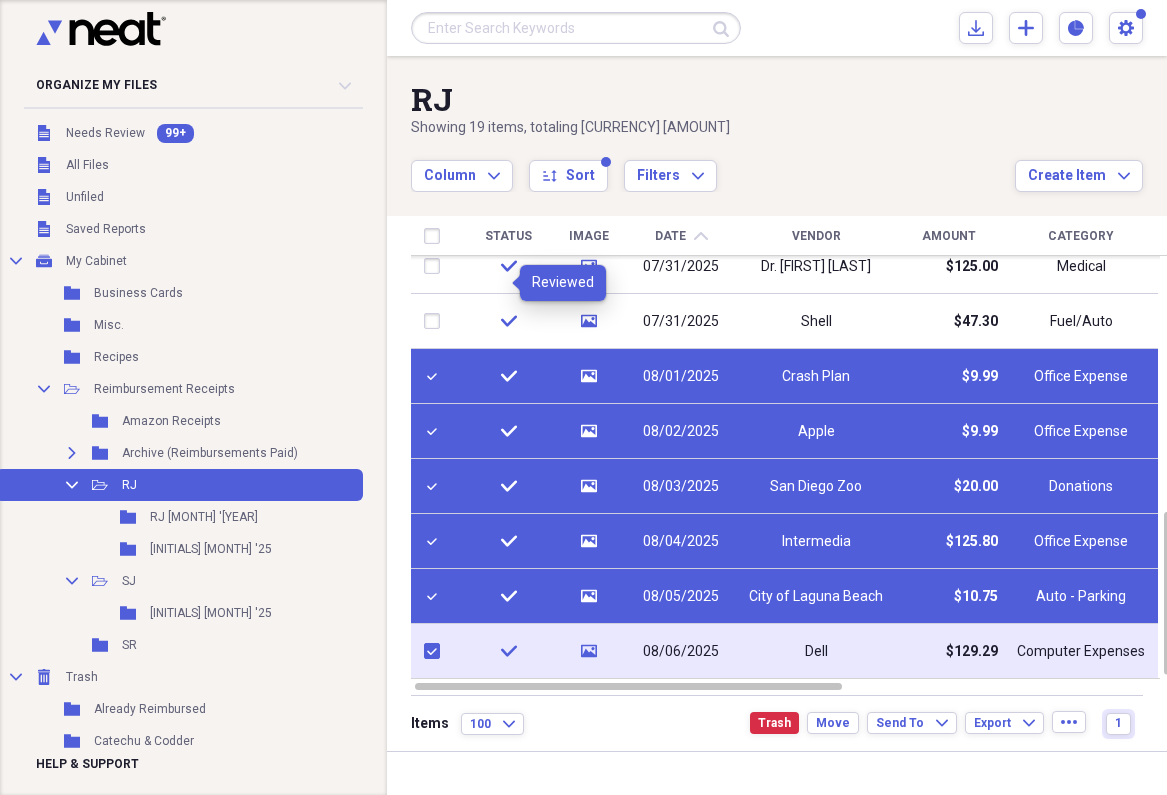 checkbox on "true" 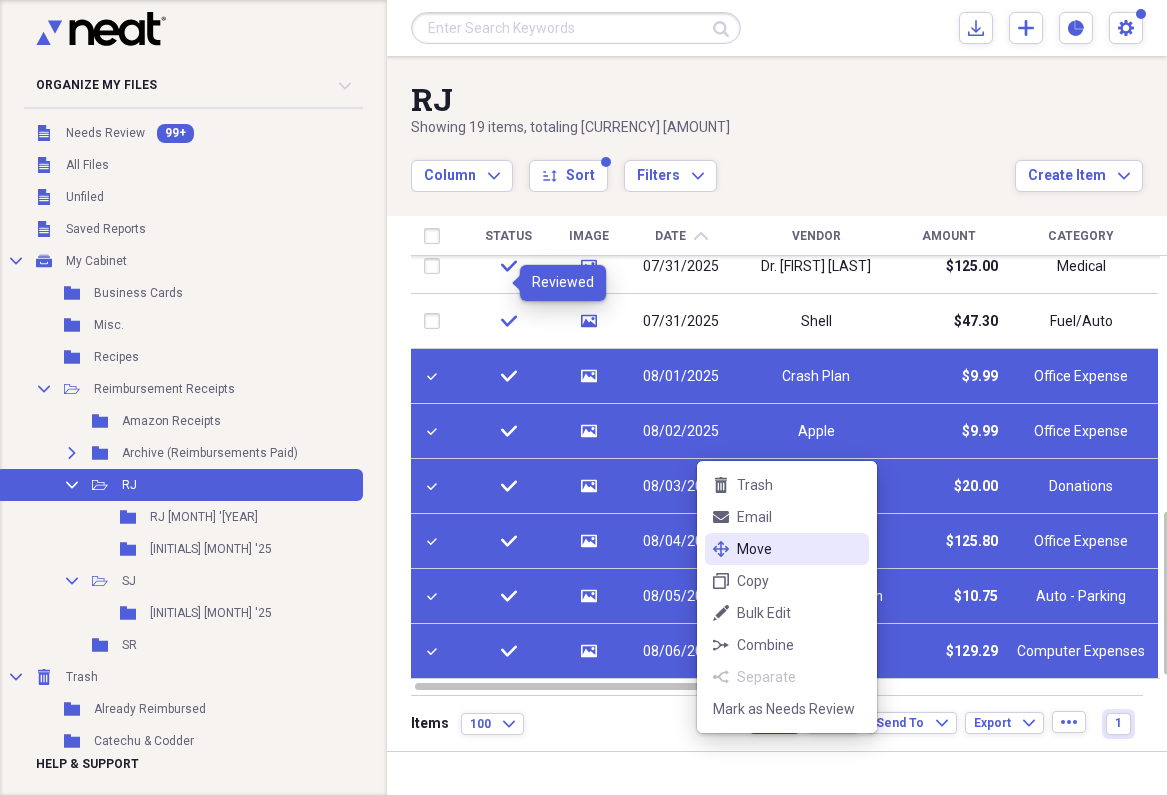 click on "Move" at bounding box center (799, 549) 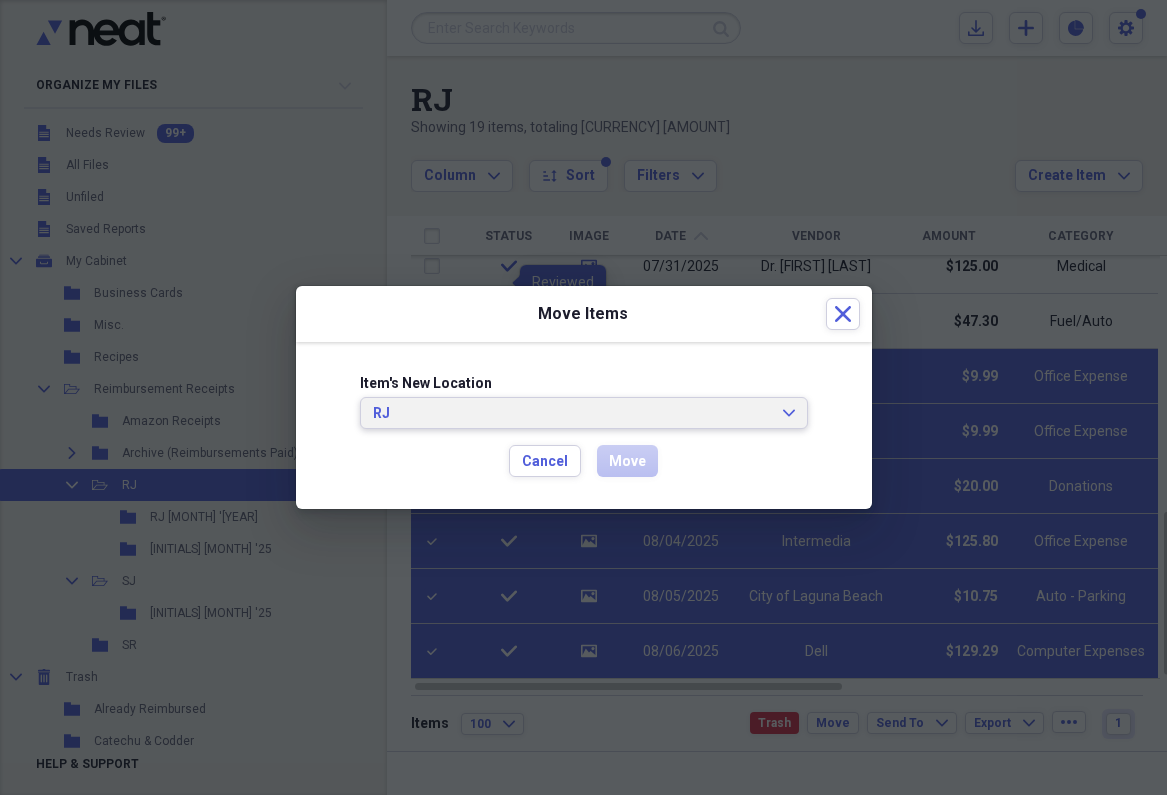 click on "RJ" at bounding box center [572, 414] 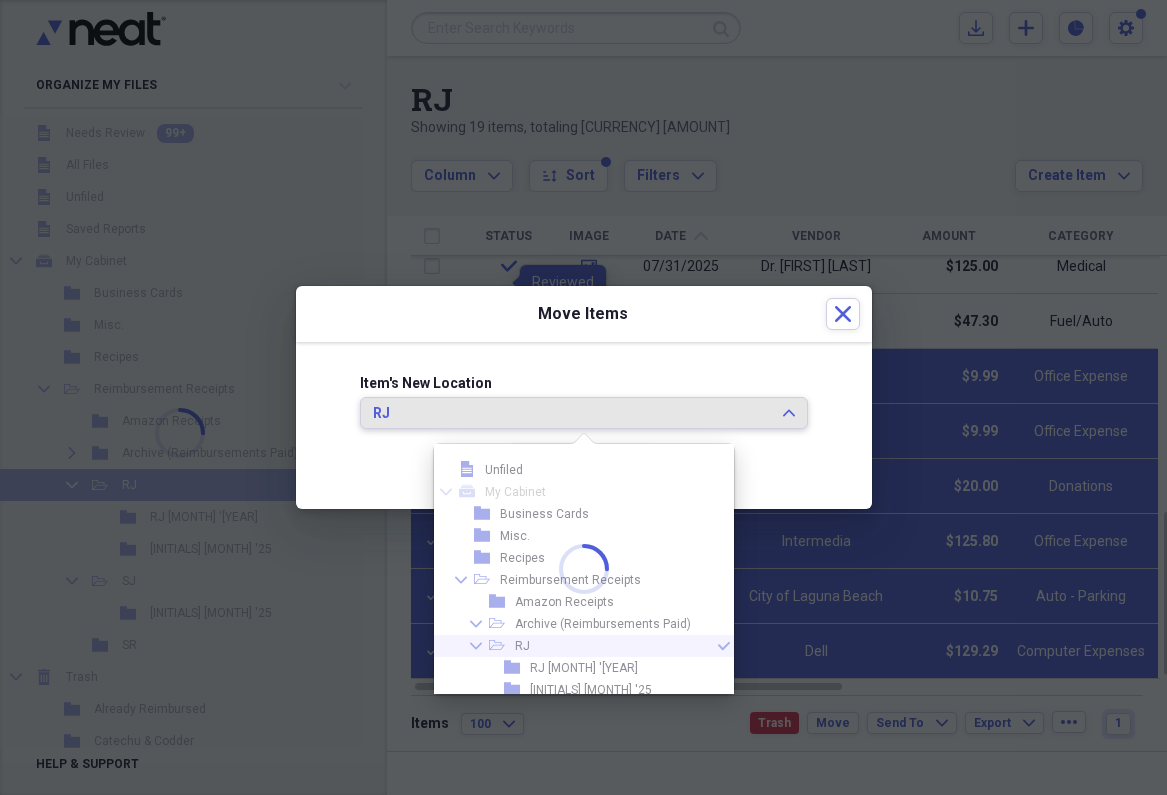 scroll, scrollTop: 77, scrollLeft: 0, axis: vertical 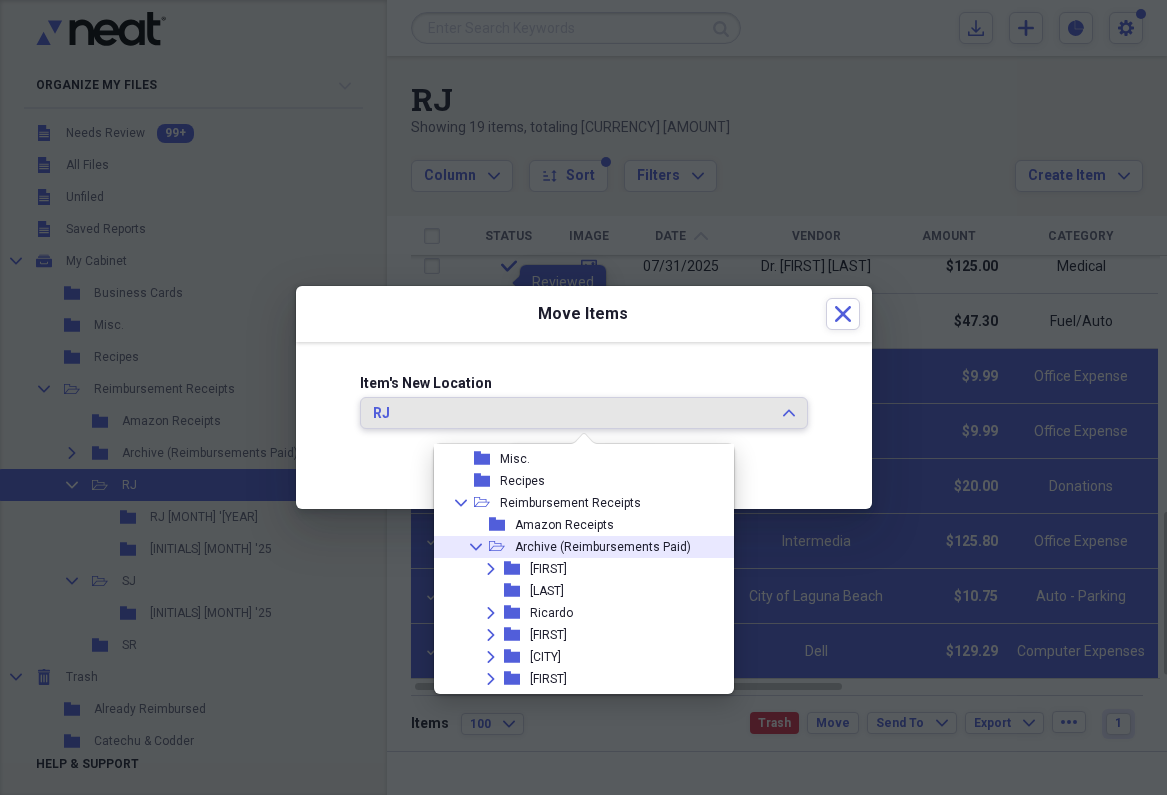 click on "Collapse" 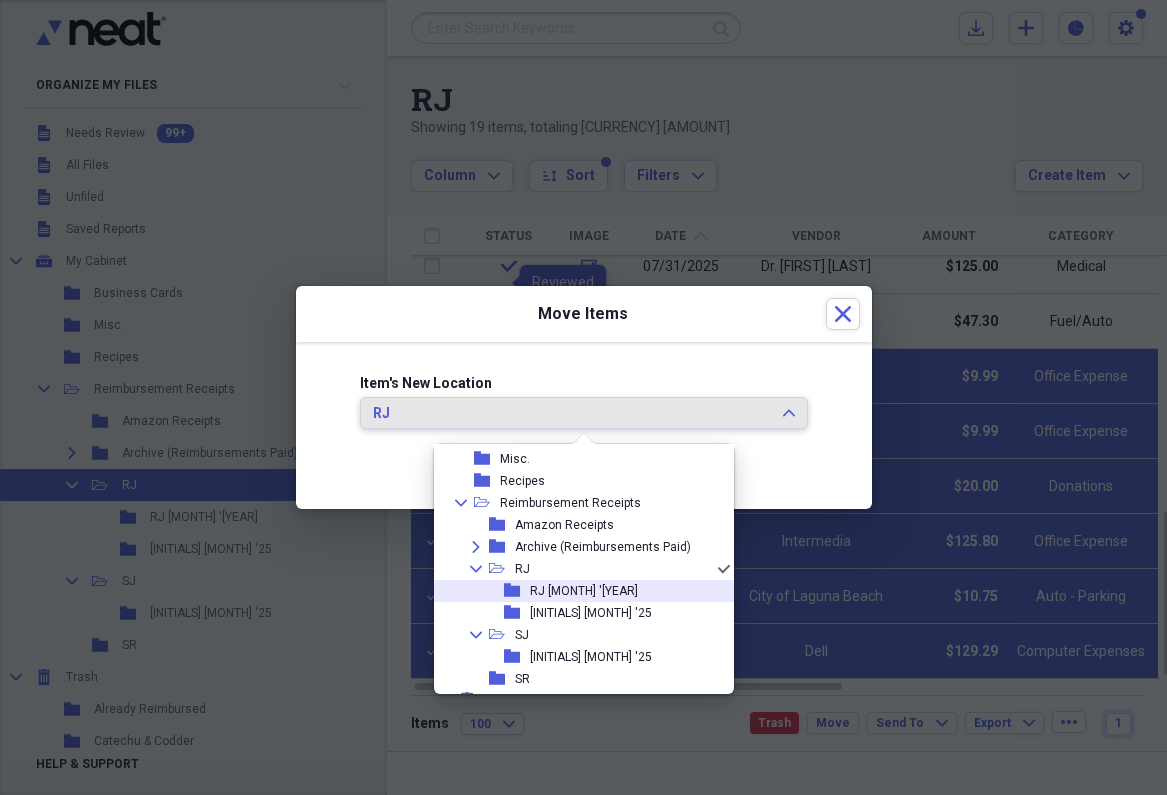 click on "RJ [MONTH] '[YEAR]" at bounding box center [584, 591] 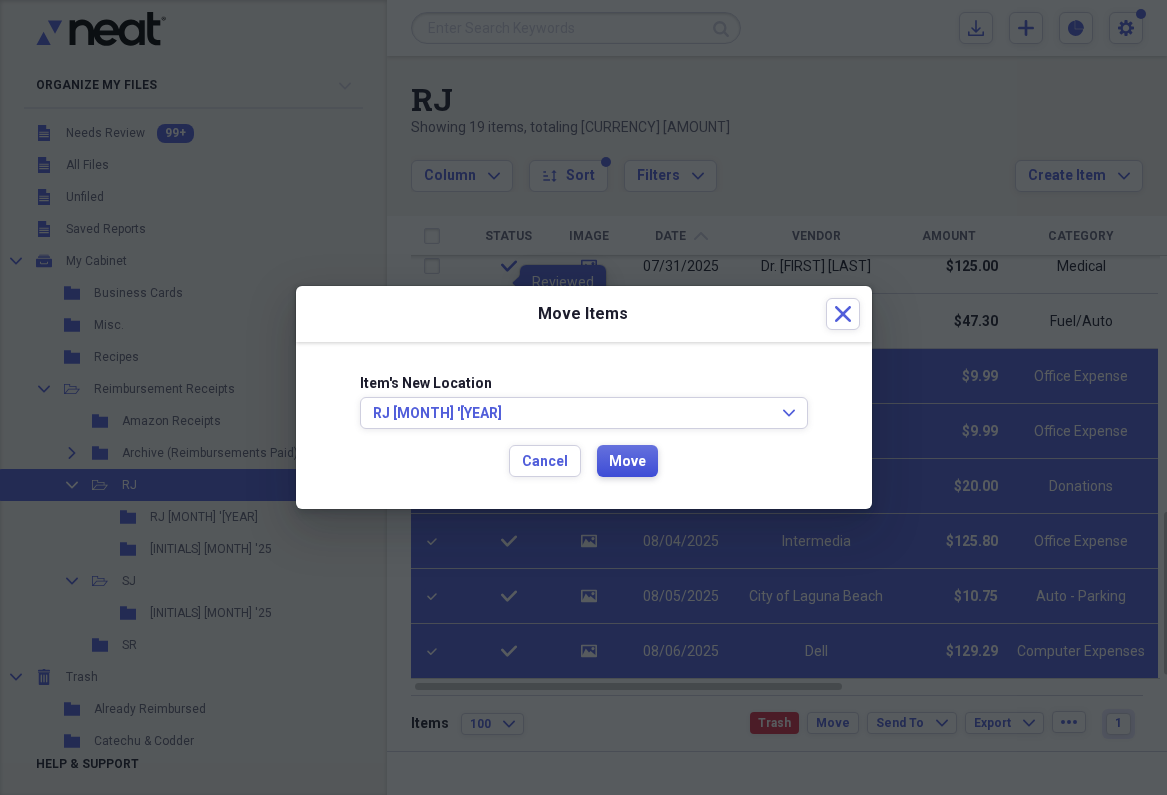 click on "Move" at bounding box center (627, 462) 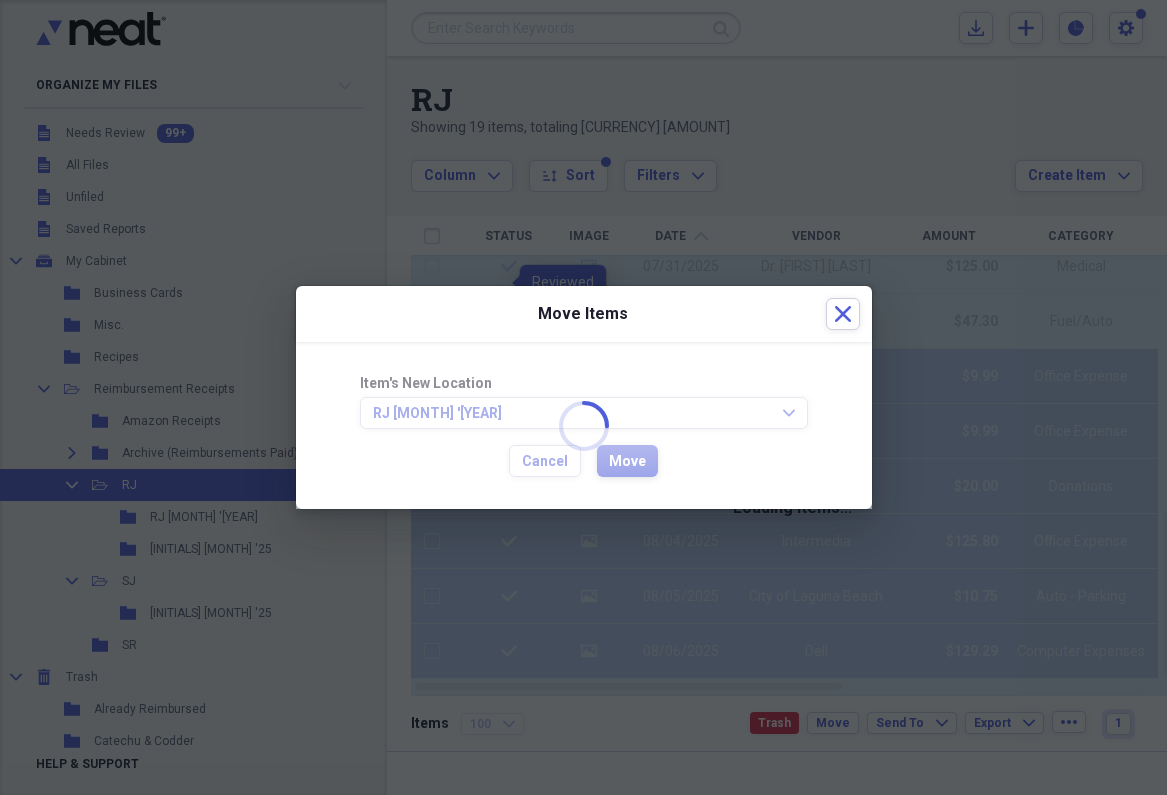 checkbox on "false" 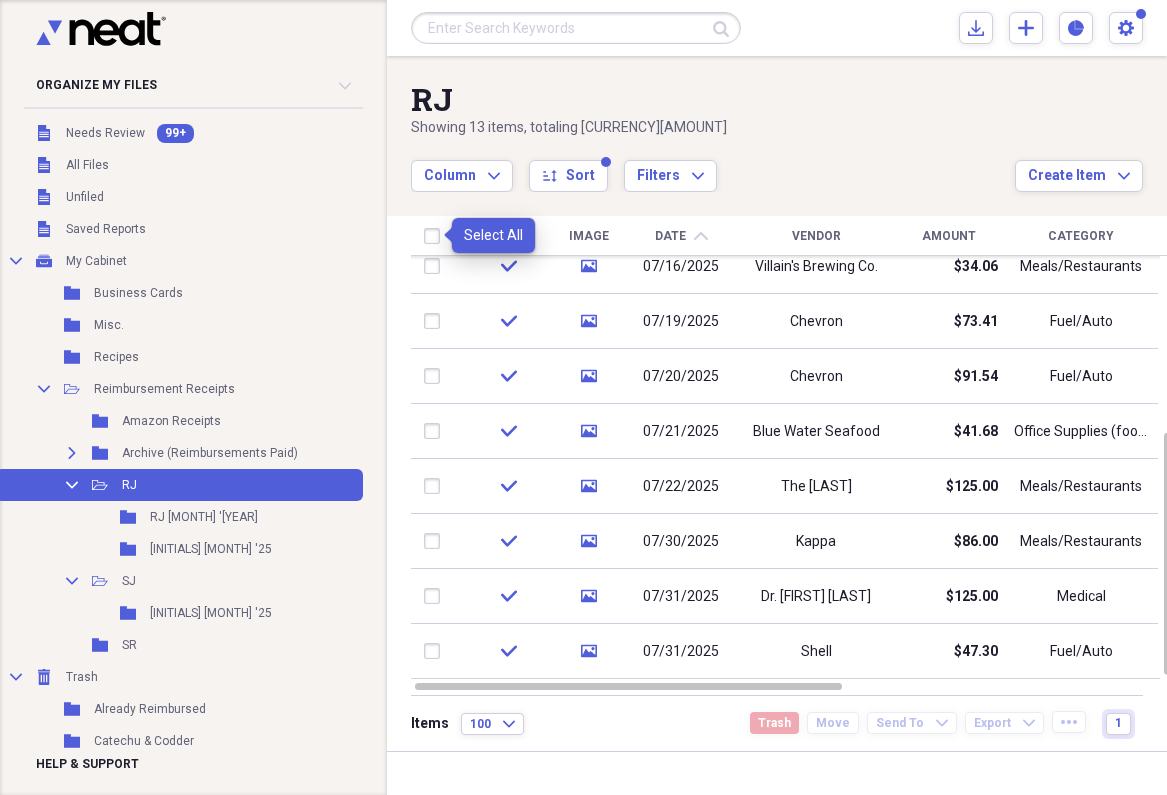 click at bounding box center (436, 236) 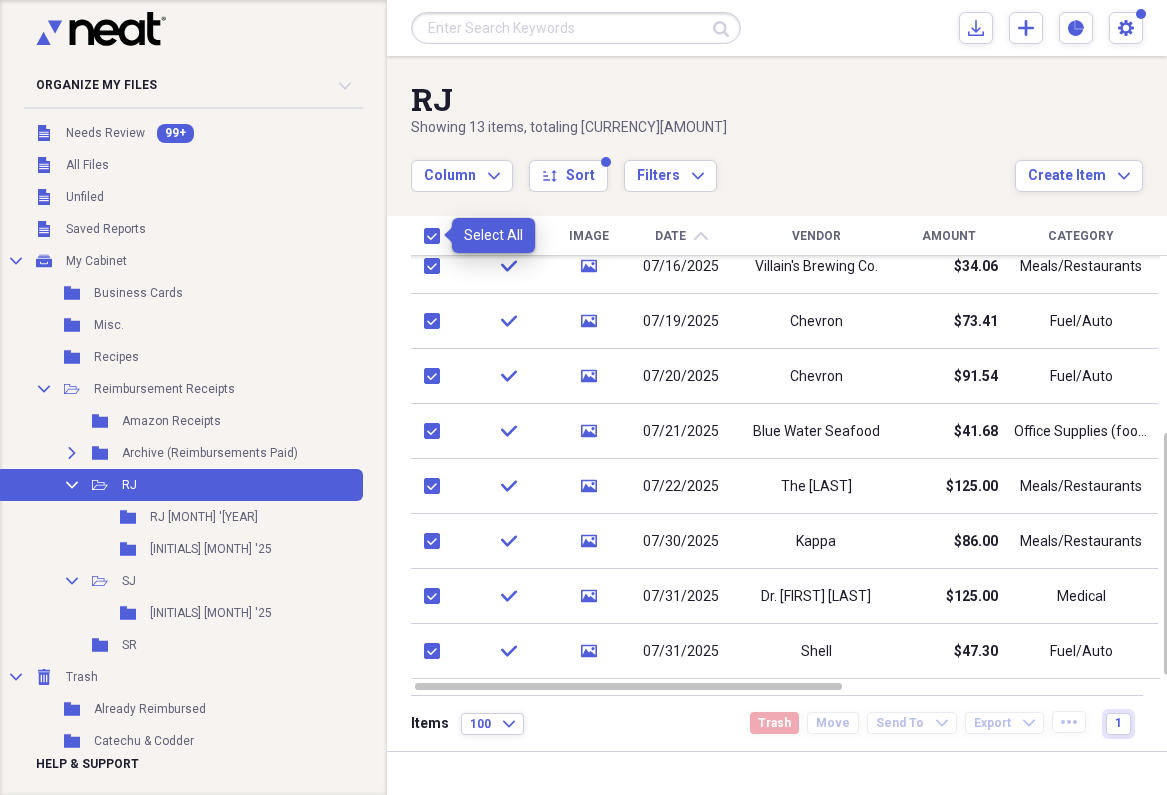 checkbox on "true" 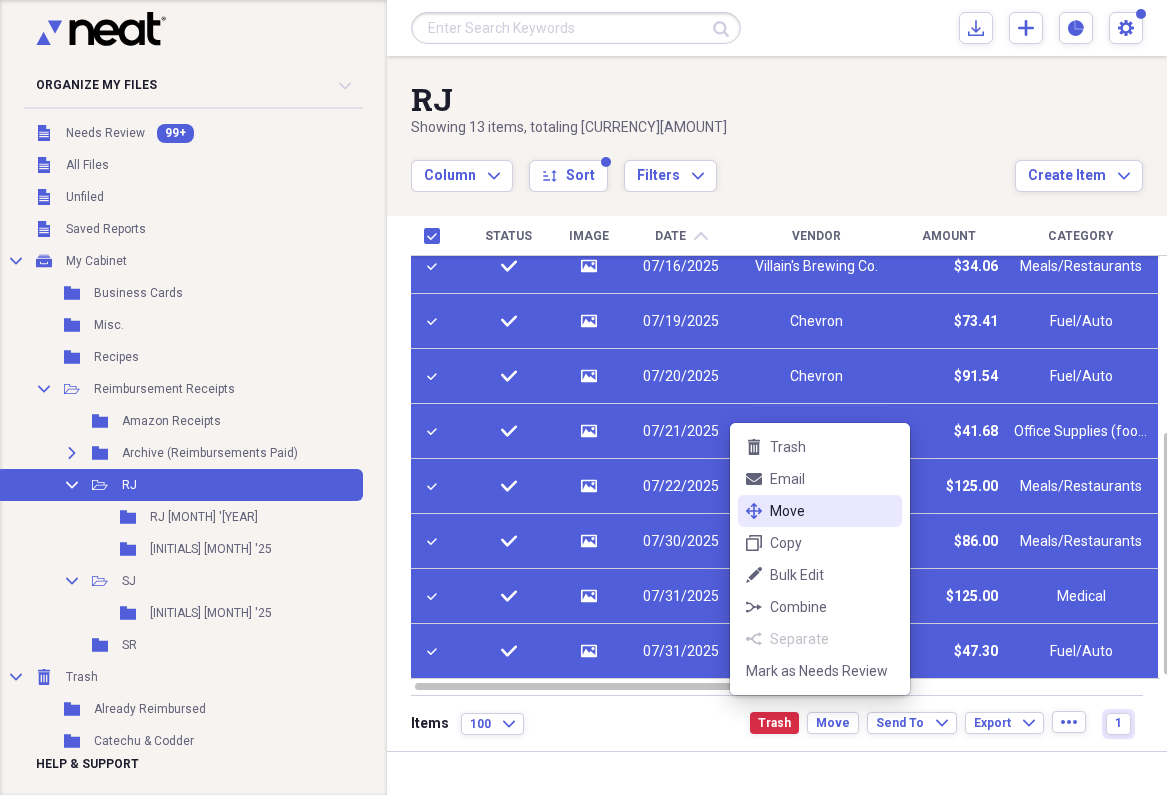 click on "Move" at bounding box center (832, 511) 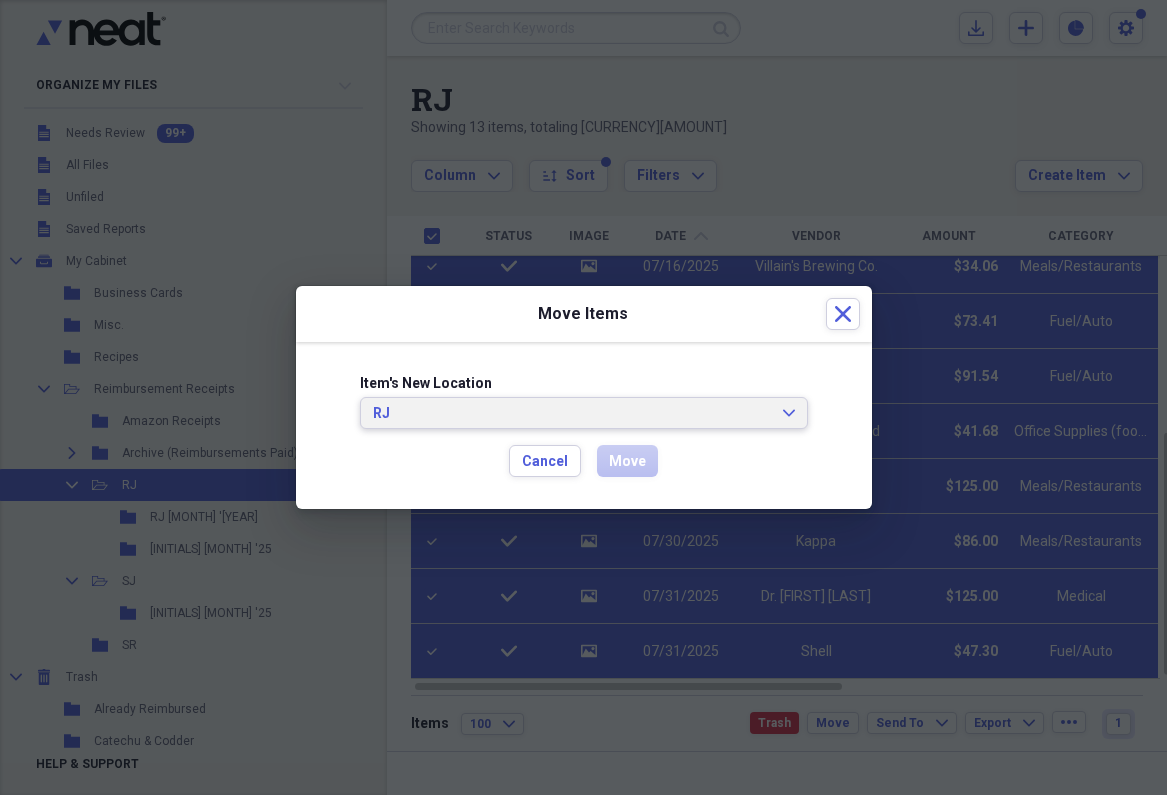 click on "RJ" at bounding box center (572, 414) 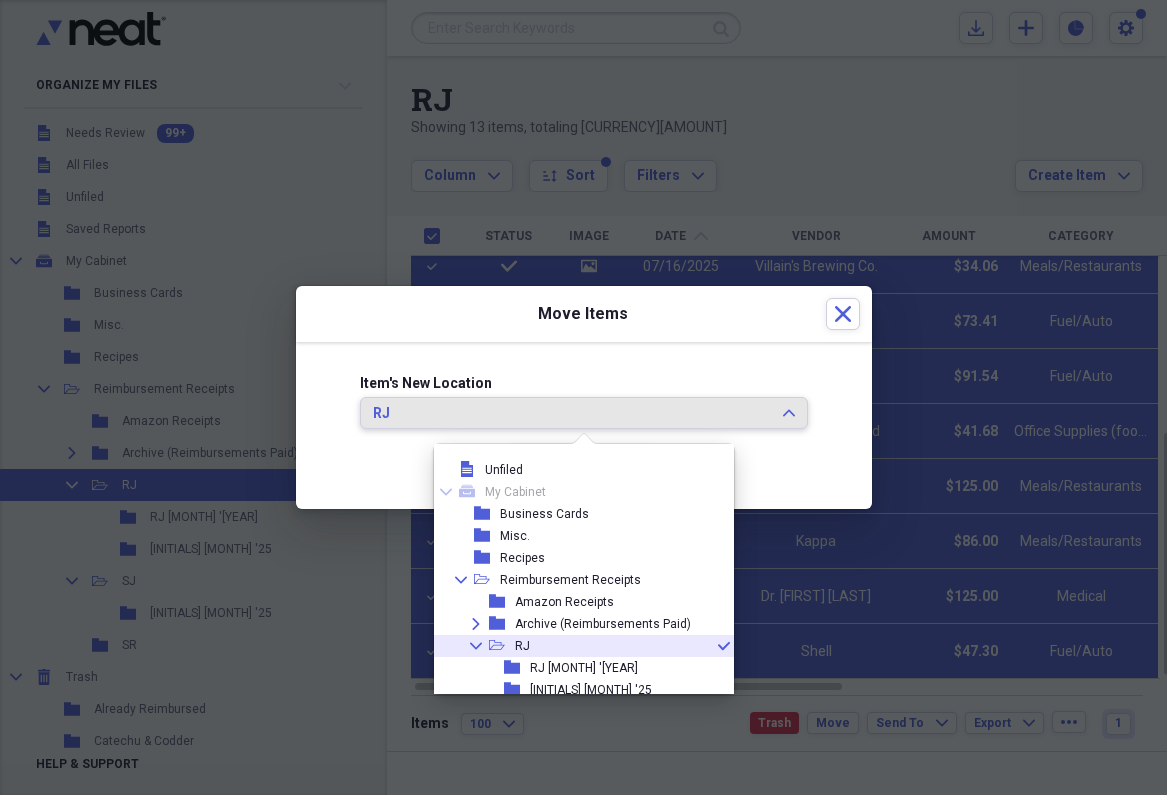 scroll, scrollTop: 77, scrollLeft: 0, axis: vertical 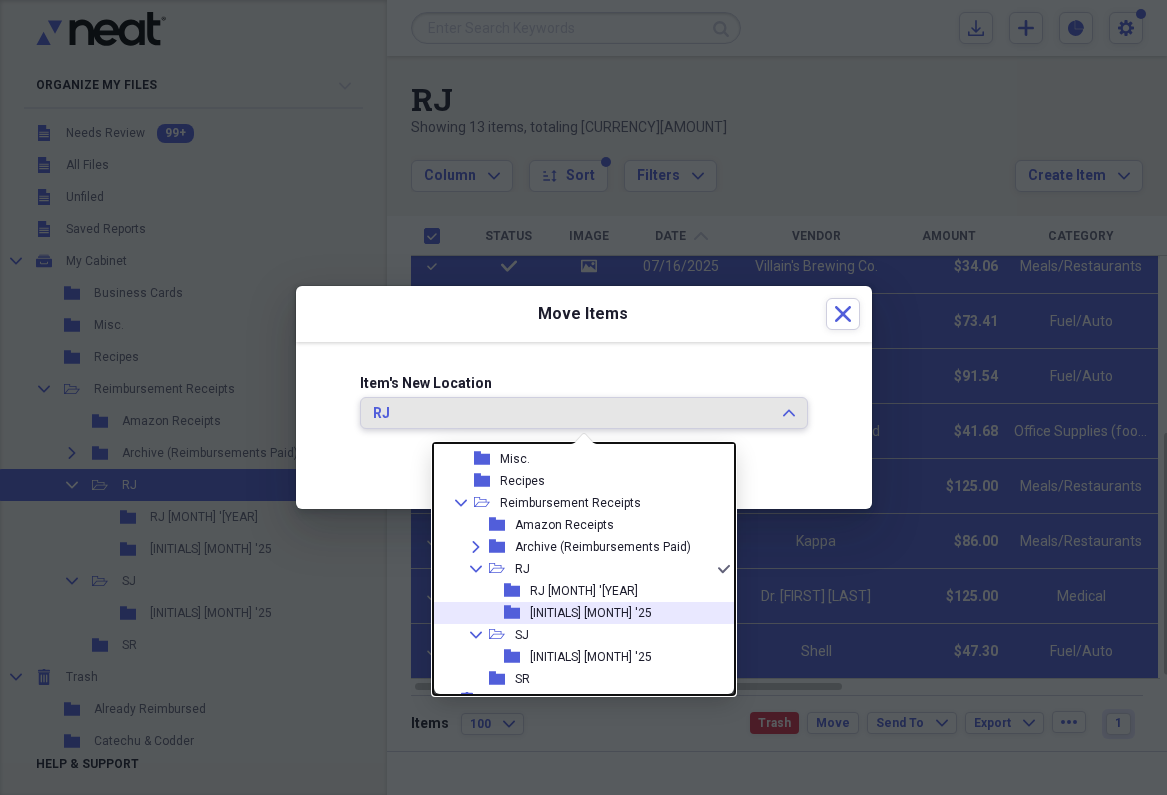 click on "[INITIALS] [MONTH] '25" at bounding box center (591, 613) 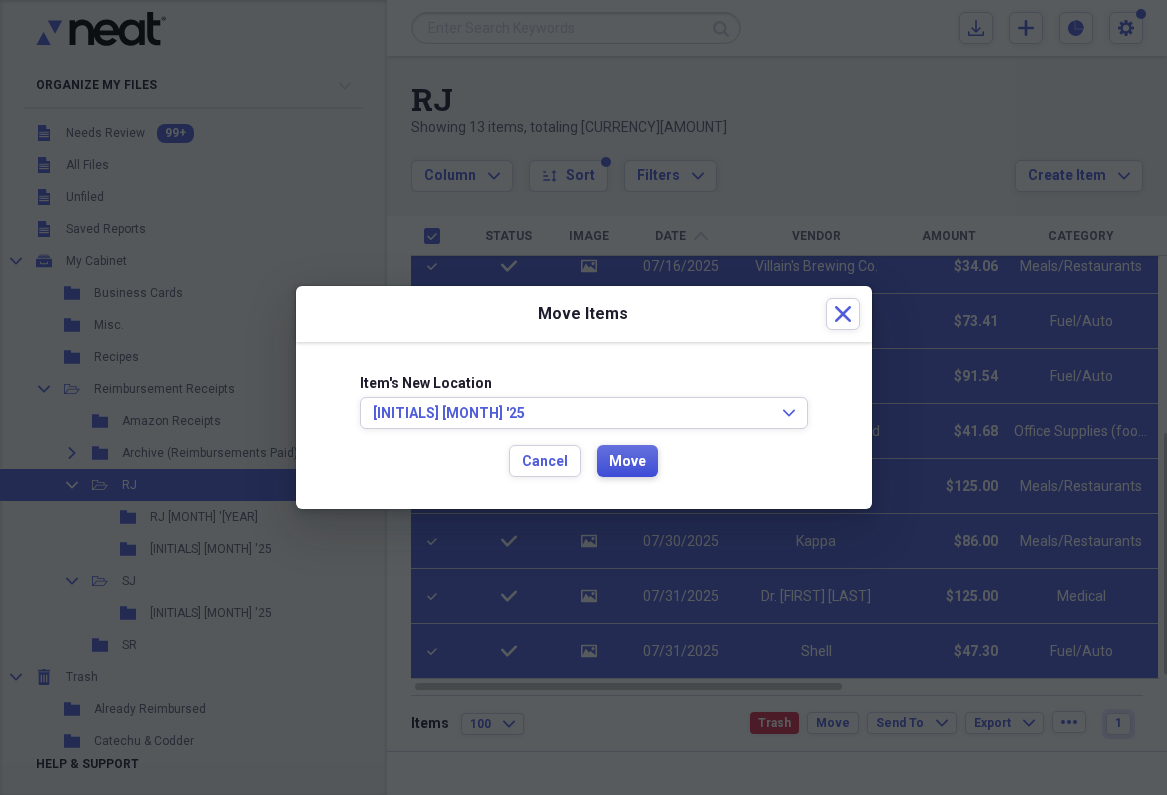 click on "Move" at bounding box center (627, 462) 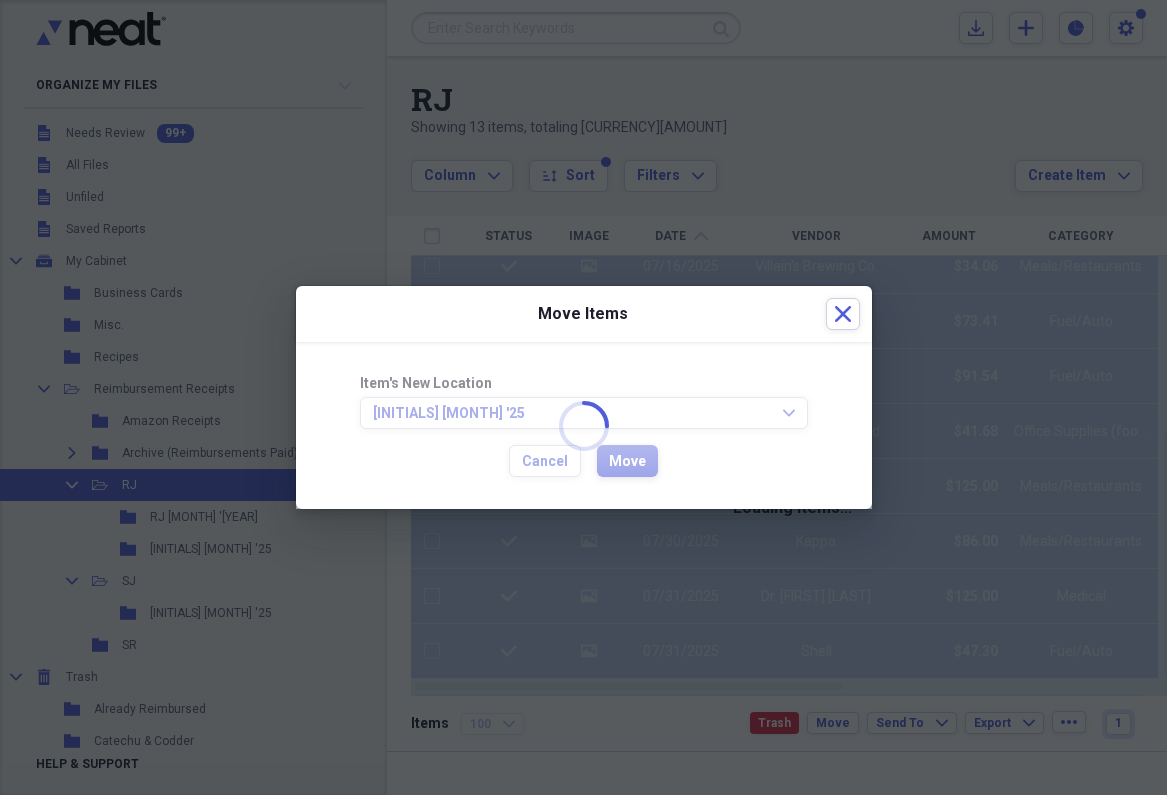 checkbox on "false" 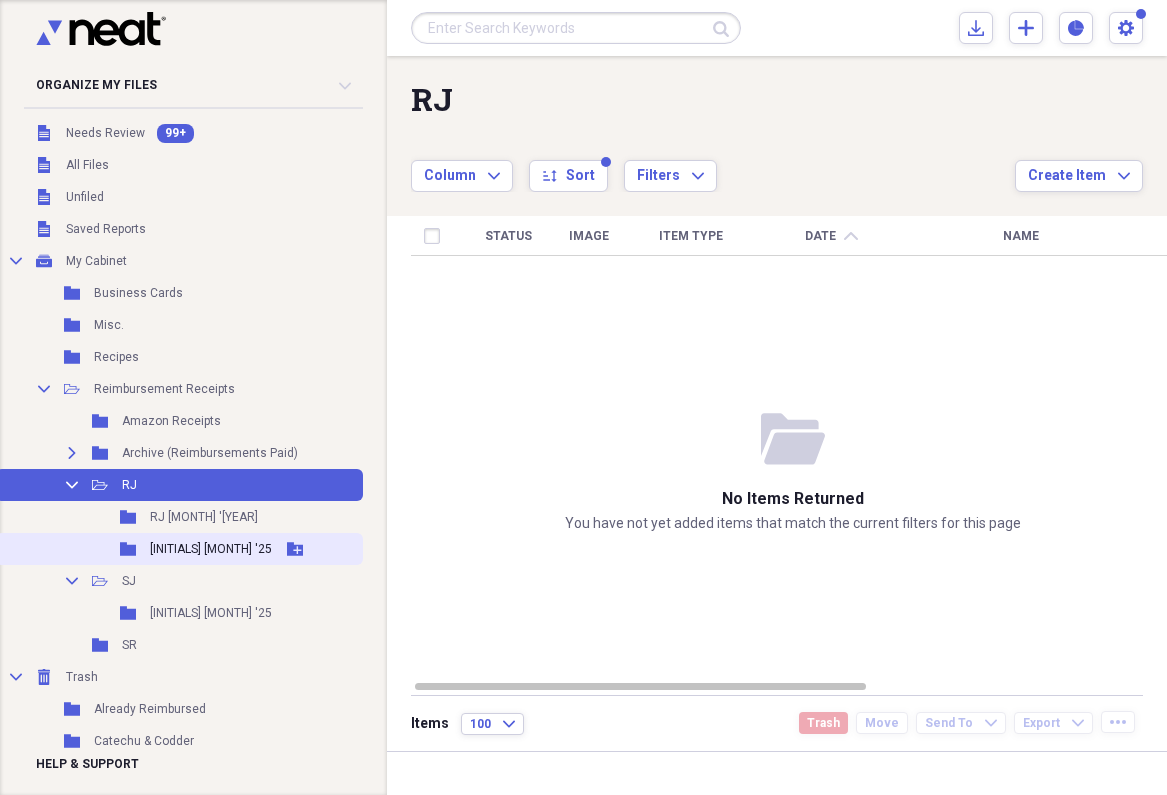 click on "[INITIALS] [MONTH] '25" at bounding box center [211, 549] 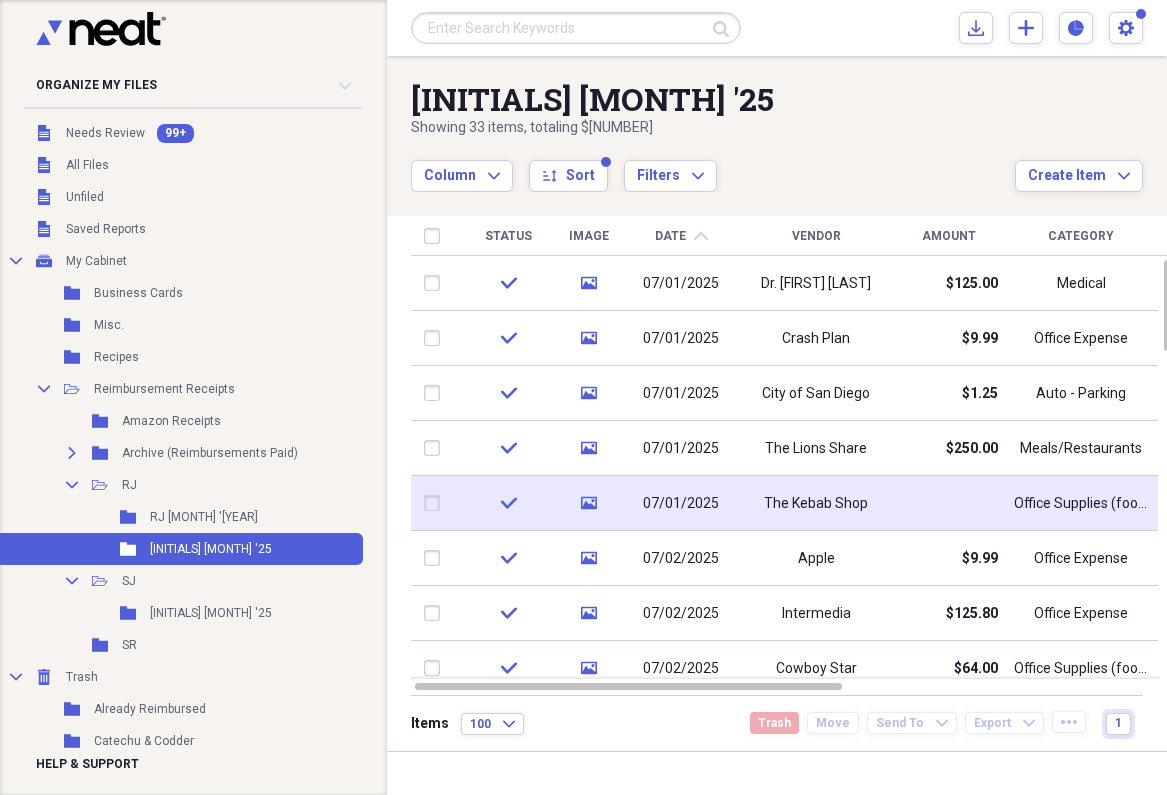 click on "The Kebab Shop" at bounding box center (816, 504) 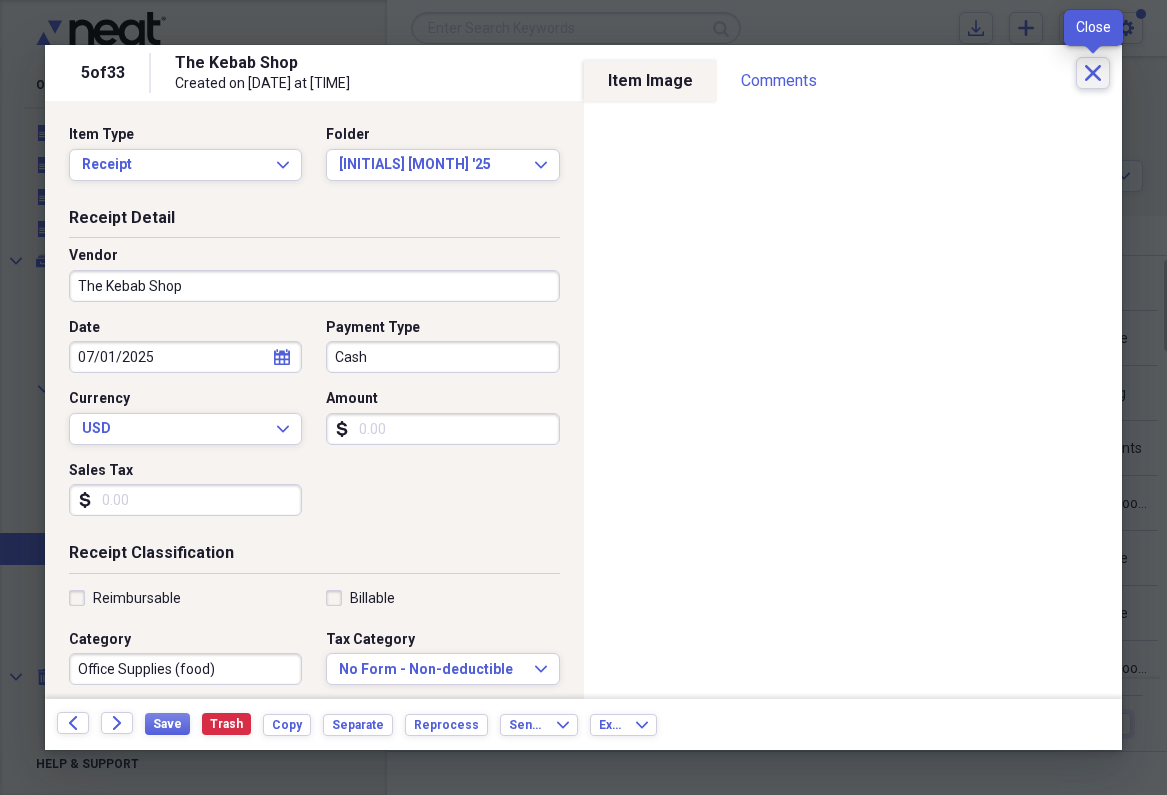 click on "Close" 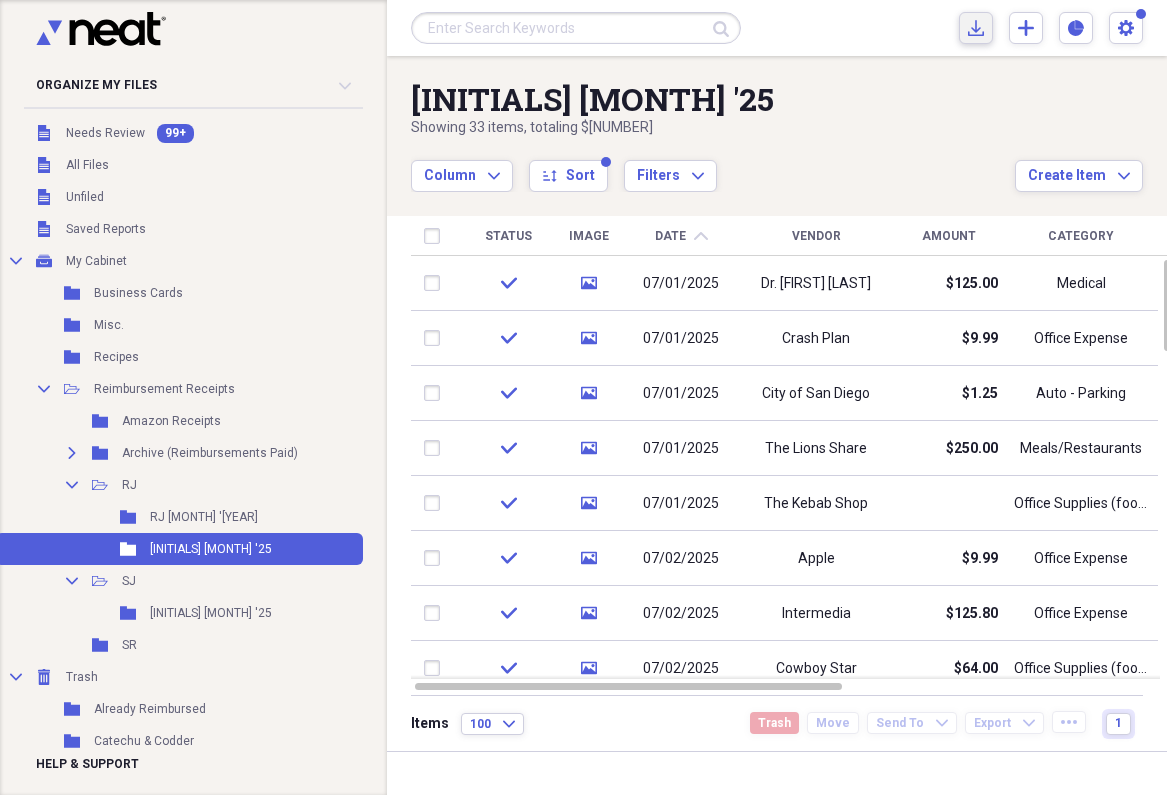 click on "Import" 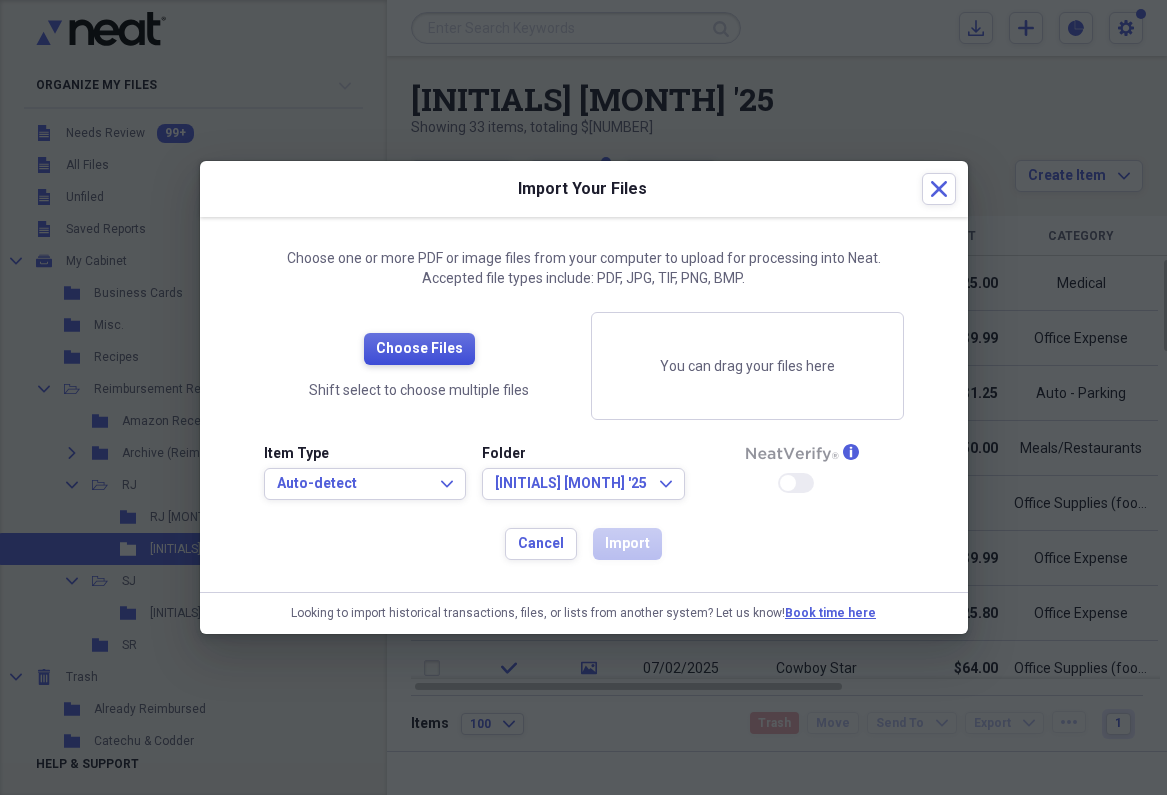 click on "Choose Files" at bounding box center (419, 349) 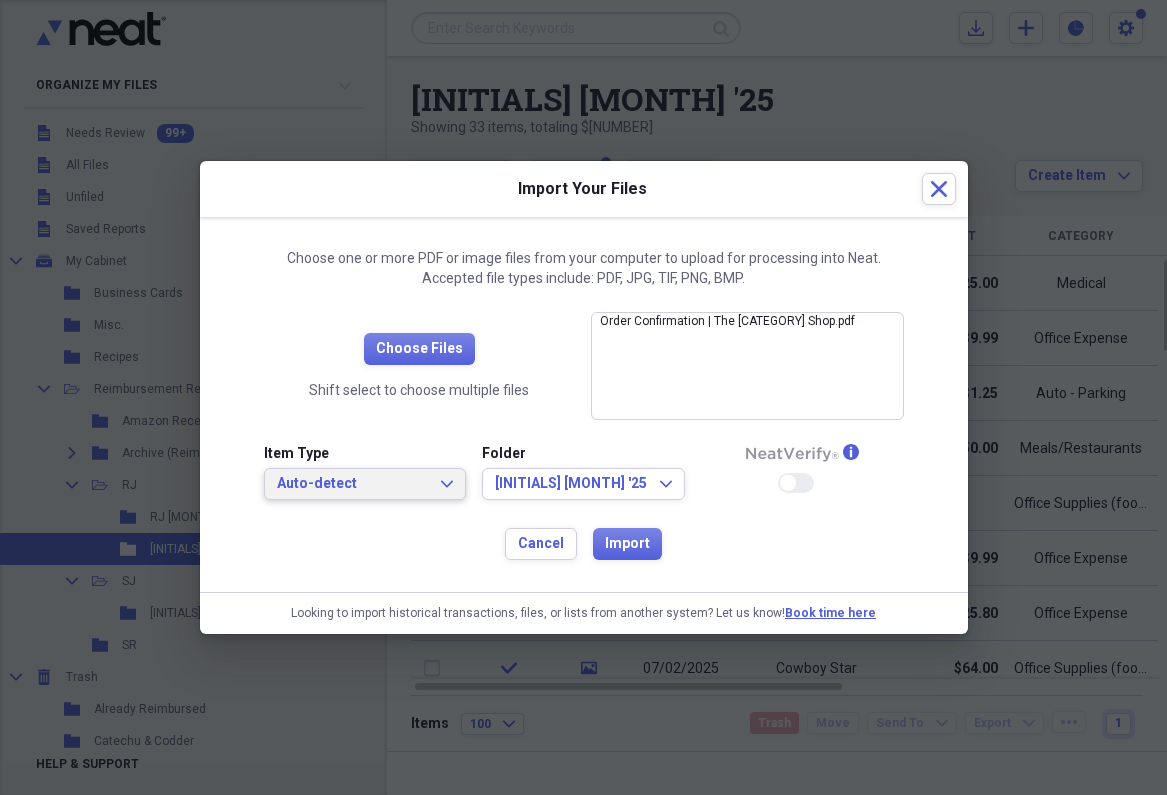click on "Auto-detect" at bounding box center [353, 484] 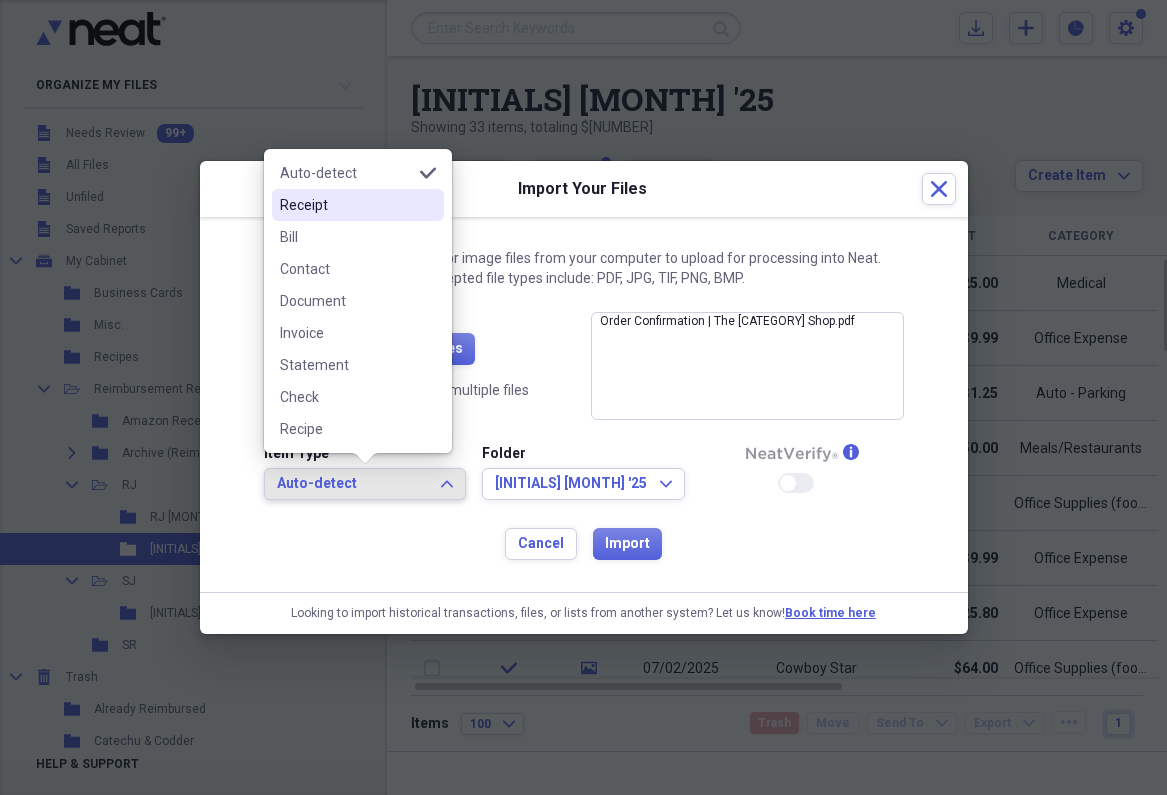 click on "Receipt" at bounding box center [358, 205] 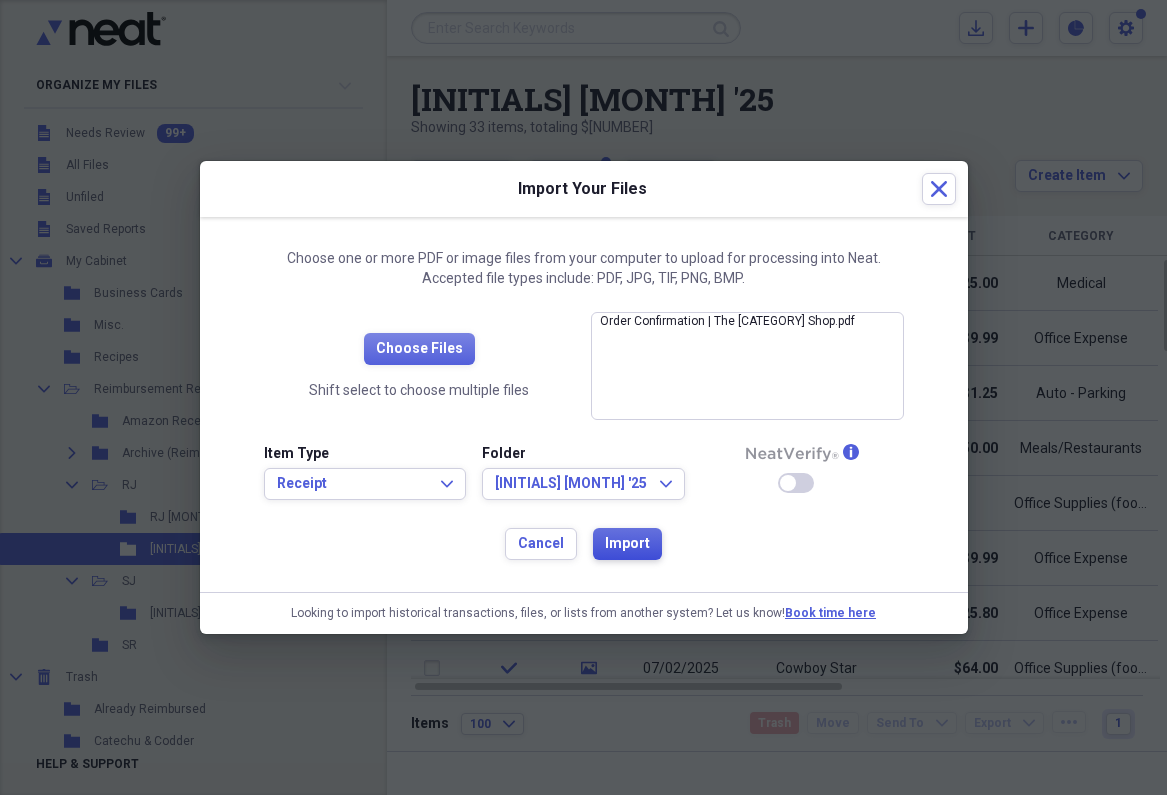 click on "Import" at bounding box center (627, 544) 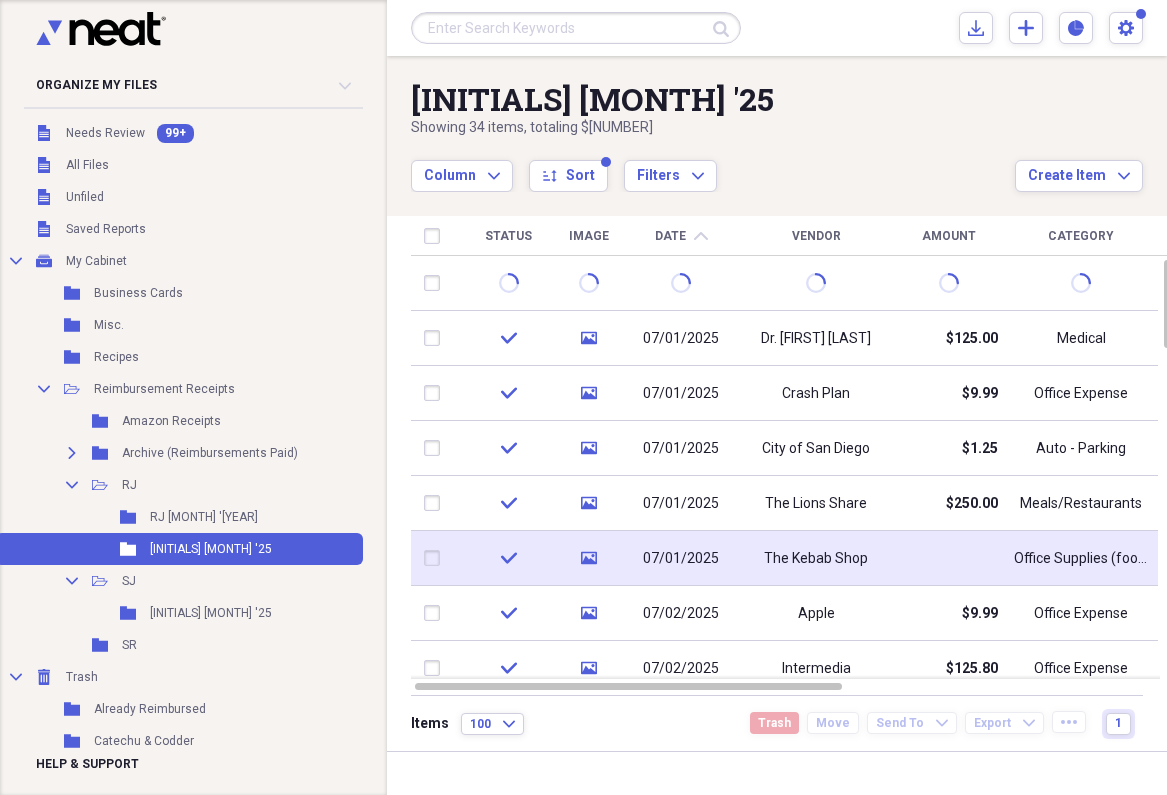click at bounding box center (436, 558) 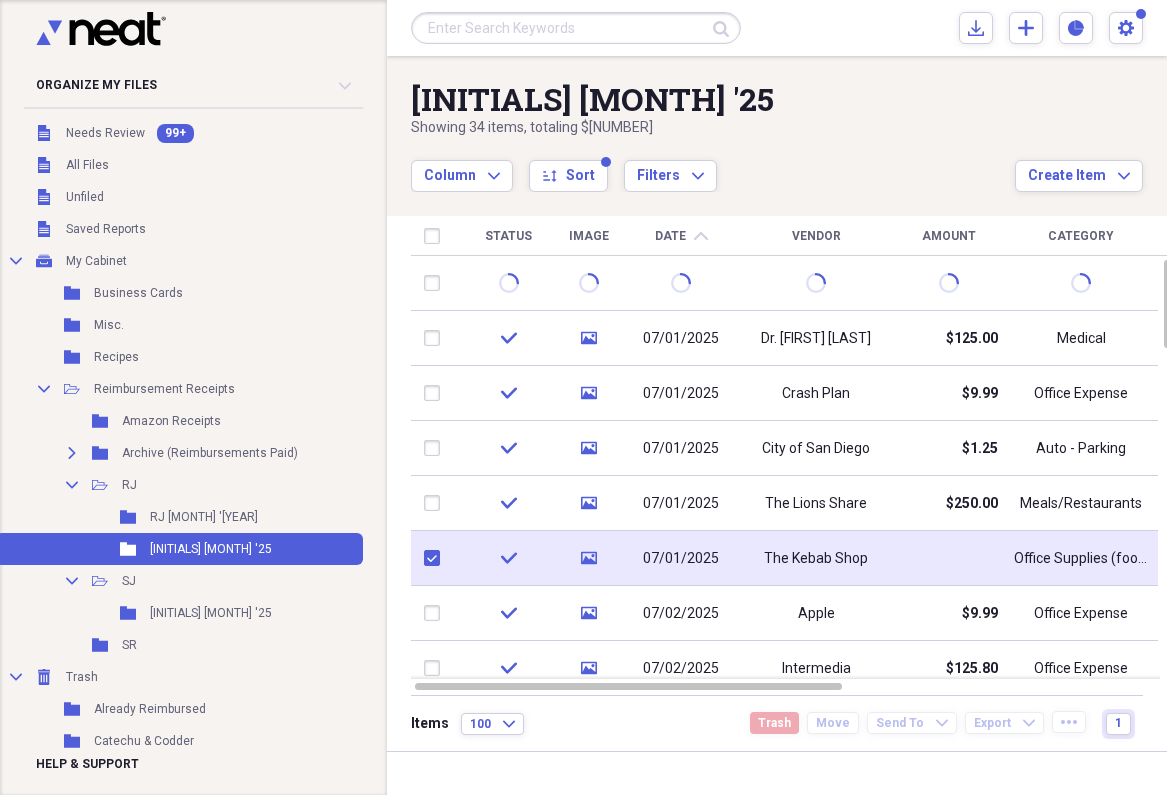 checkbox on "true" 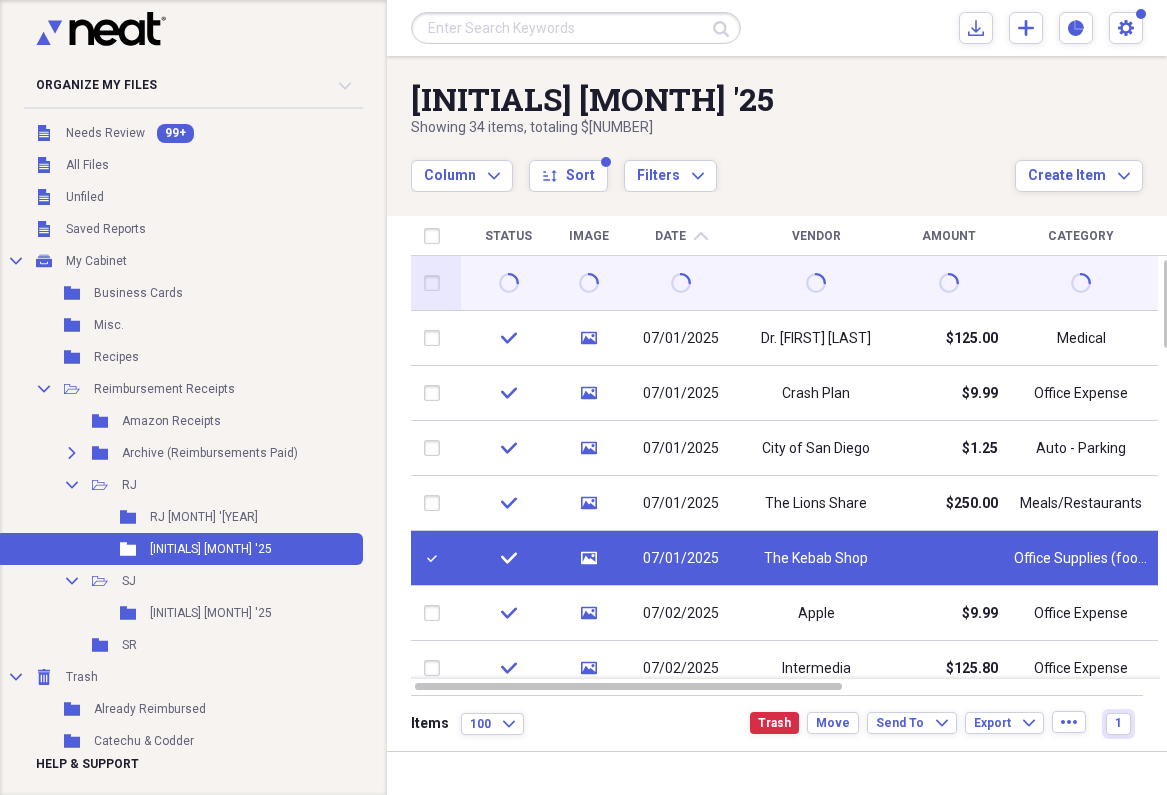 click at bounding box center [436, 283] 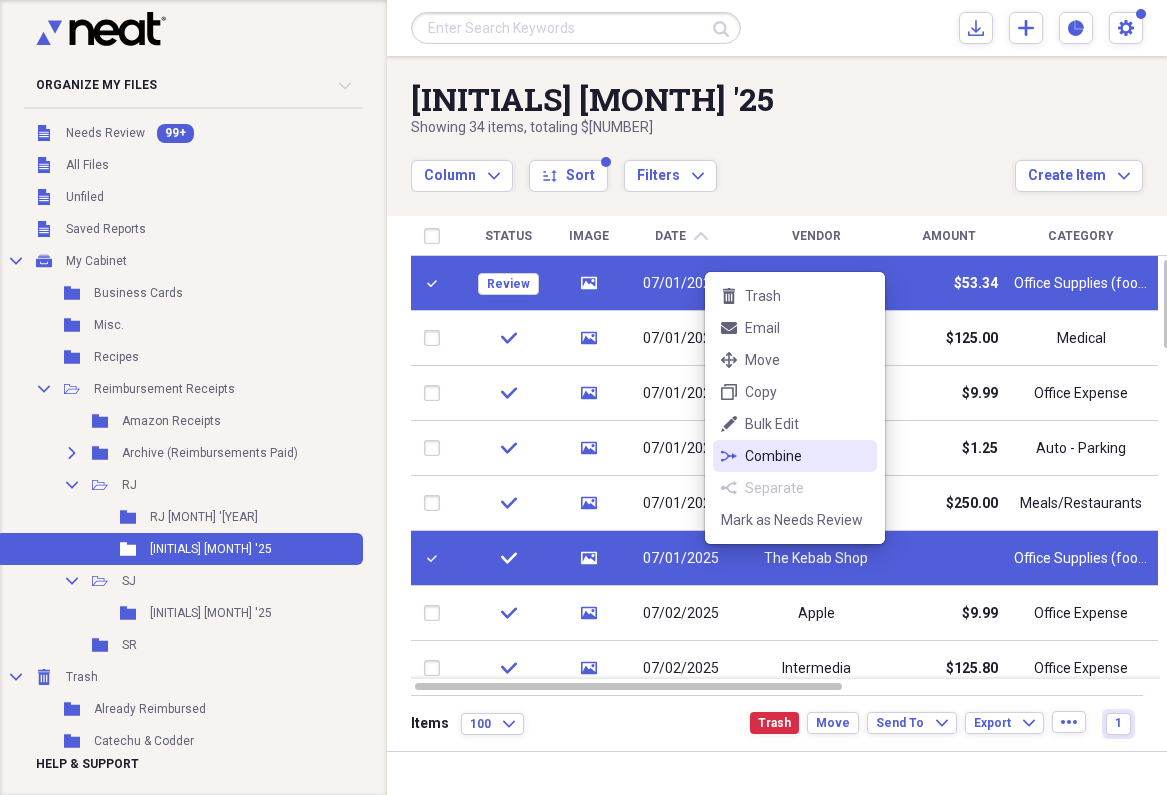 click on "Combine" at bounding box center (807, 456) 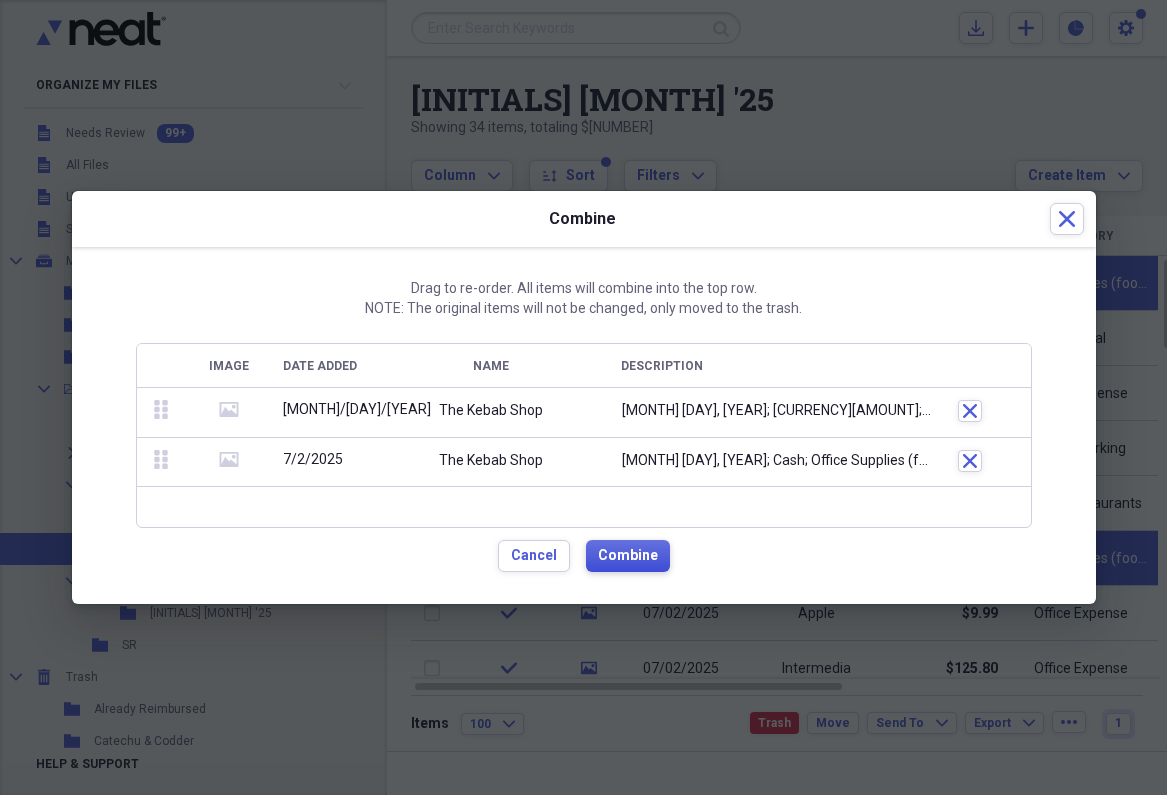 click on "Combine" at bounding box center [628, 556] 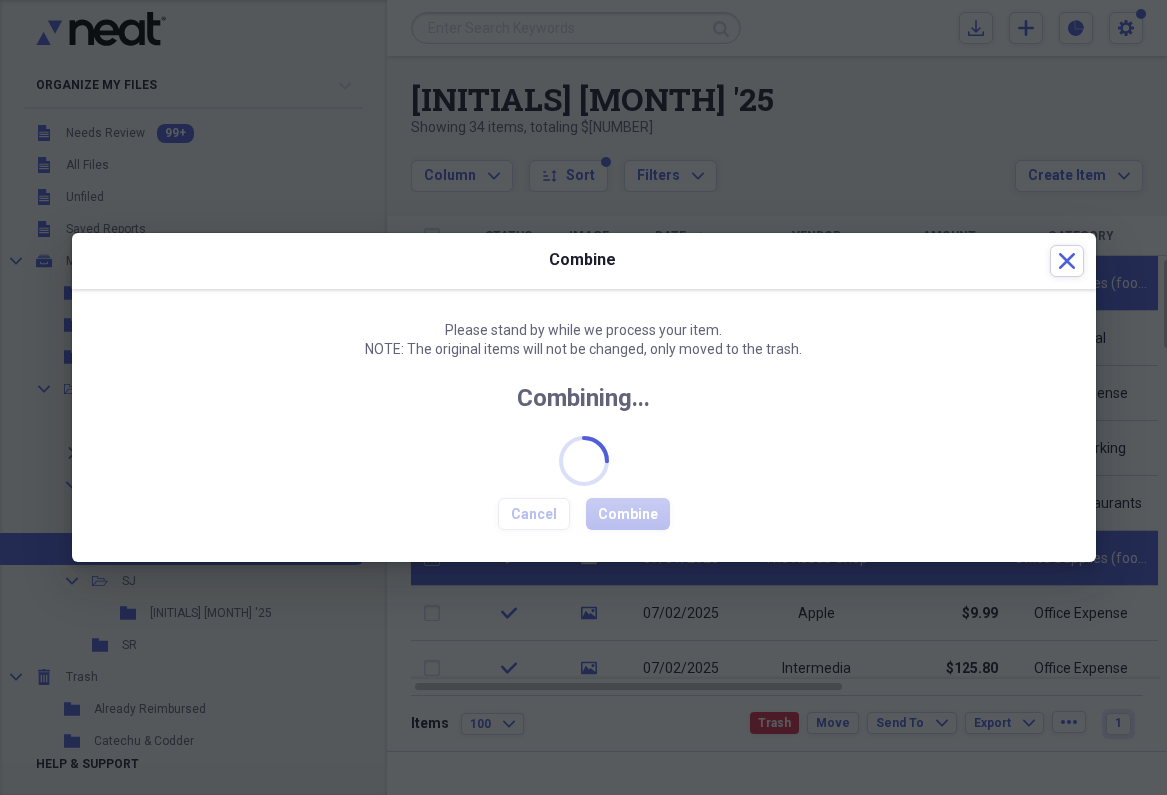 checkbox on "false" 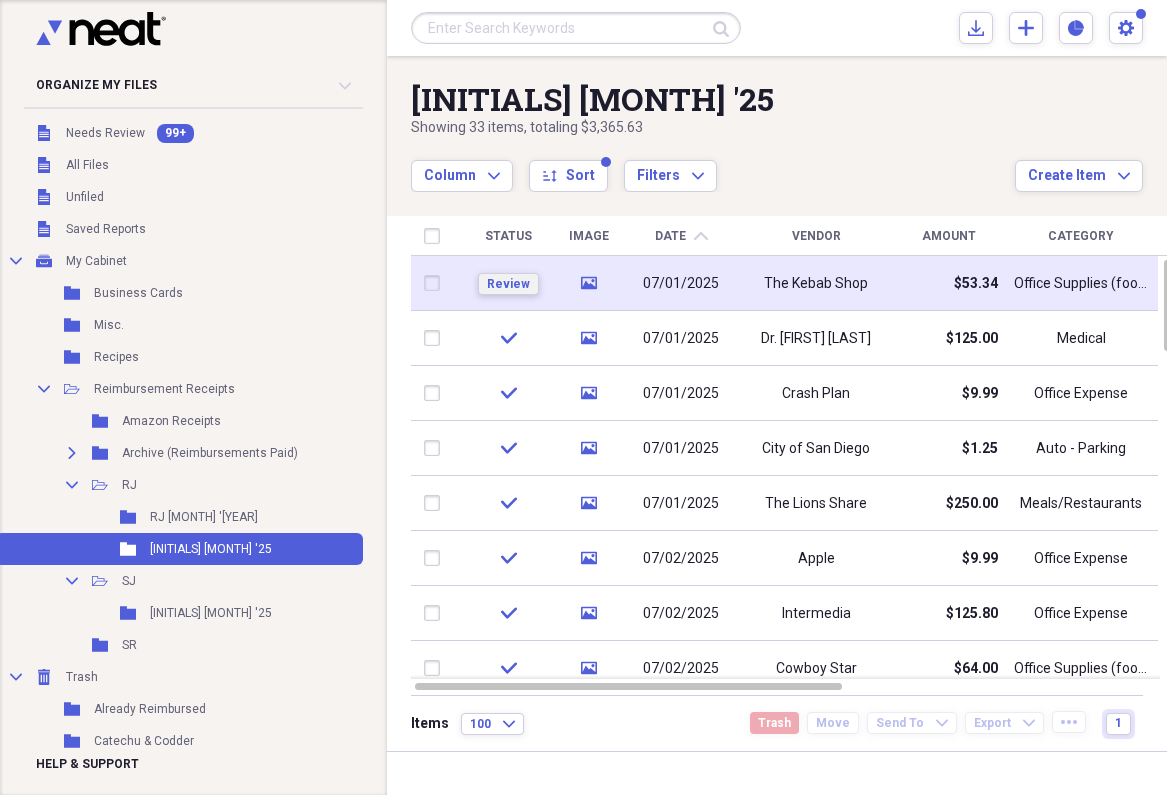 click on "Review" at bounding box center (508, 284) 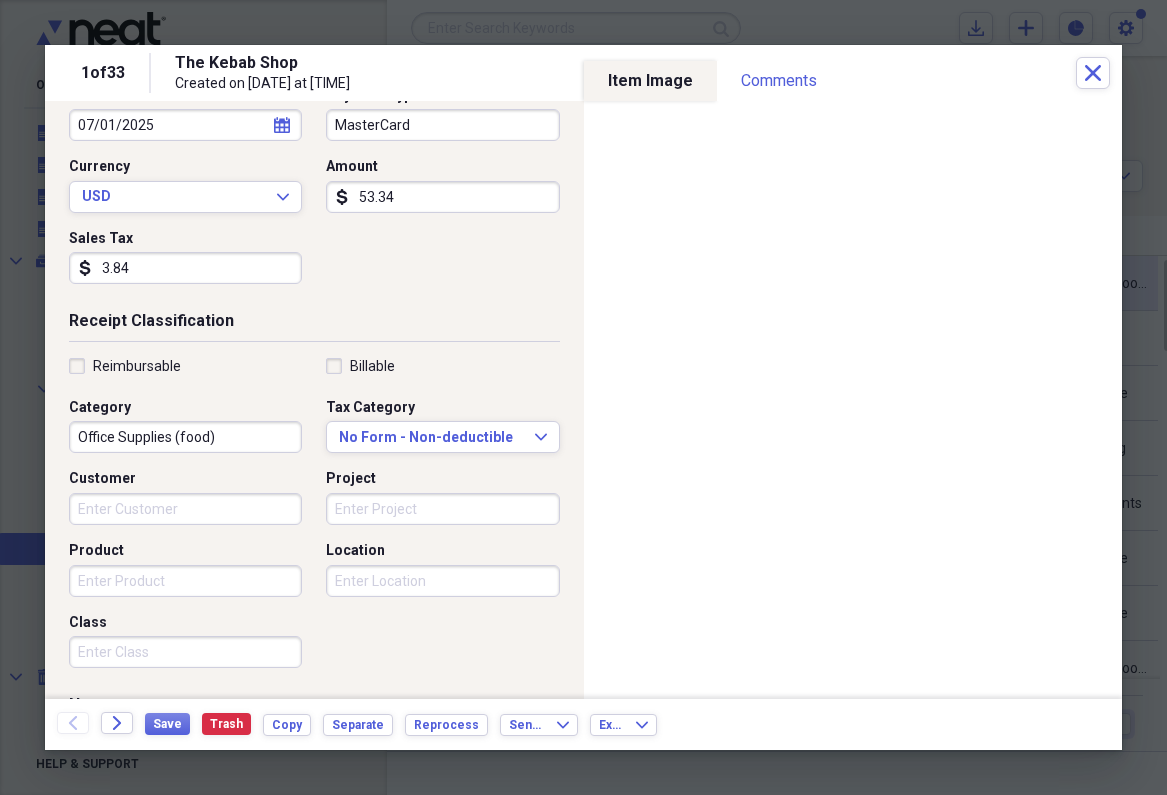 scroll, scrollTop: 242, scrollLeft: 0, axis: vertical 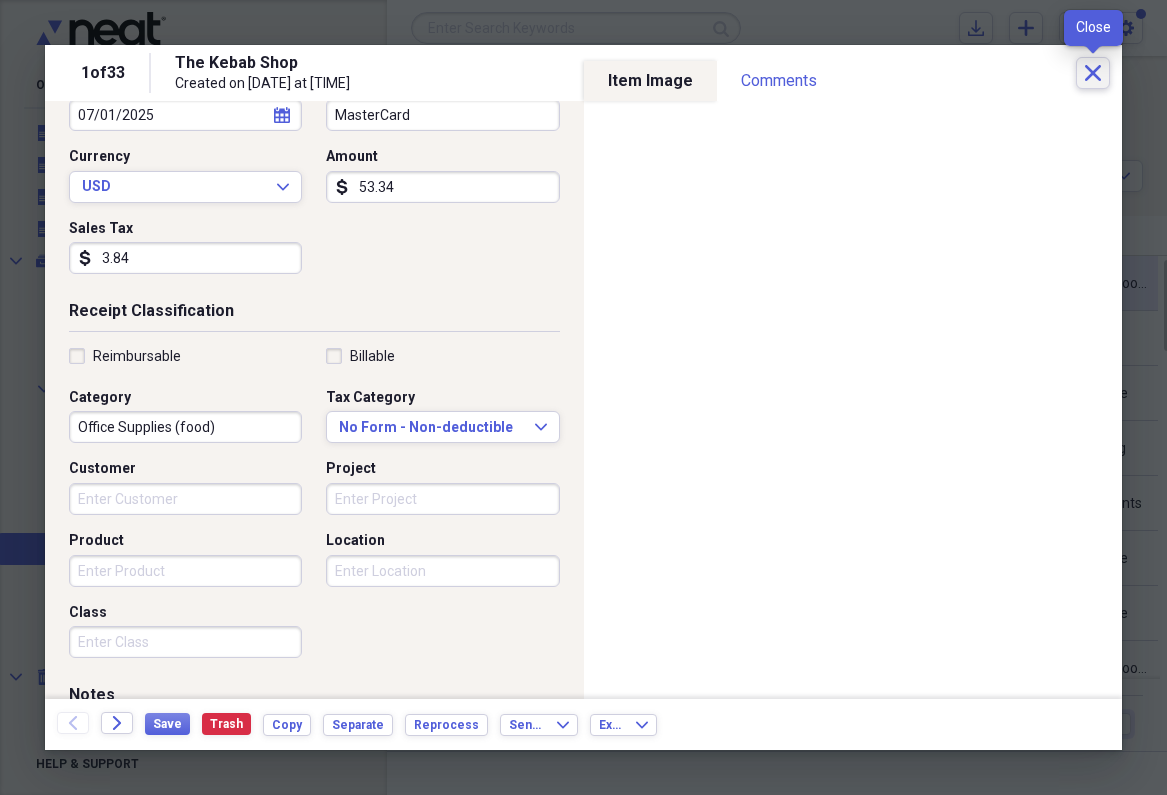 click on "Close" at bounding box center [1093, 73] 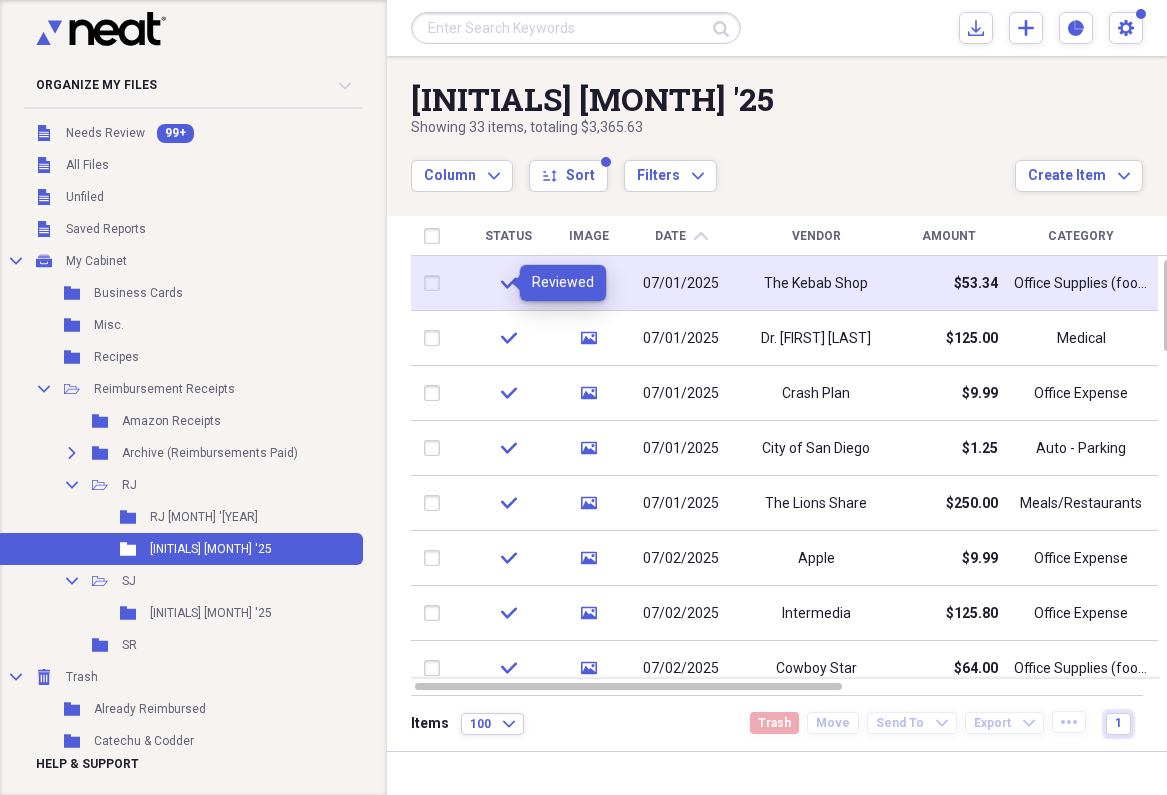 click on "Amount" at bounding box center [949, 236] 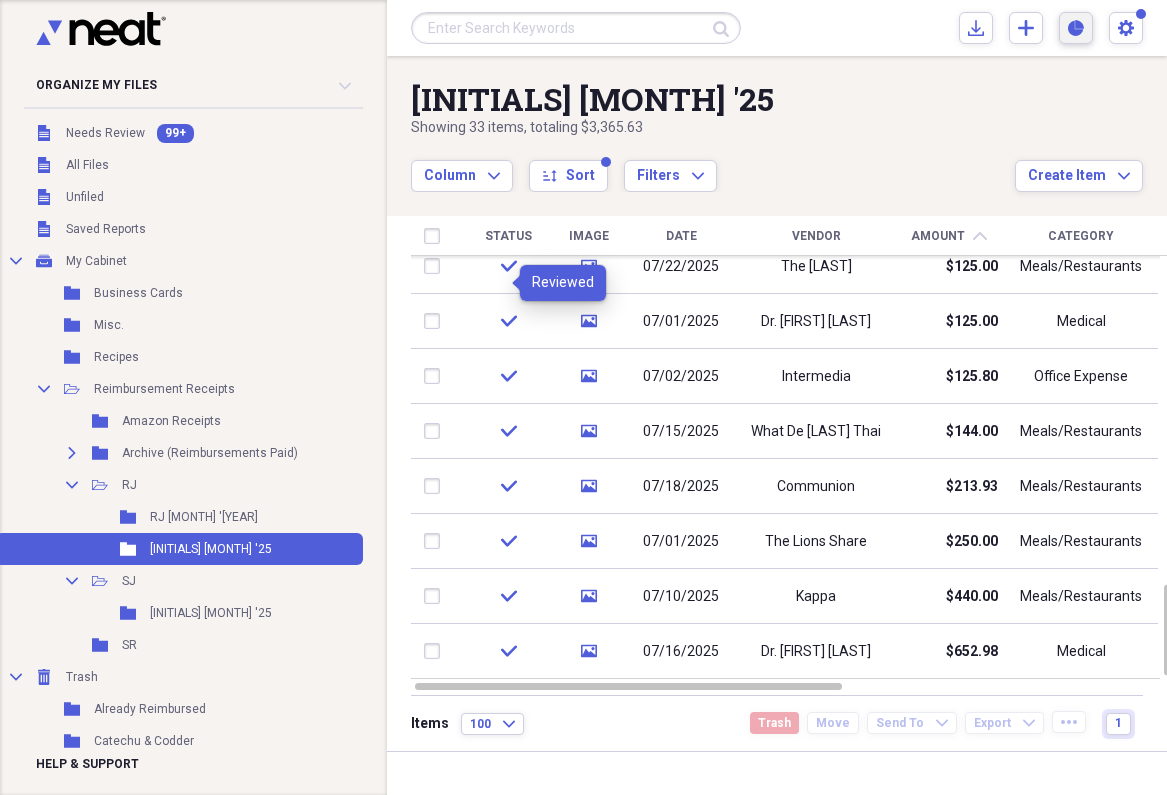 click 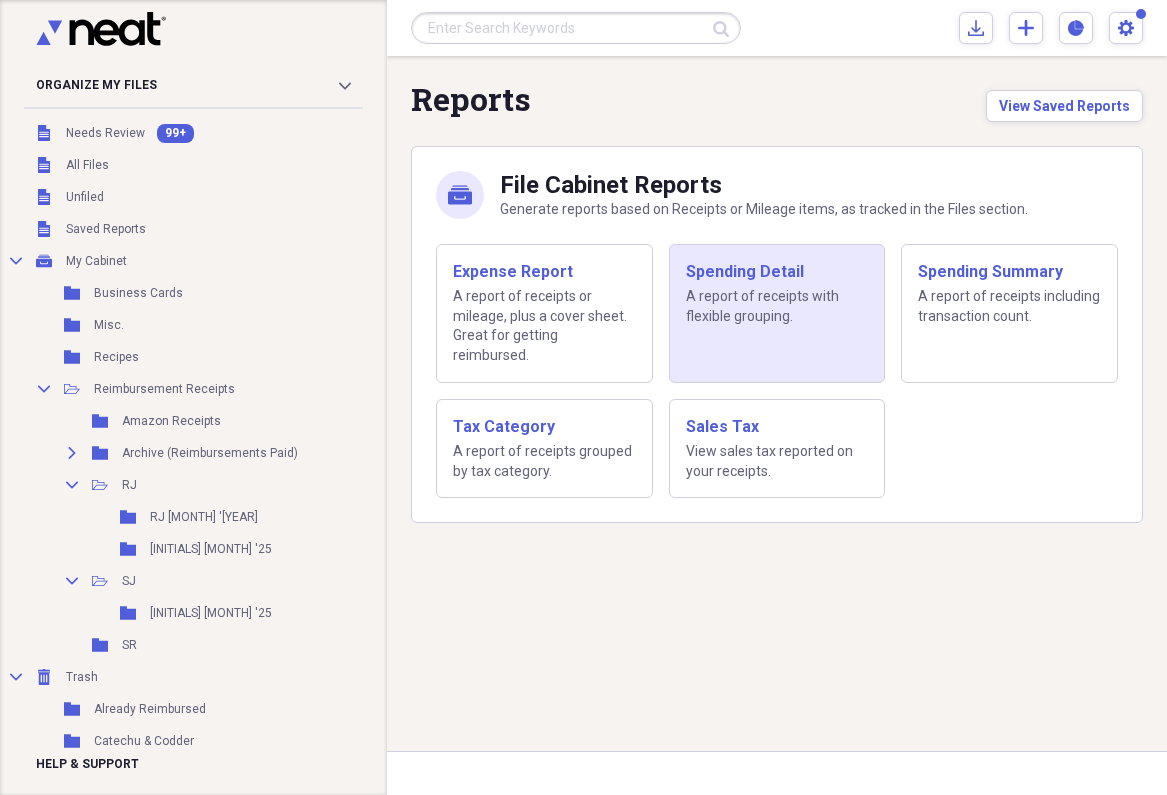 click on "A report of receipts with flexible grouping." at bounding box center (777, 306) 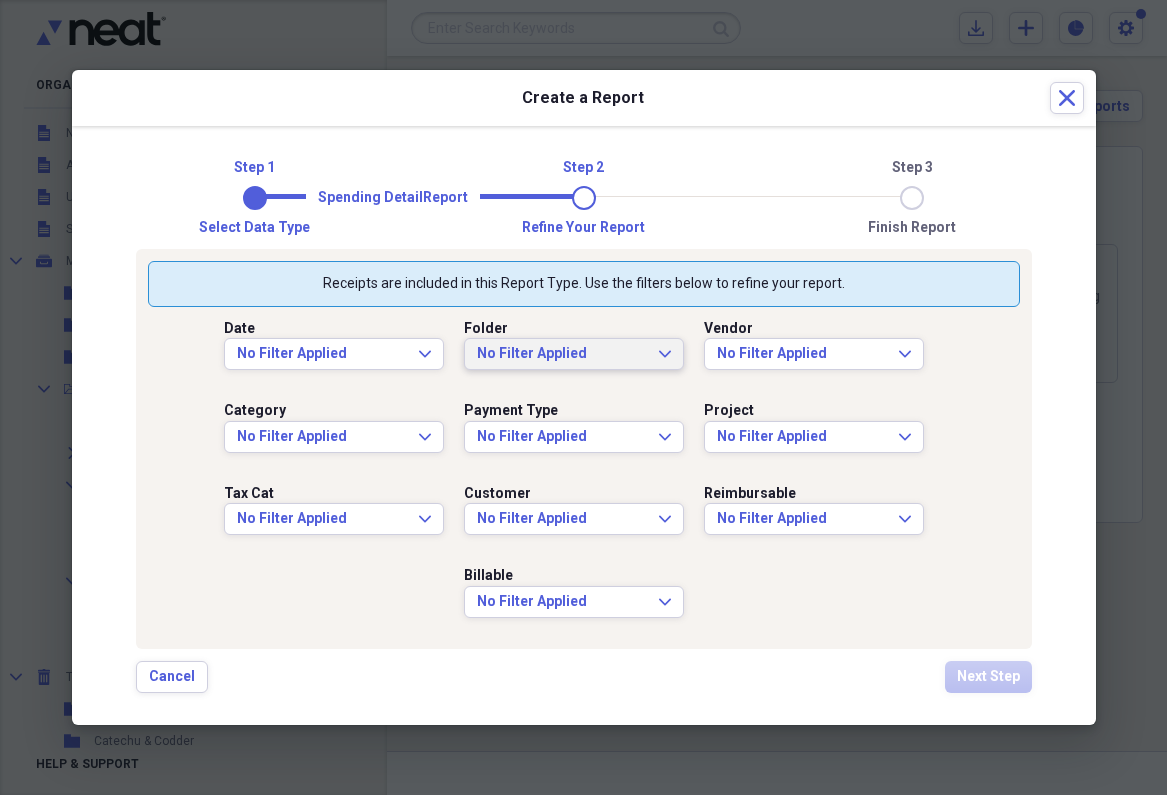 click on "No Filter Applied" at bounding box center [562, 354] 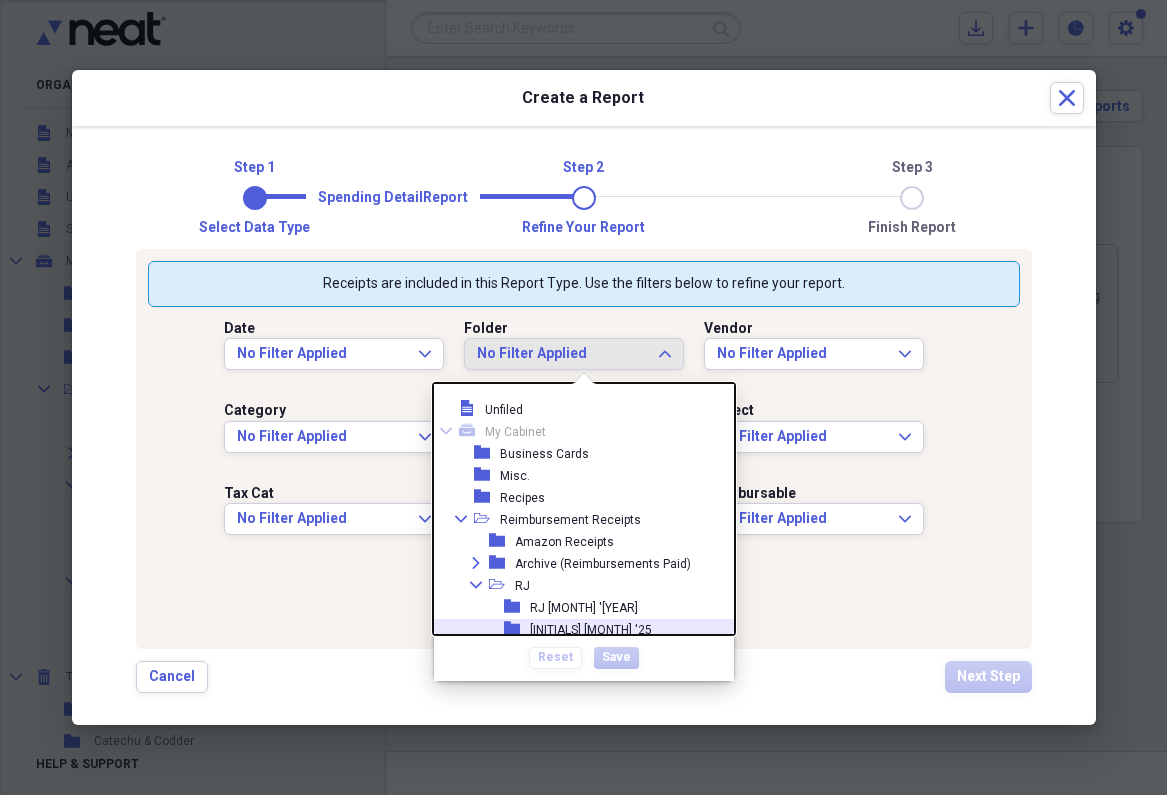 click on "[INITIALS] [MONTH] '25" at bounding box center (591, 630) 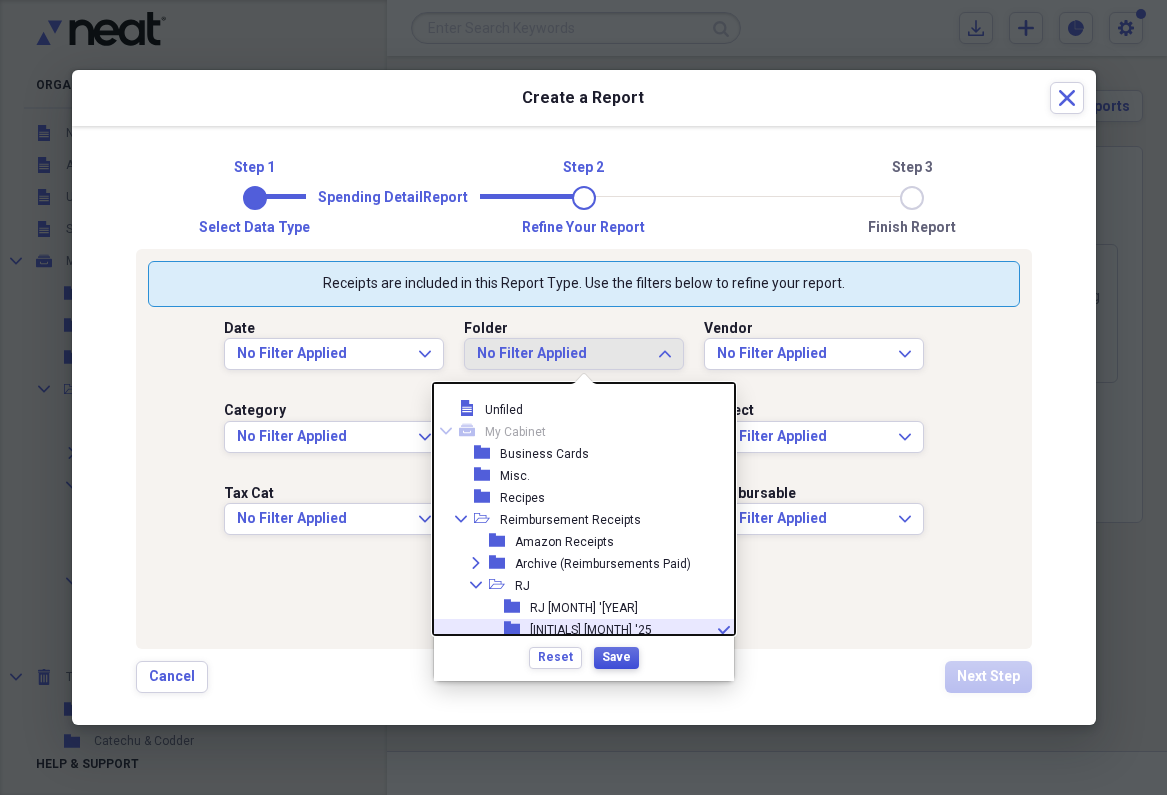 click on "Save" at bounding box center [616, 657] 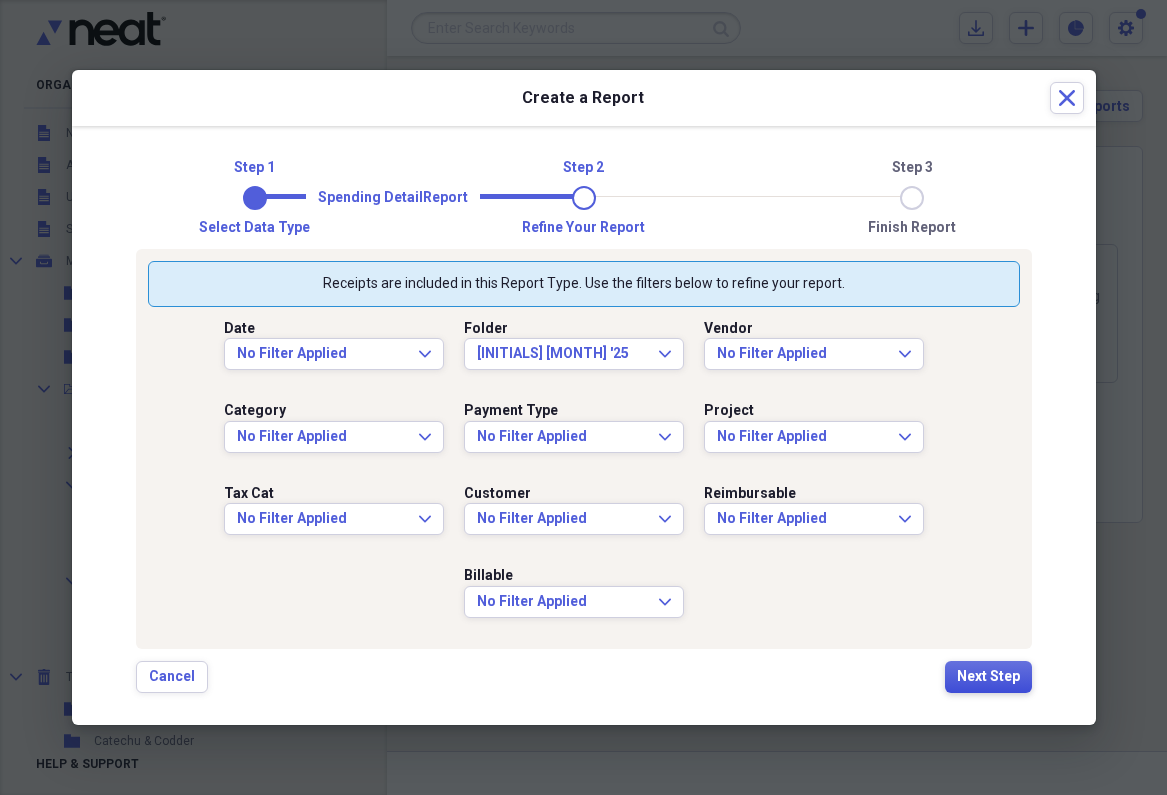 click on "Next Step" at bounding box center [988, 677] 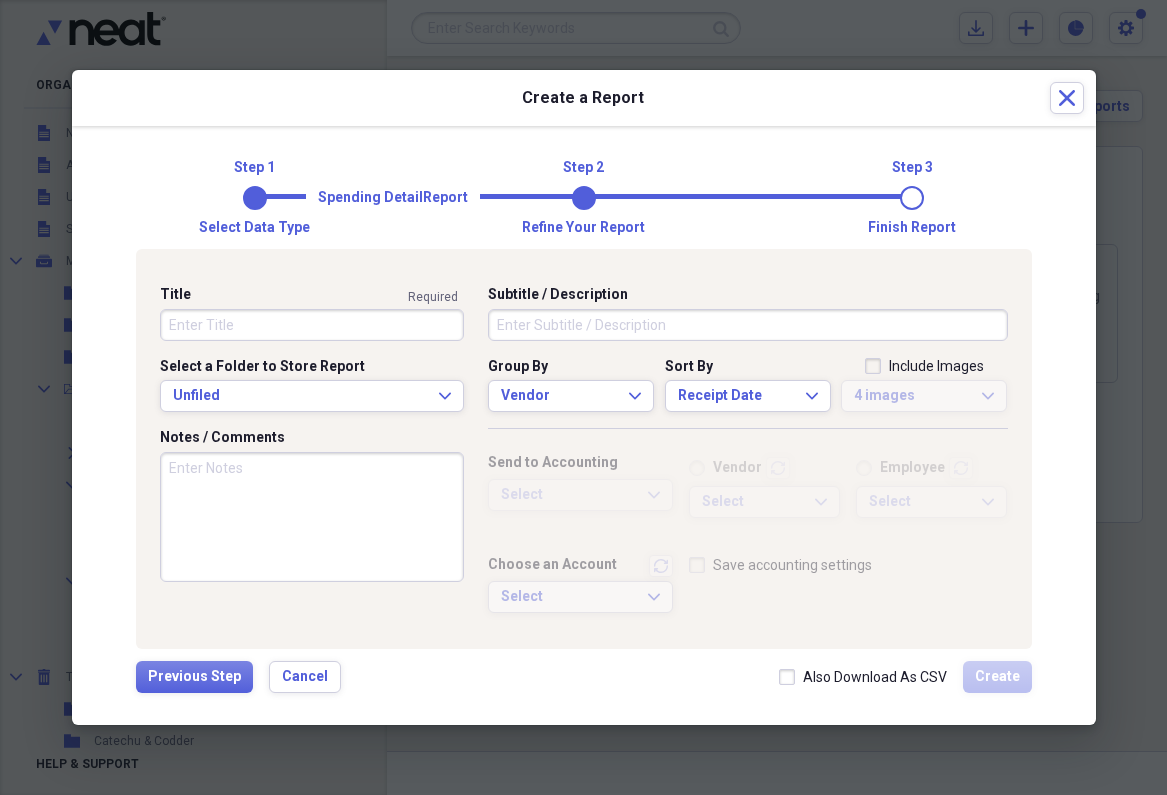 click on "Title" at bounding box center (312, 325) 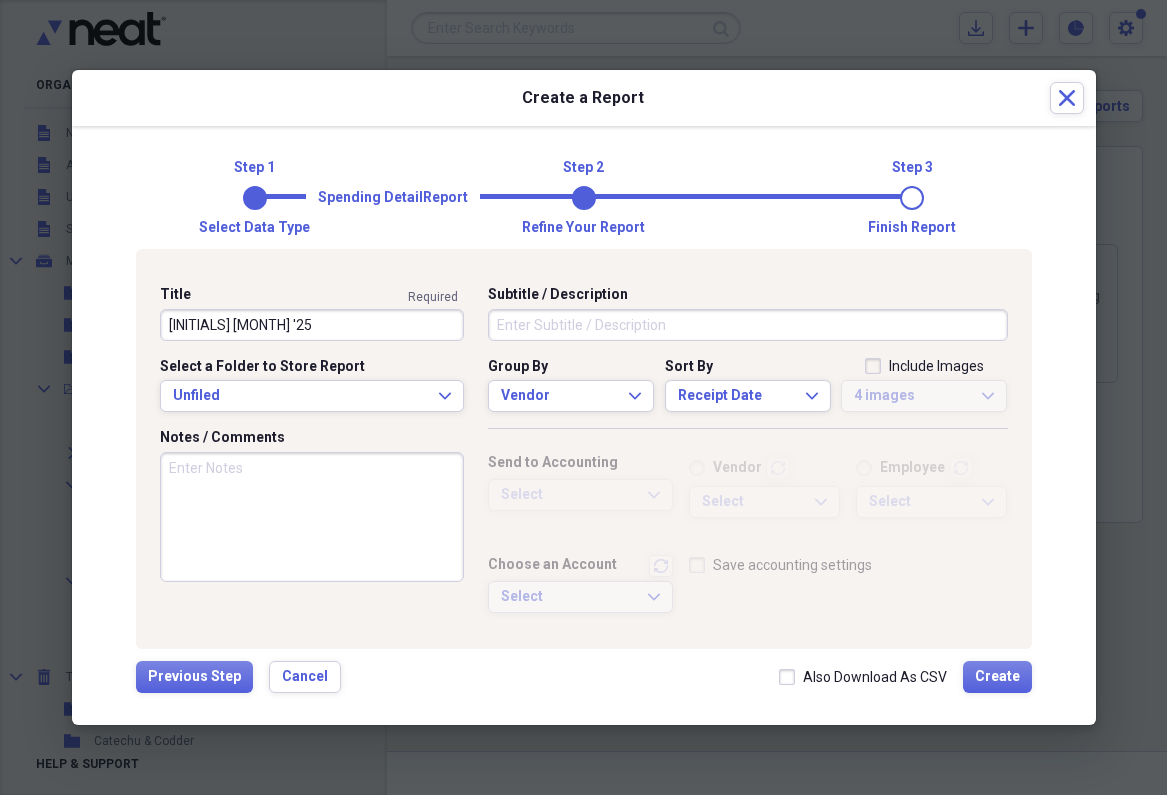 type on "[INITIALS] [MONTH] '25" 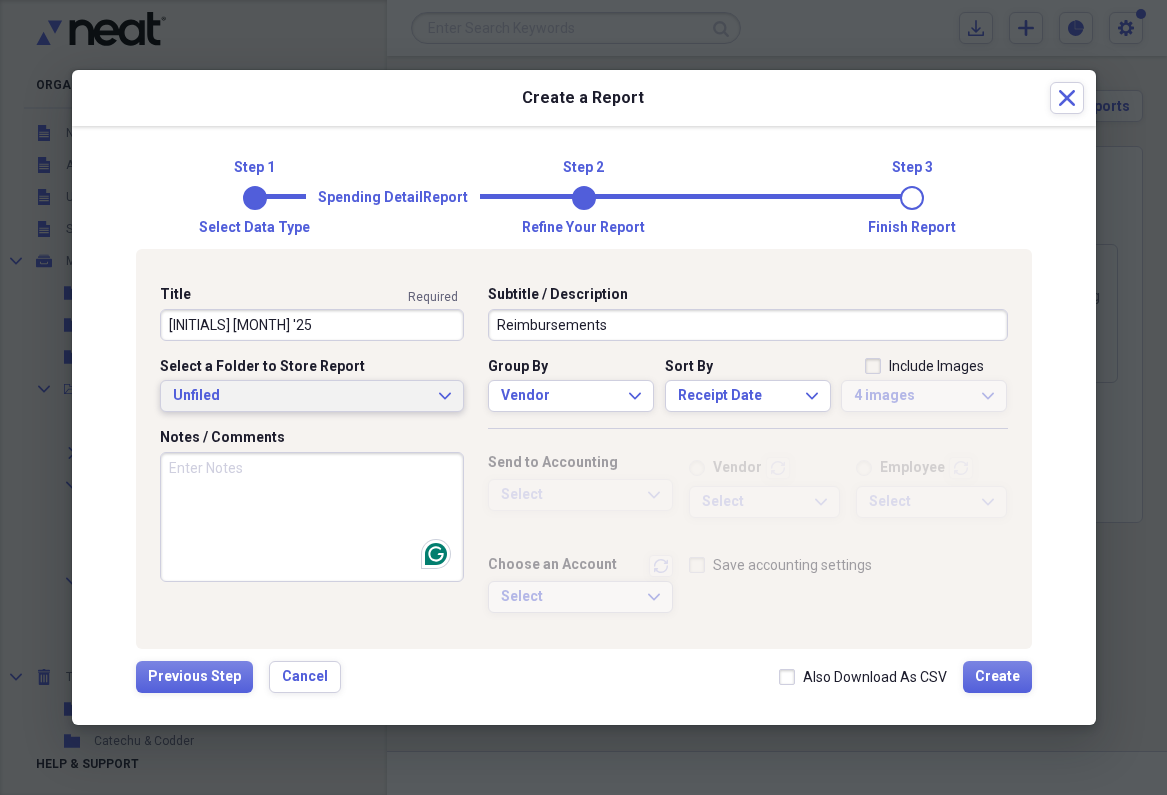 type on "Reimbursements" 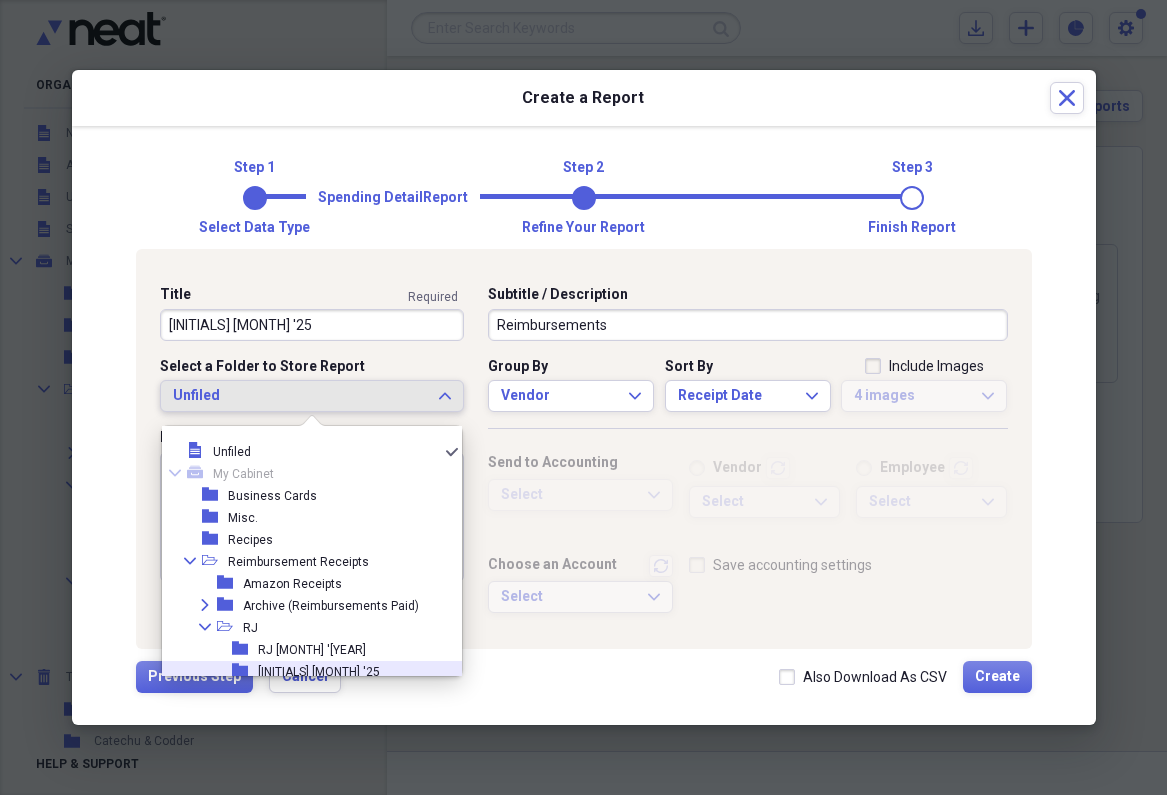 click on "[INITIALS] [MONTH] '25" at bounding box center [319, 672] 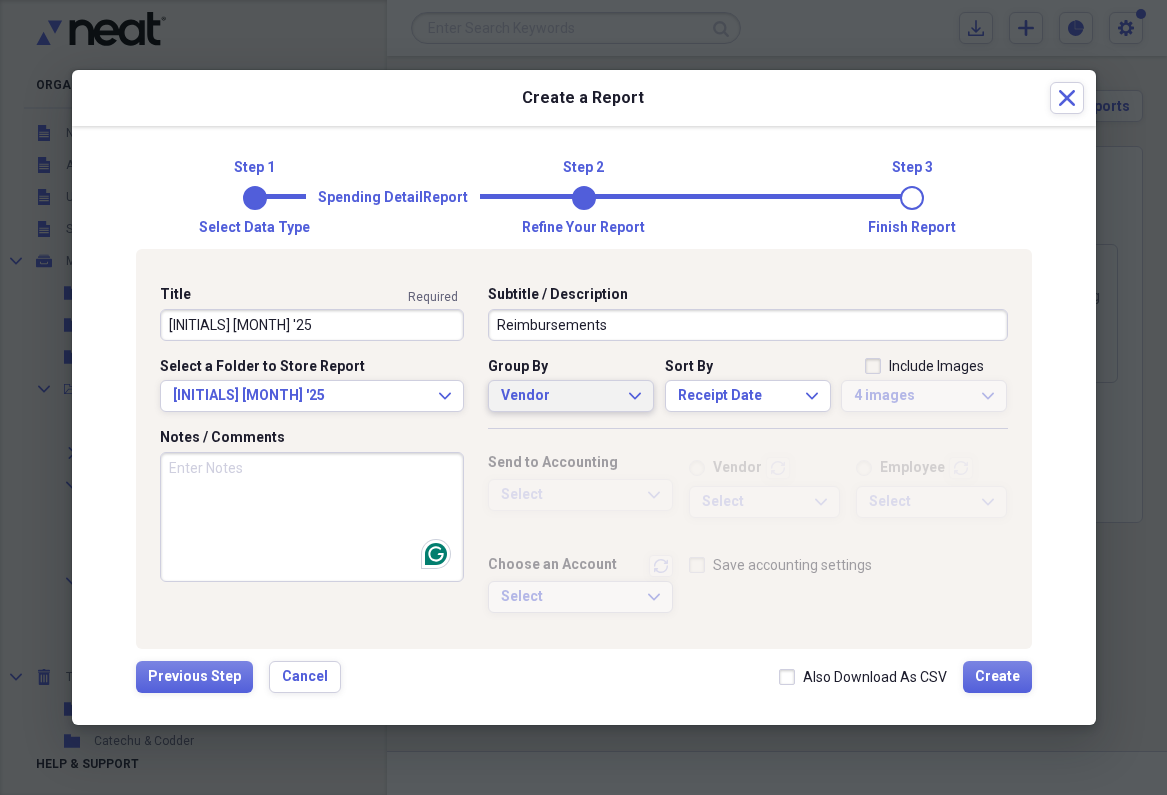 click on "Vendor Expand" at bounding box center (571, 396) 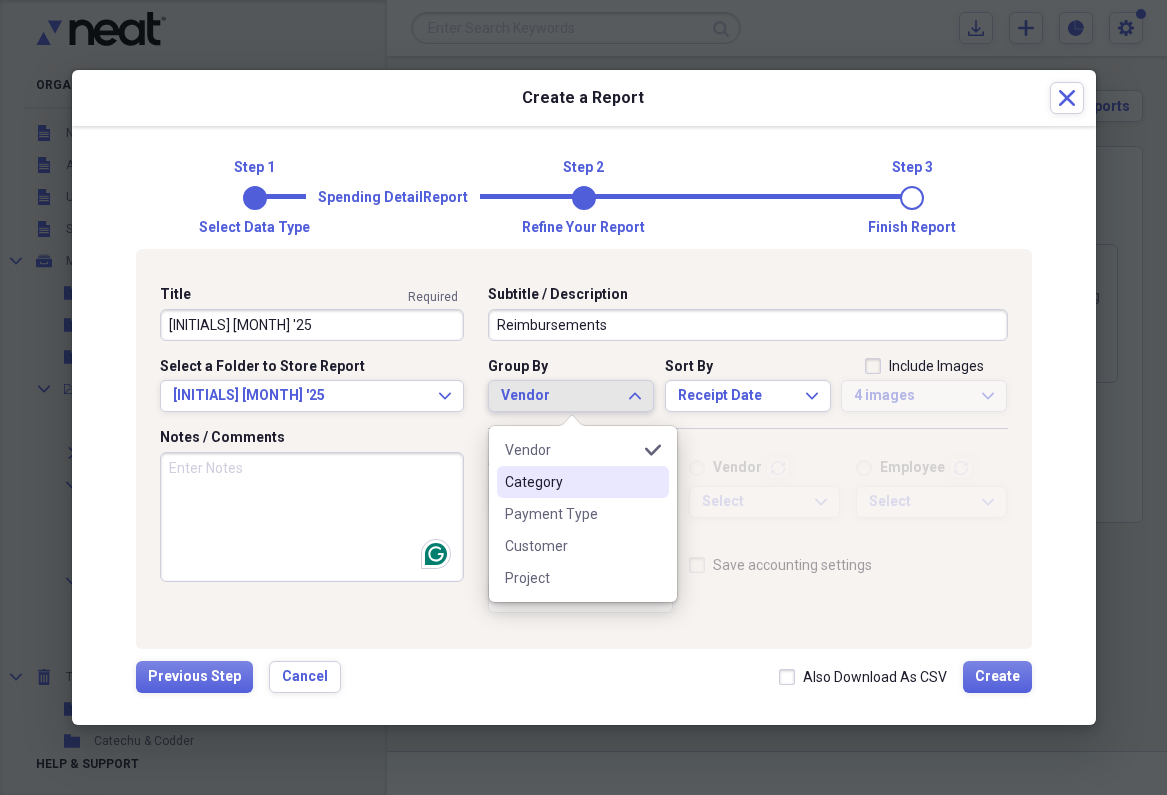 click on "Category" at bounding box center [571, 482] 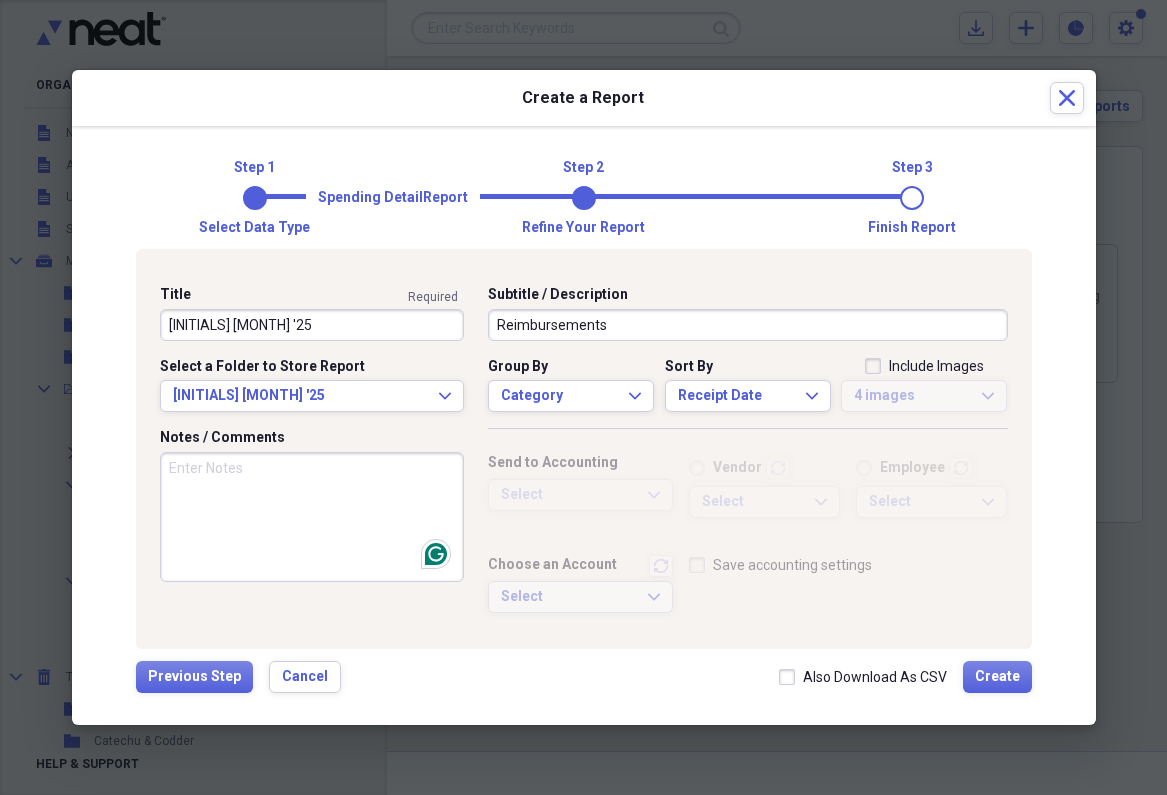 click on "Include Images" at bounding box center (924, 366) 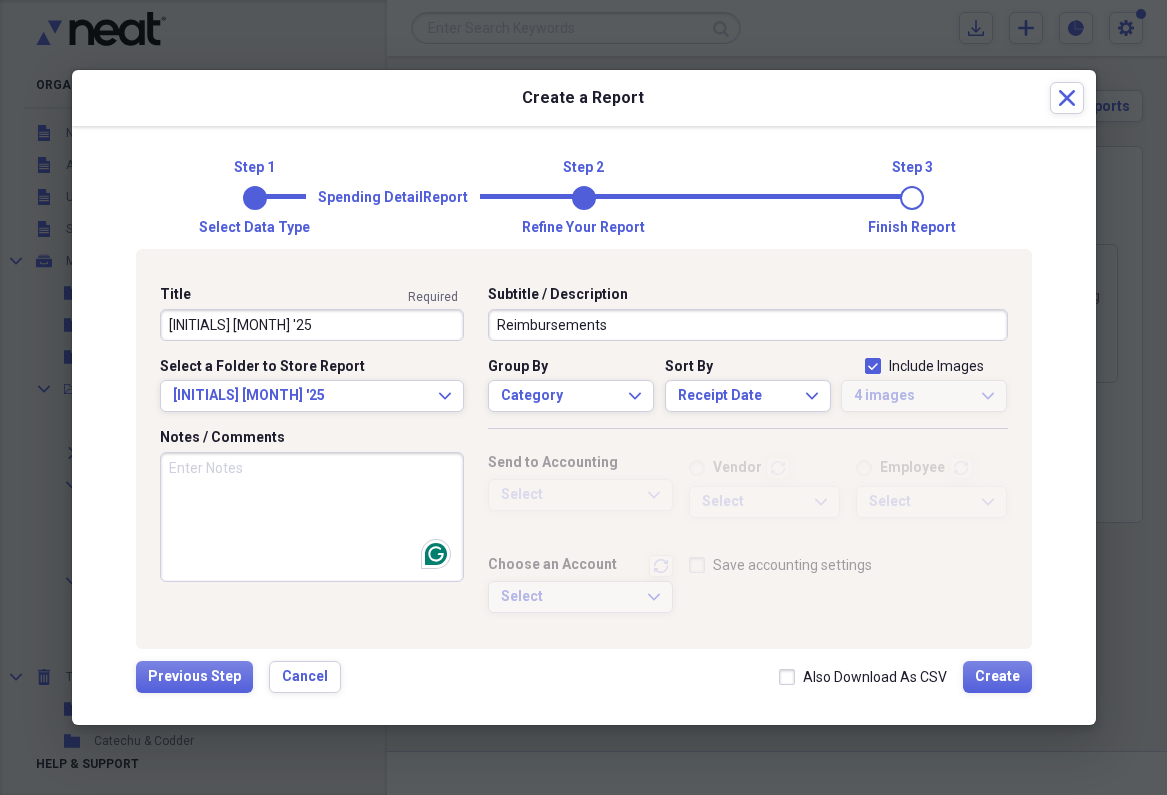 checkbox on "true" 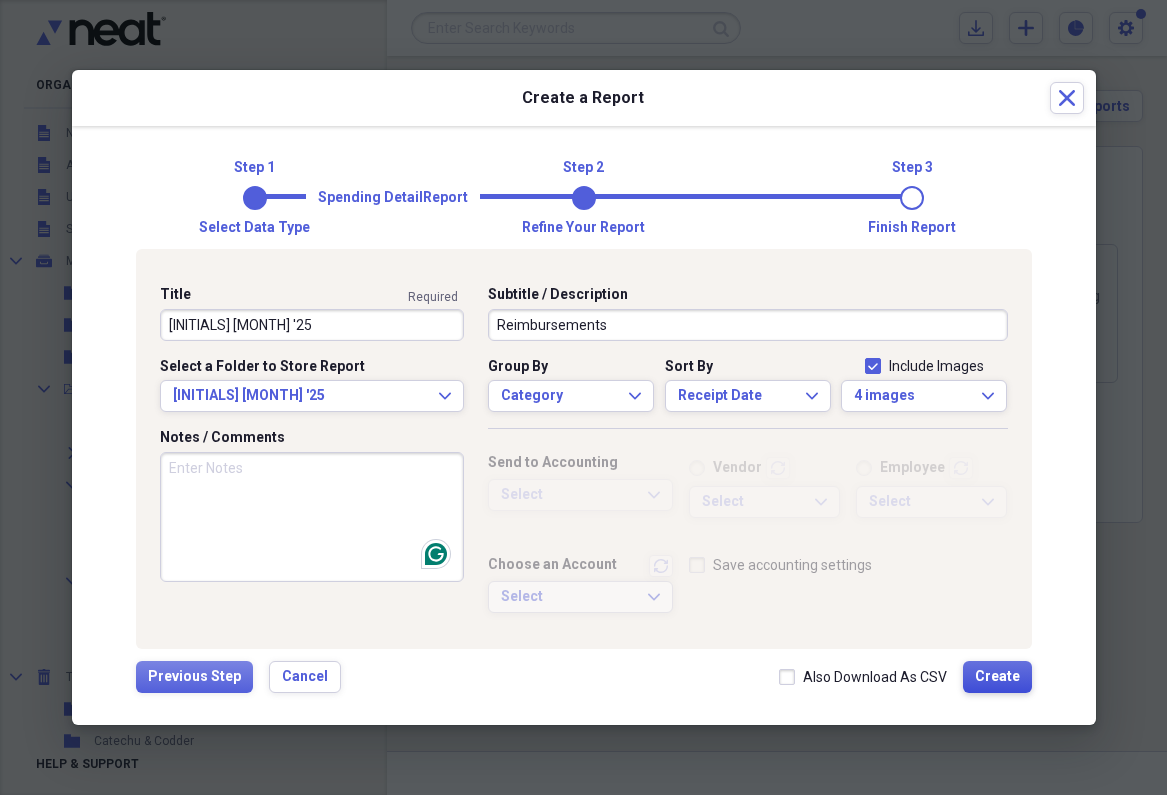 click on "Create" at bounding box center (997, 677) 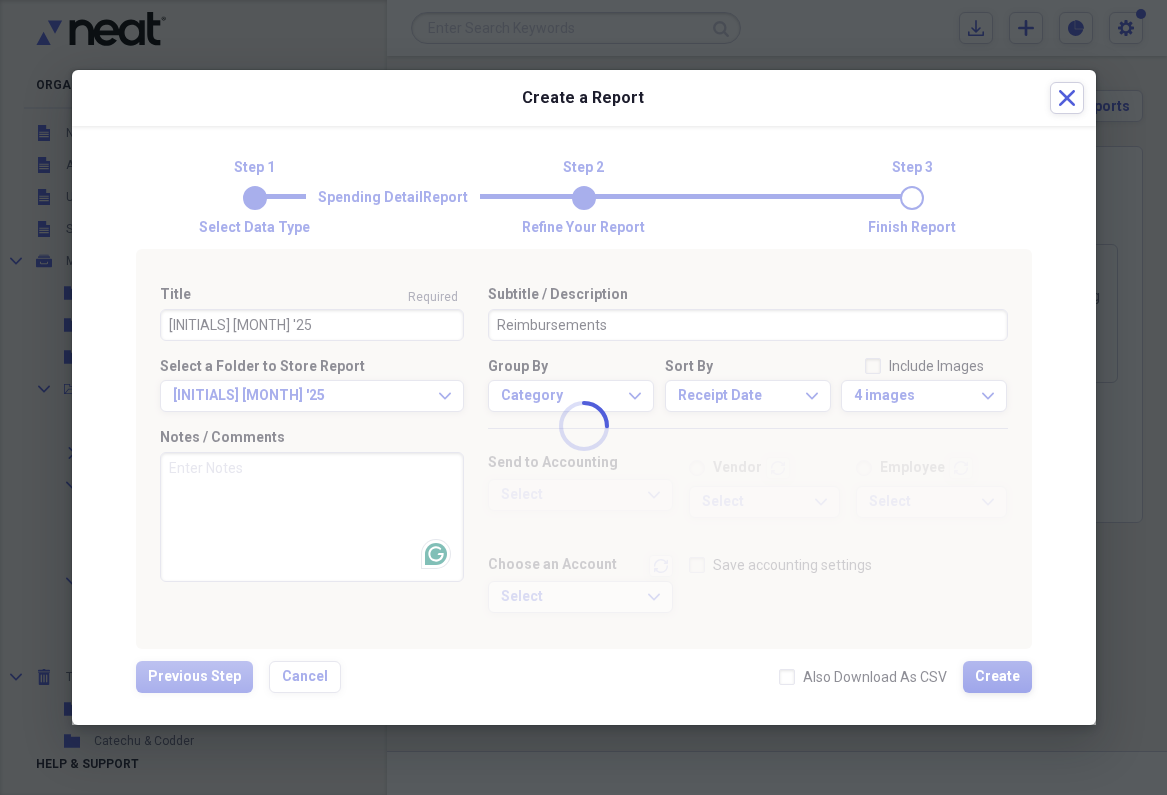 type 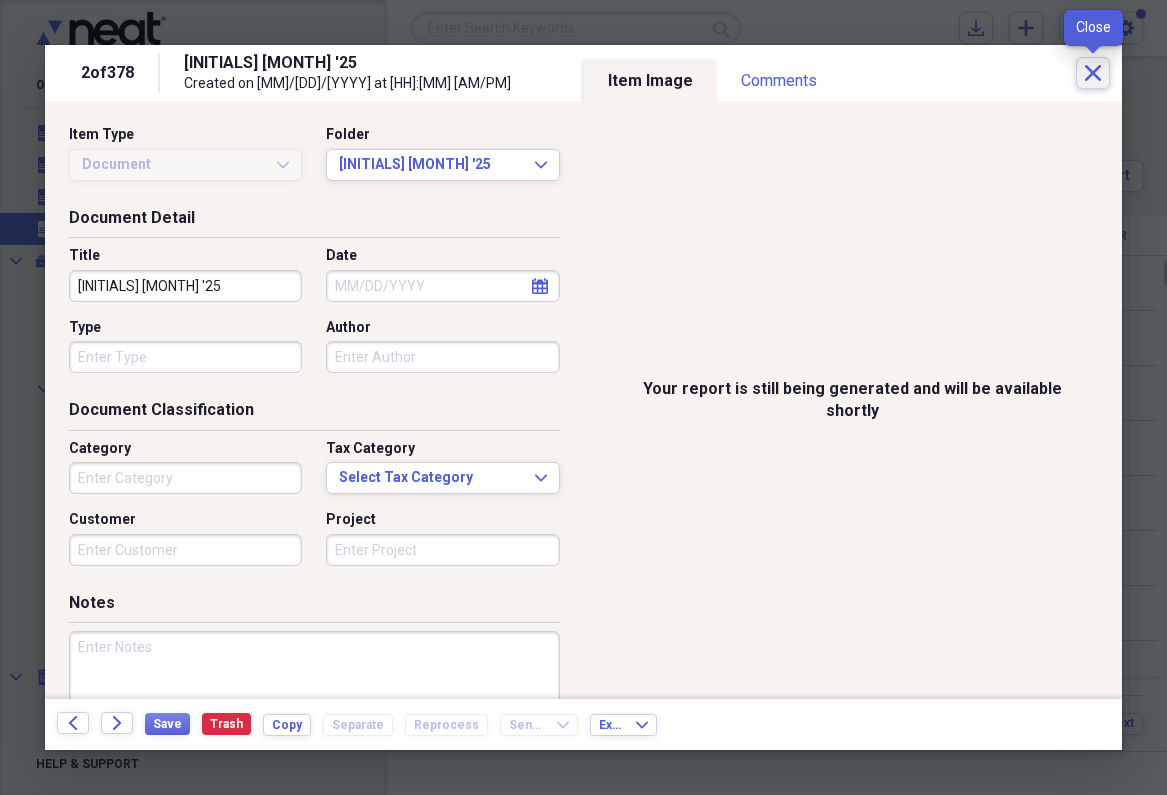 click on "Close" 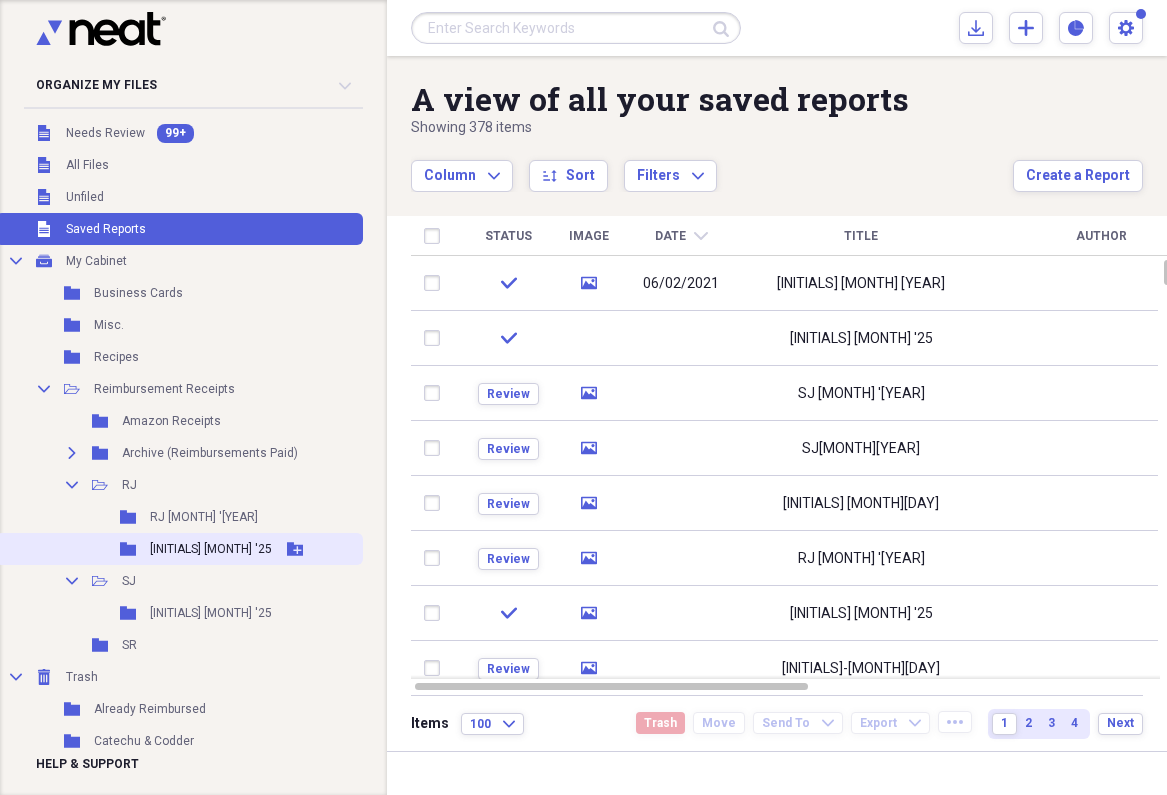 click on "[INITIALS] [MONTH] '25" at bounding box center [211, 549] 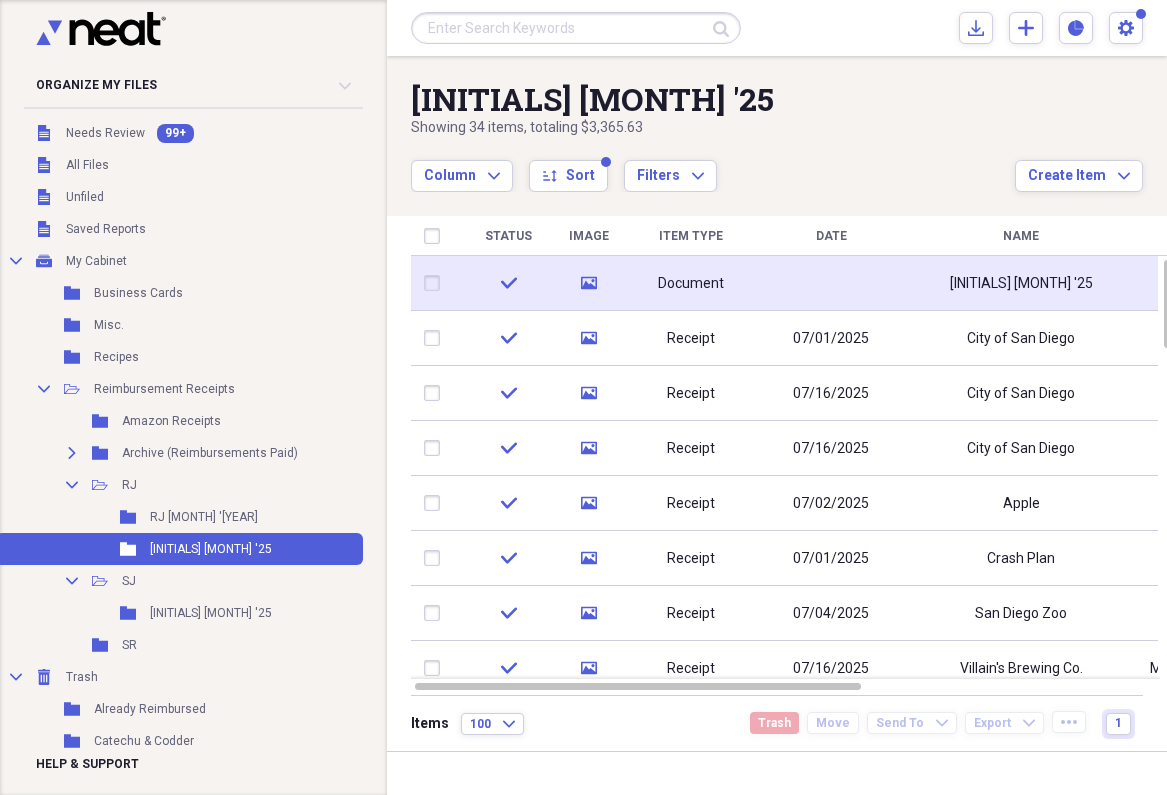 click on "Document" at bounding box center (691, 283) 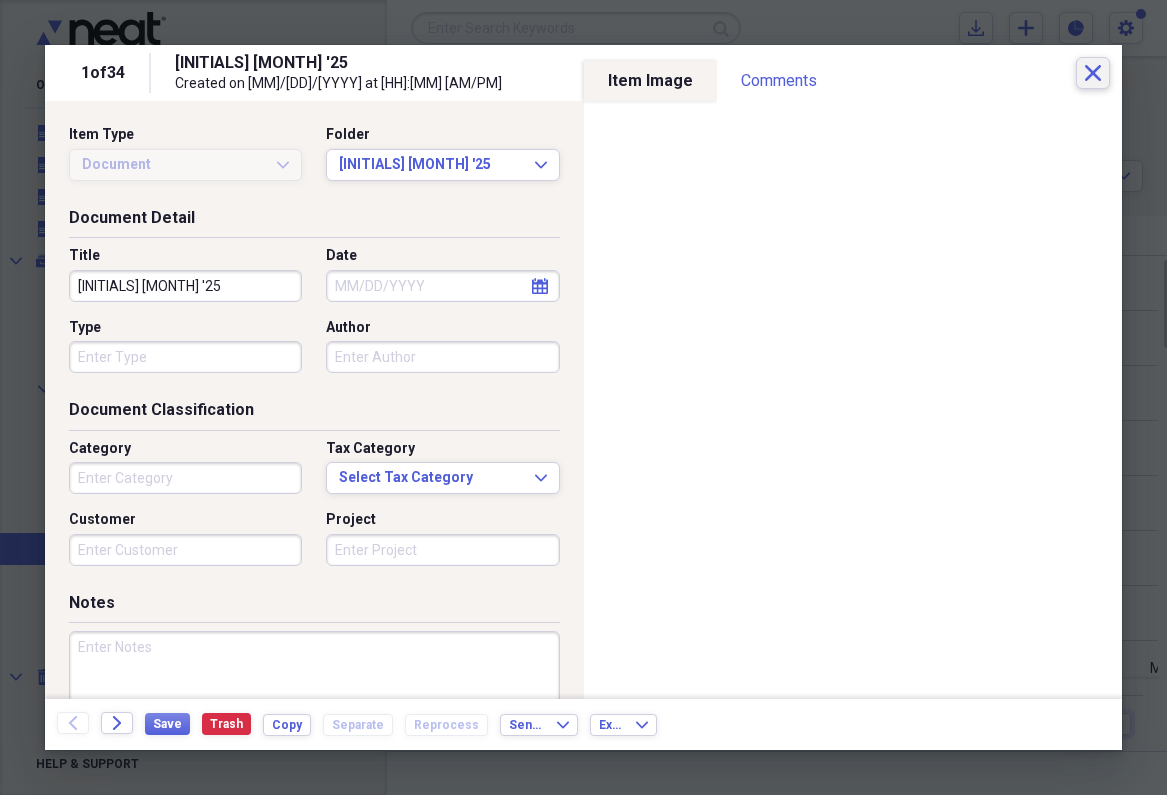 click on "Close" at bounding box center (1093, 73) 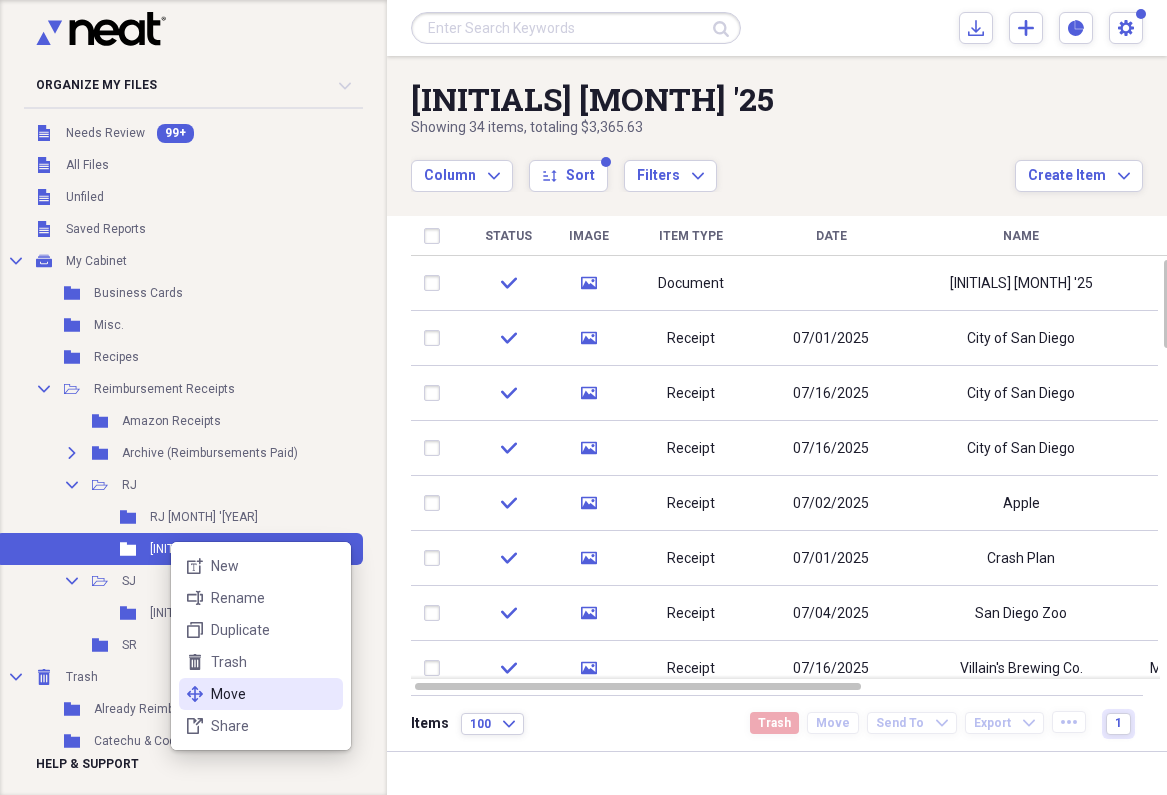 click on "Move" at bounding box center (273, 694) 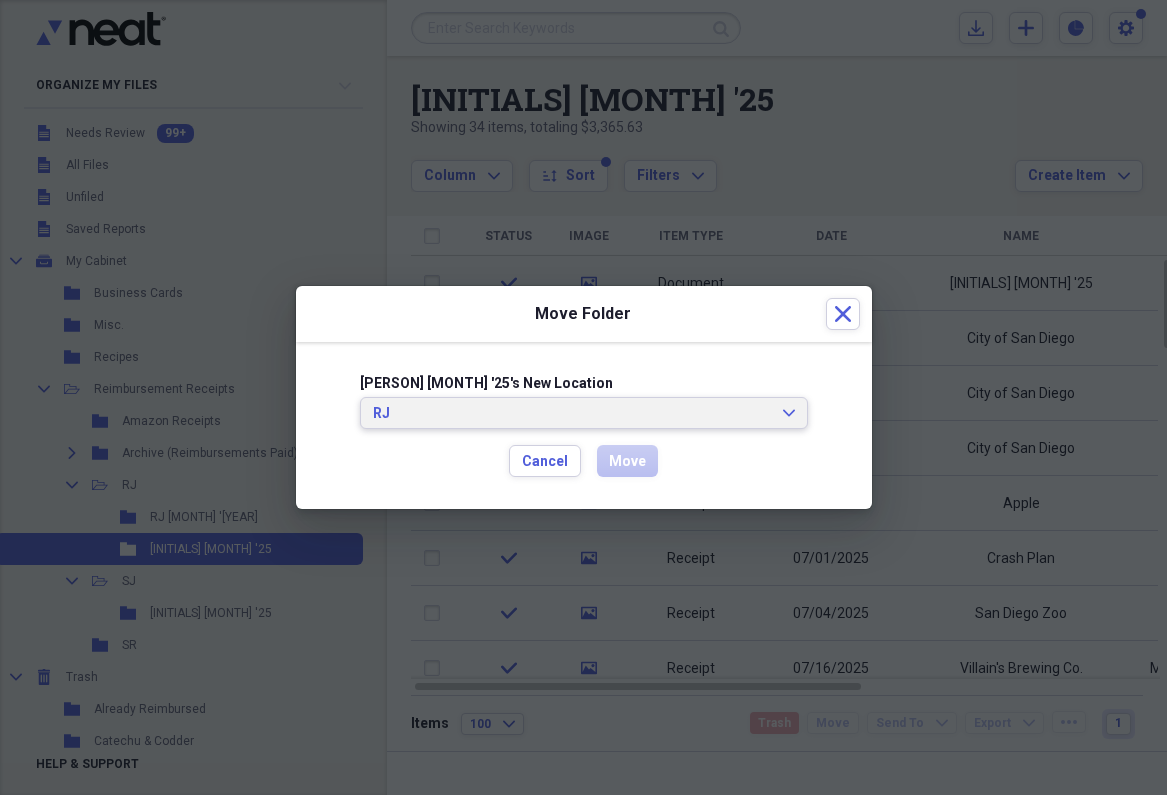 click on "RJ" at bounding box center (572, 414) 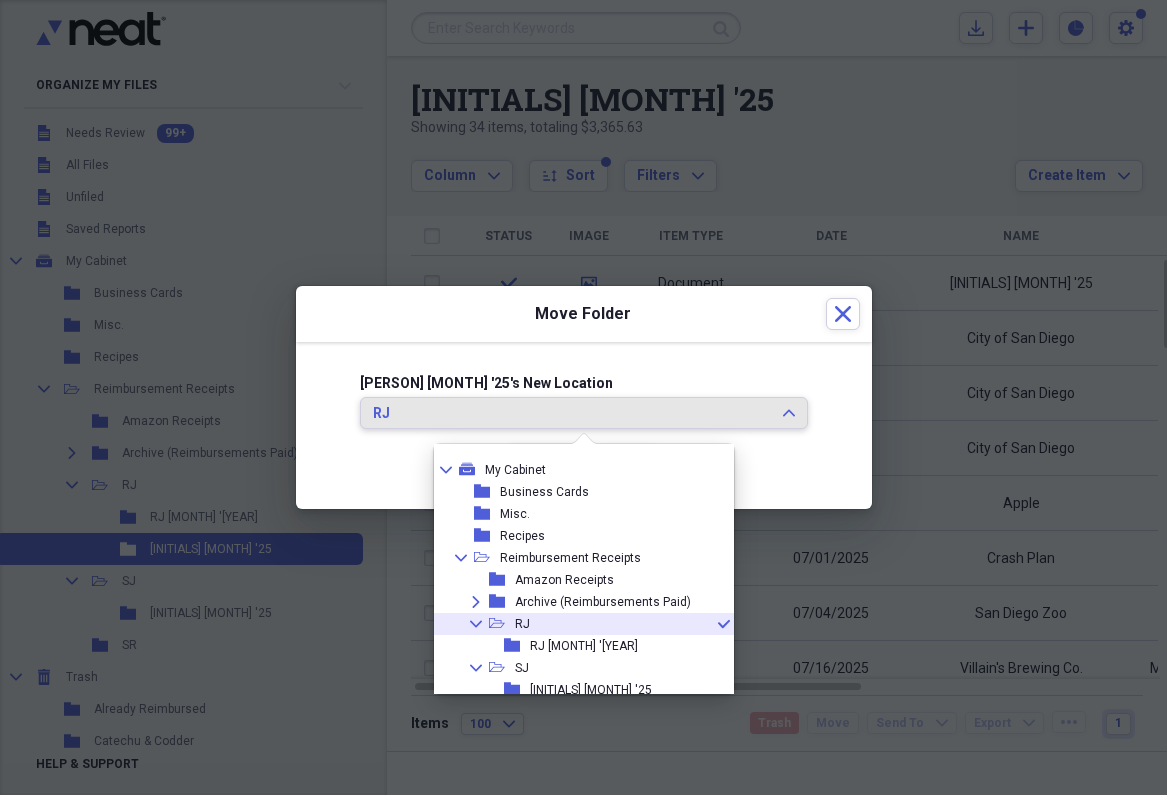 scroll, scrollTop: 55, scrollLeft: 0, axis: vertical 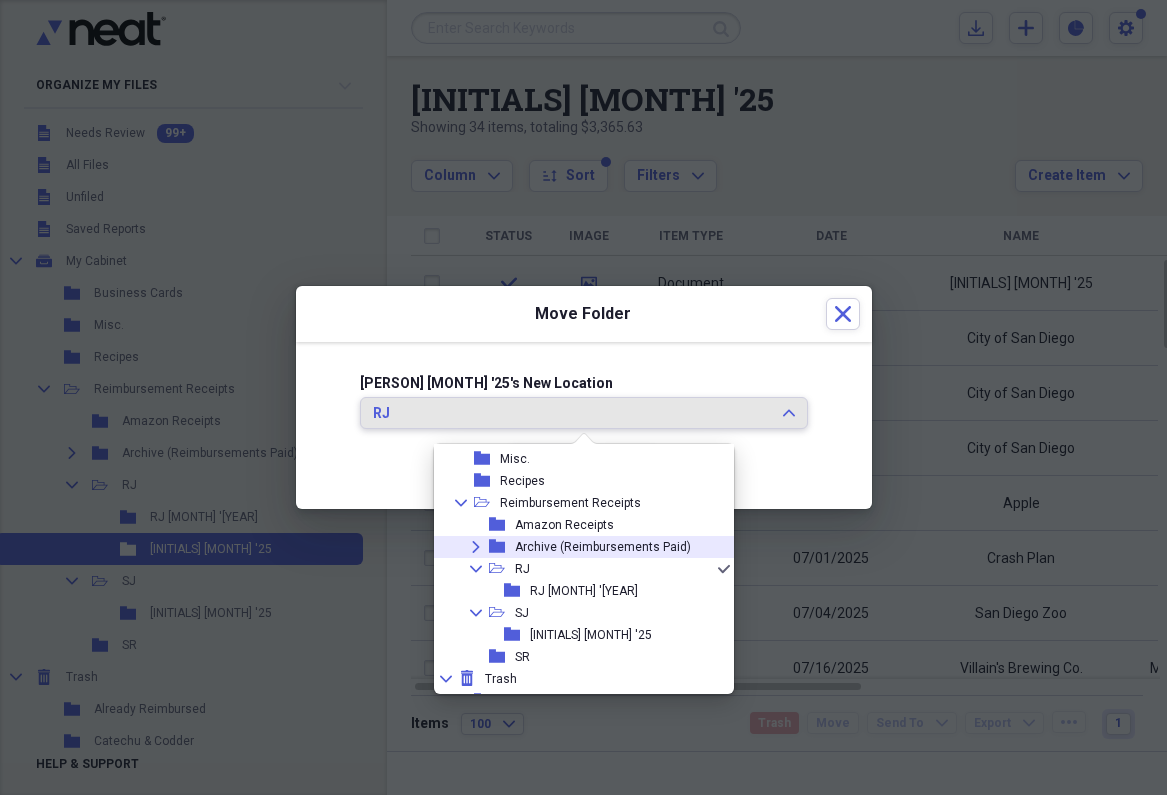 click 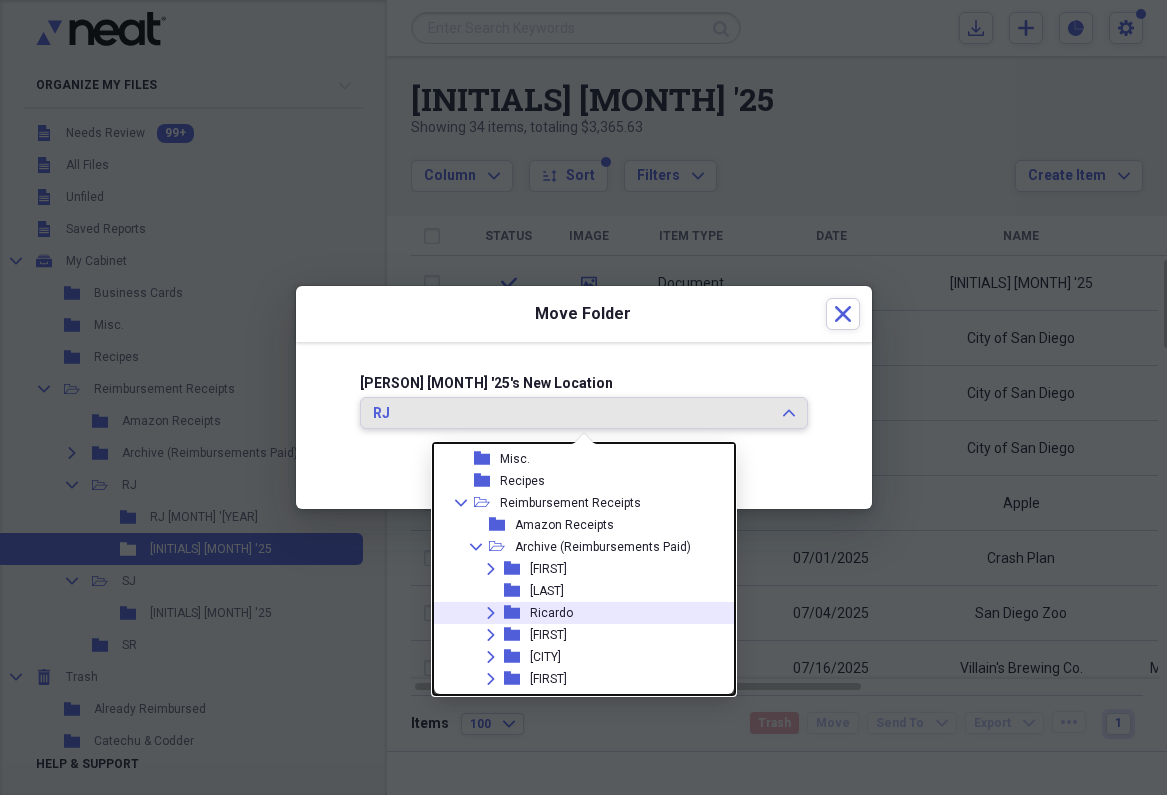 click on "Ricardo" at bounding box center (551, 613) 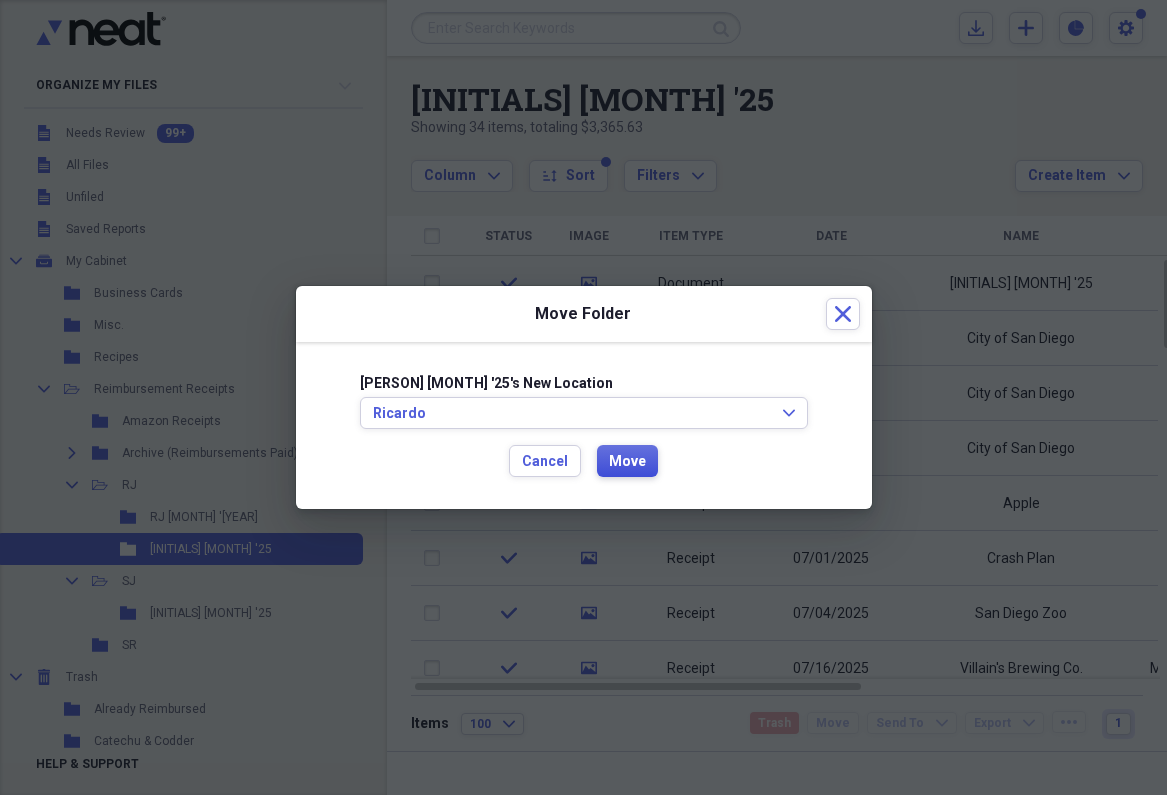 click on "Move" at bounding box center [627, 462] 